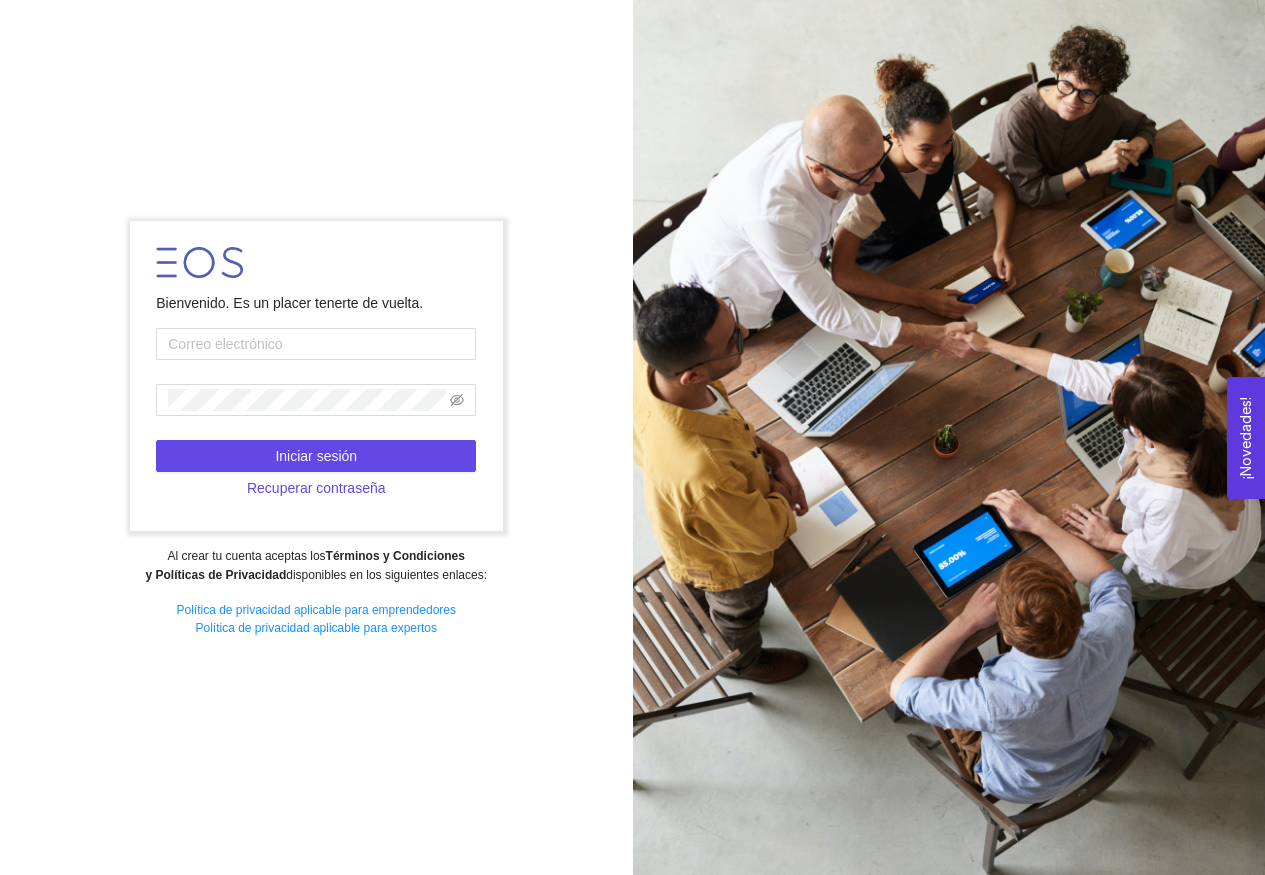 scroll, scrollTop: 0, scrollLeft: 0, axis: both 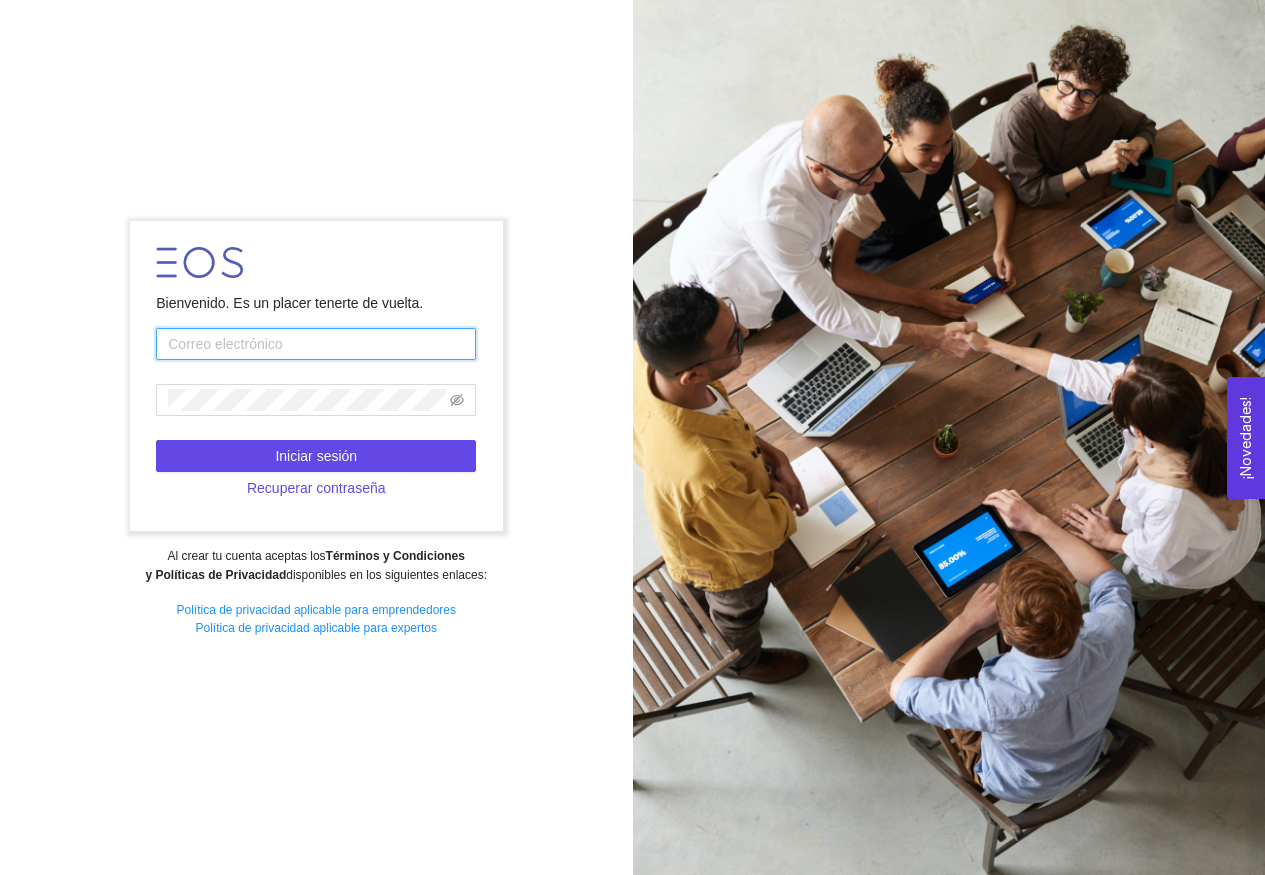 type on "[USERNAME]@example.com" 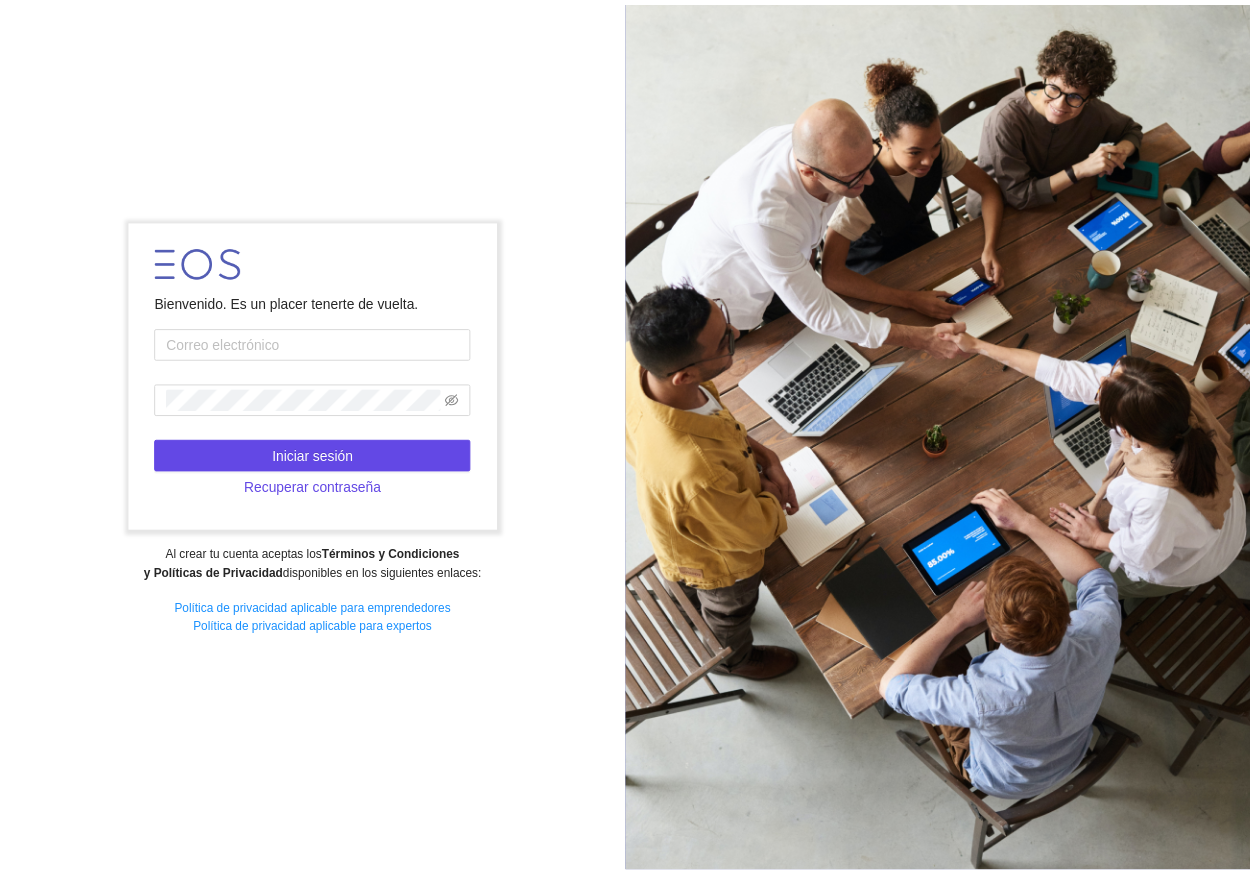 scroll, scrollTop: 0, scrollLeft: 0, axis: both 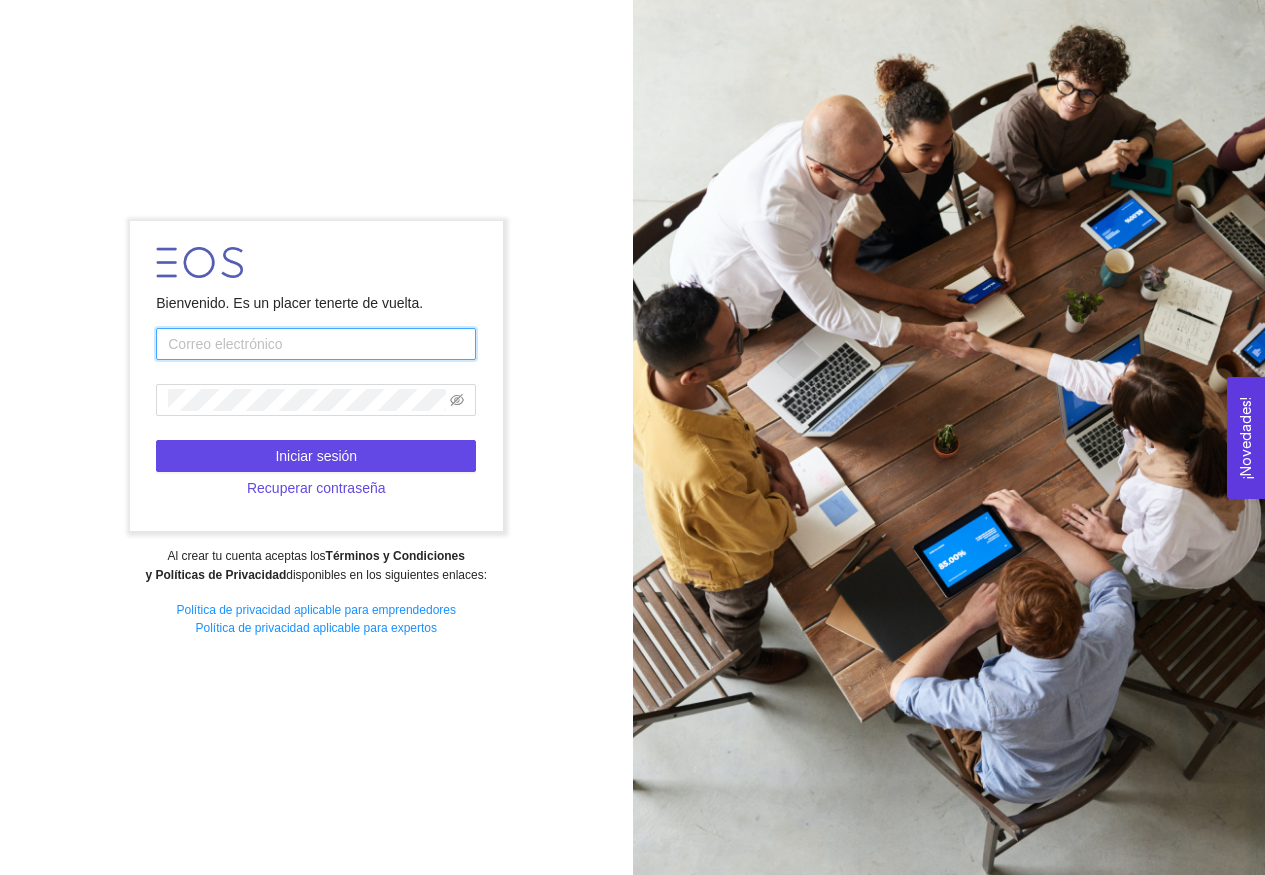 type on "jhidalgoycostilla@[EXAMPLE.COM]" 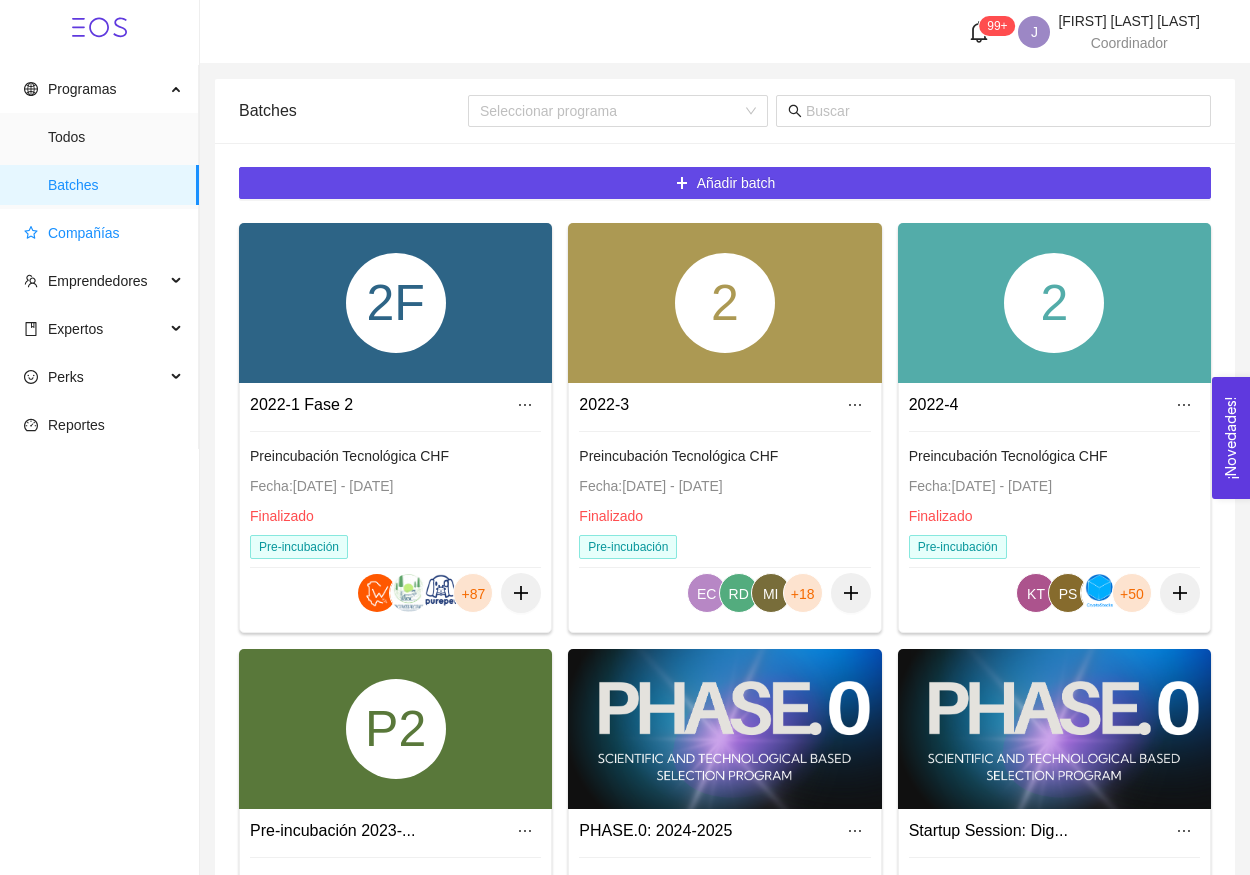 click on "Compañías" at bounding box center [103, 233] 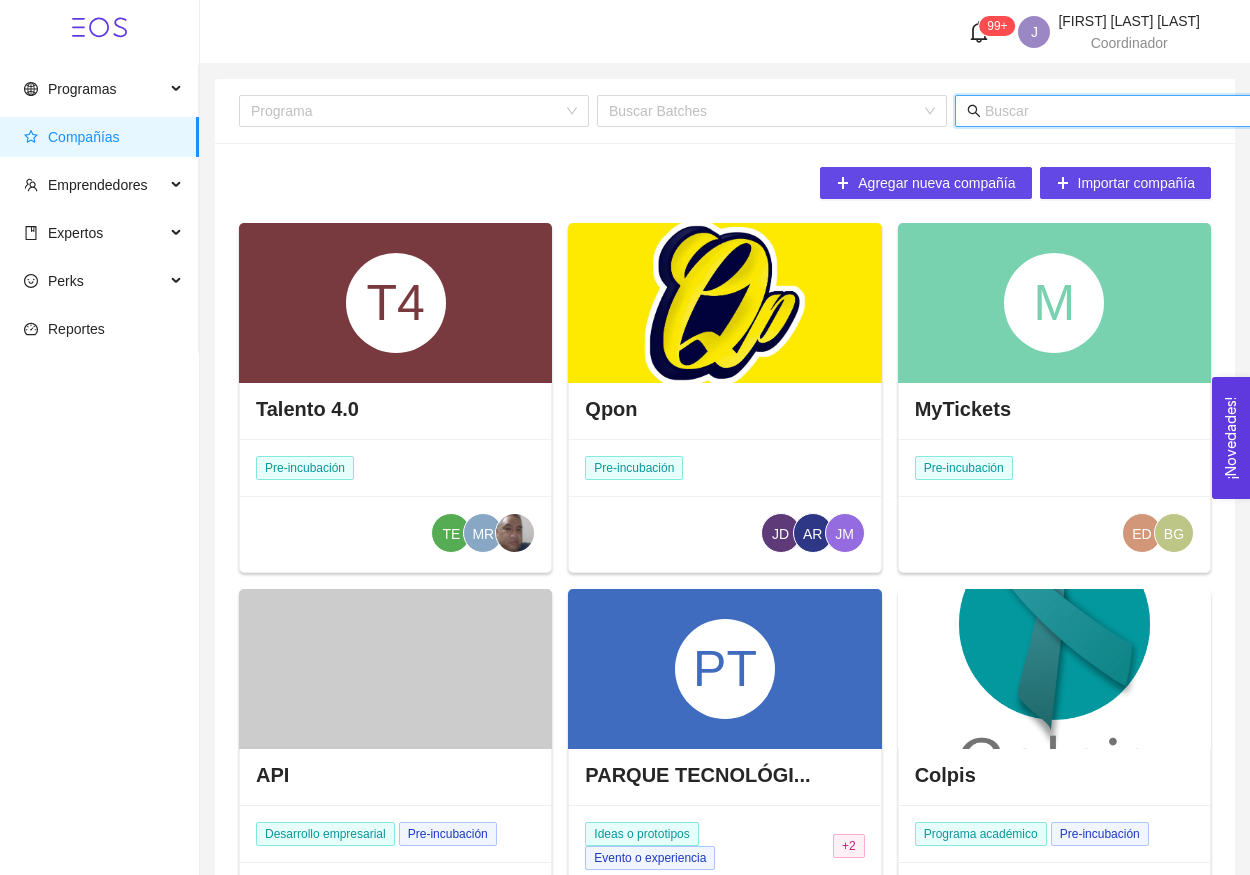 click at bounding box center [1181, 111] 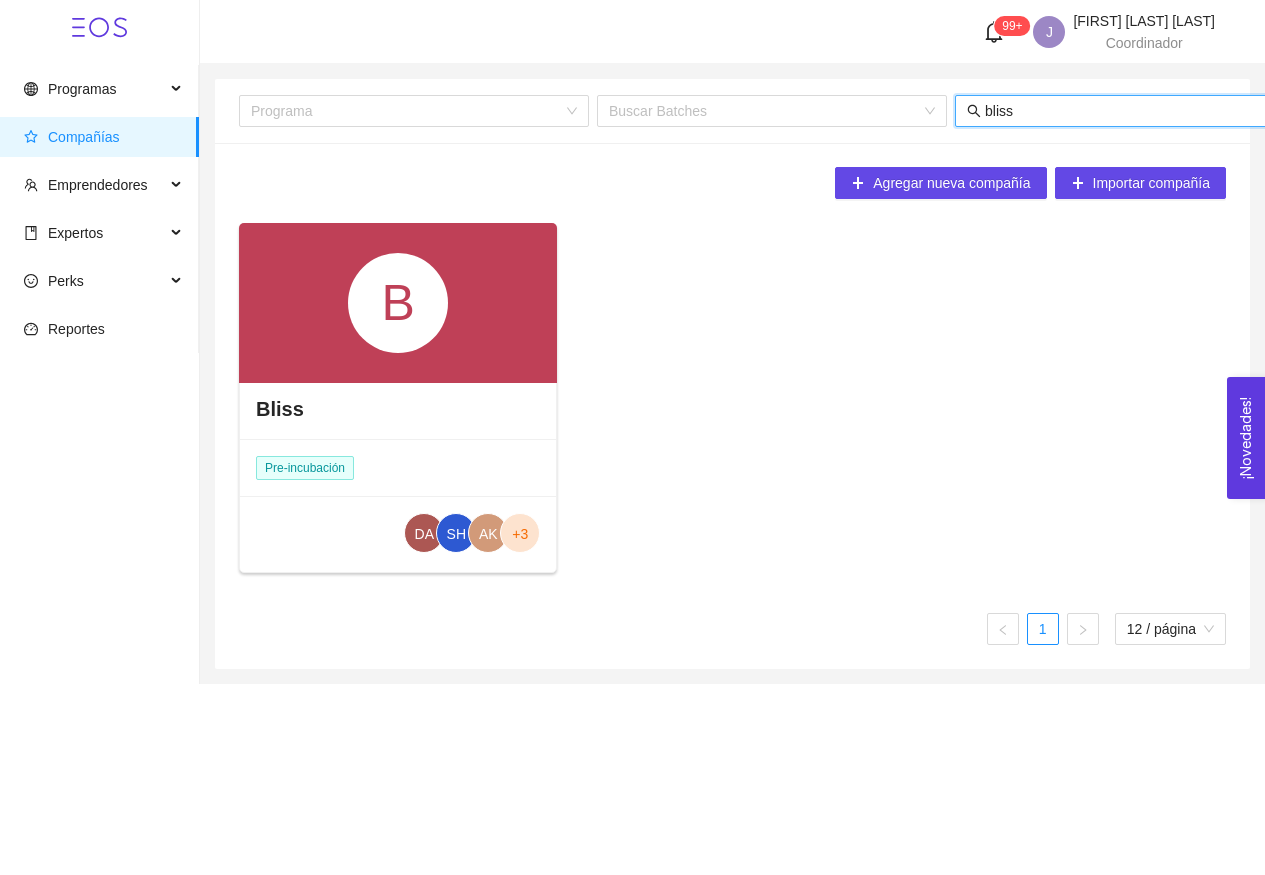 type on "bliss" 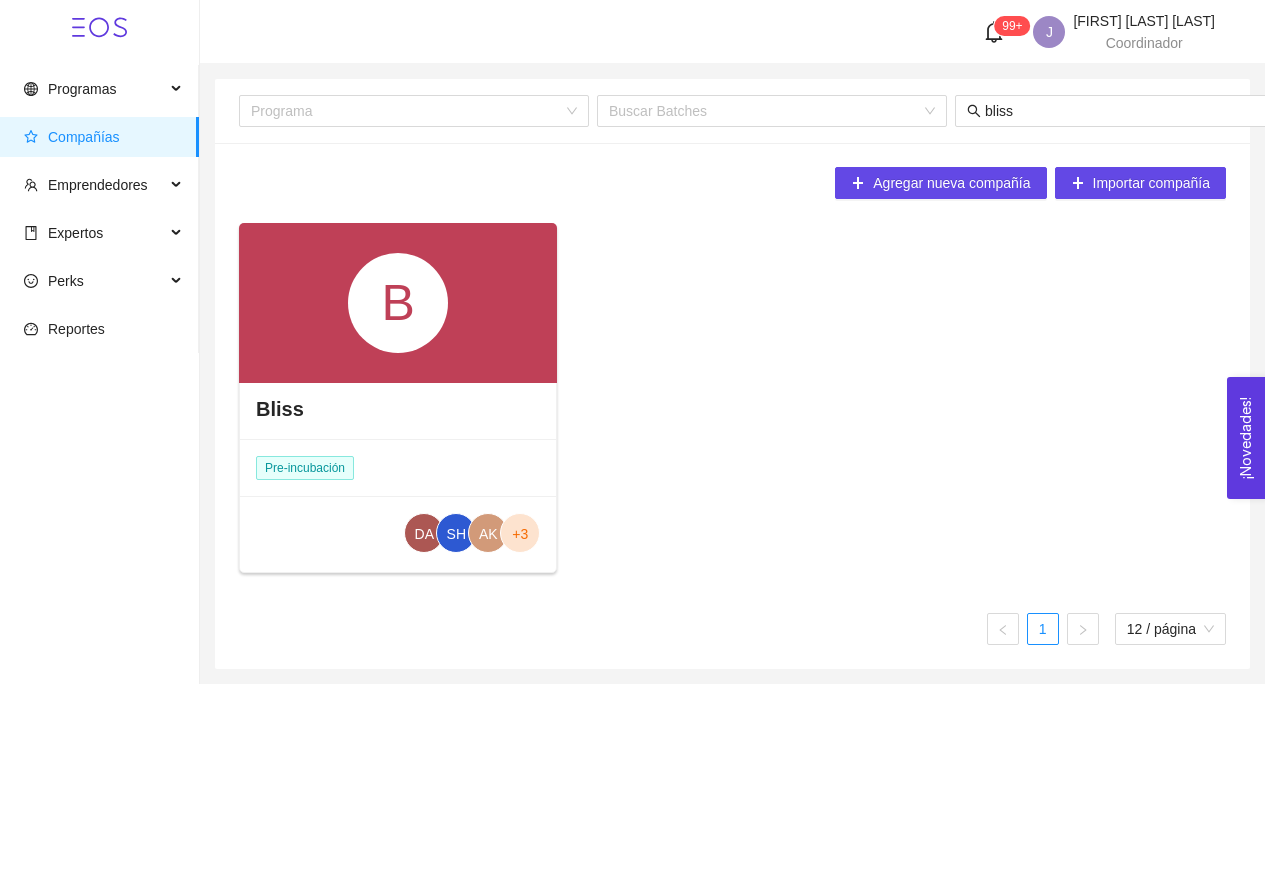 click on "B" at bounding box center (398, 303) 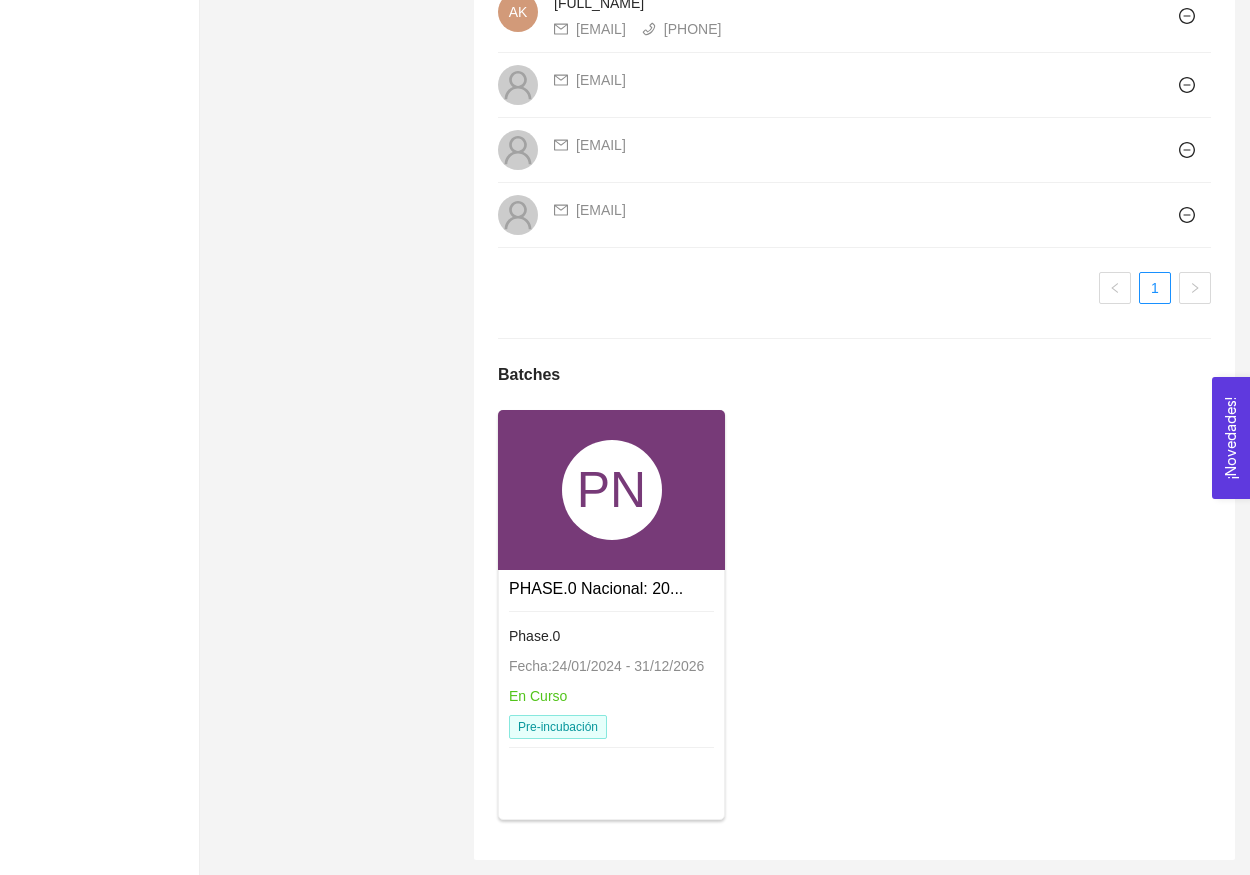scroll, scrollTop: 1578, scrollLeft: 0, axis: vertical 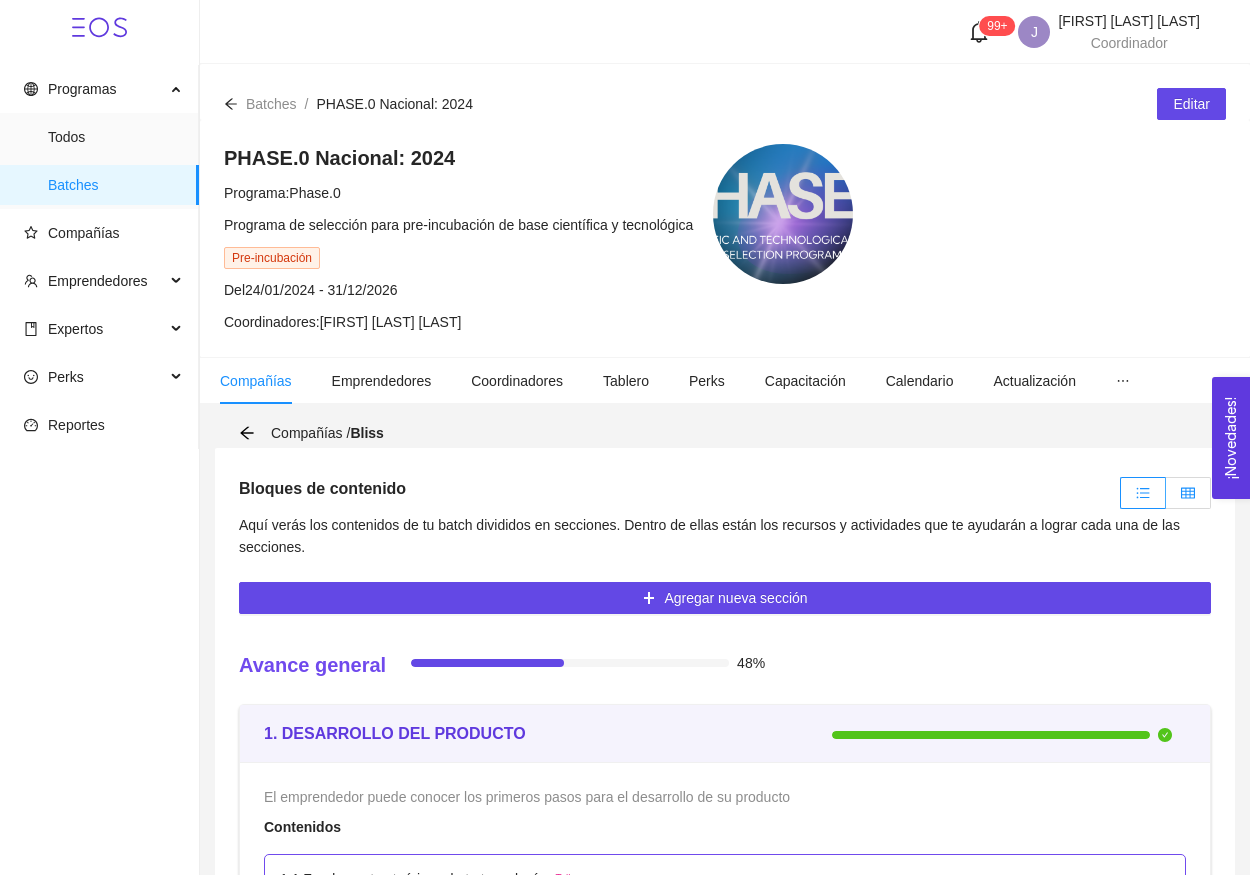 click 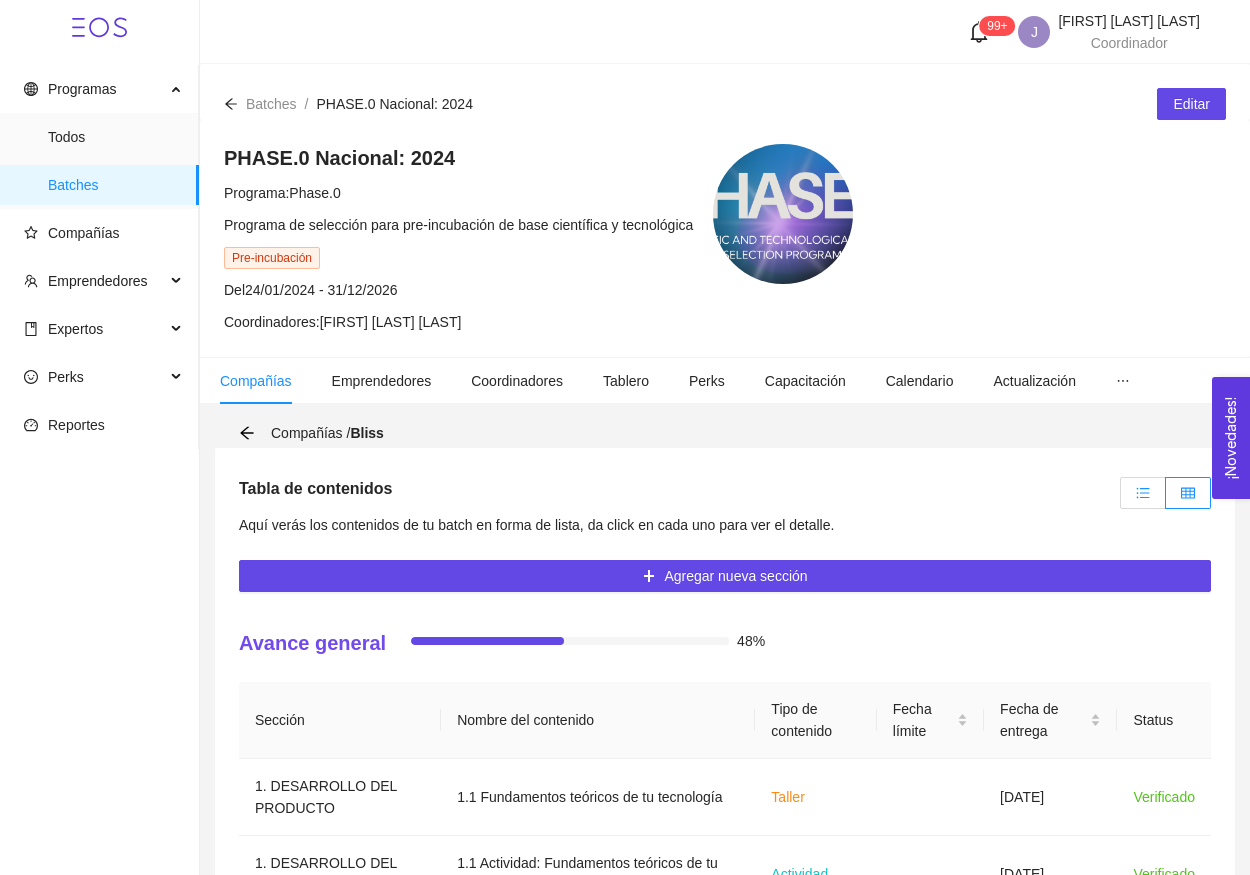 click at bounding box center (1143, 493) 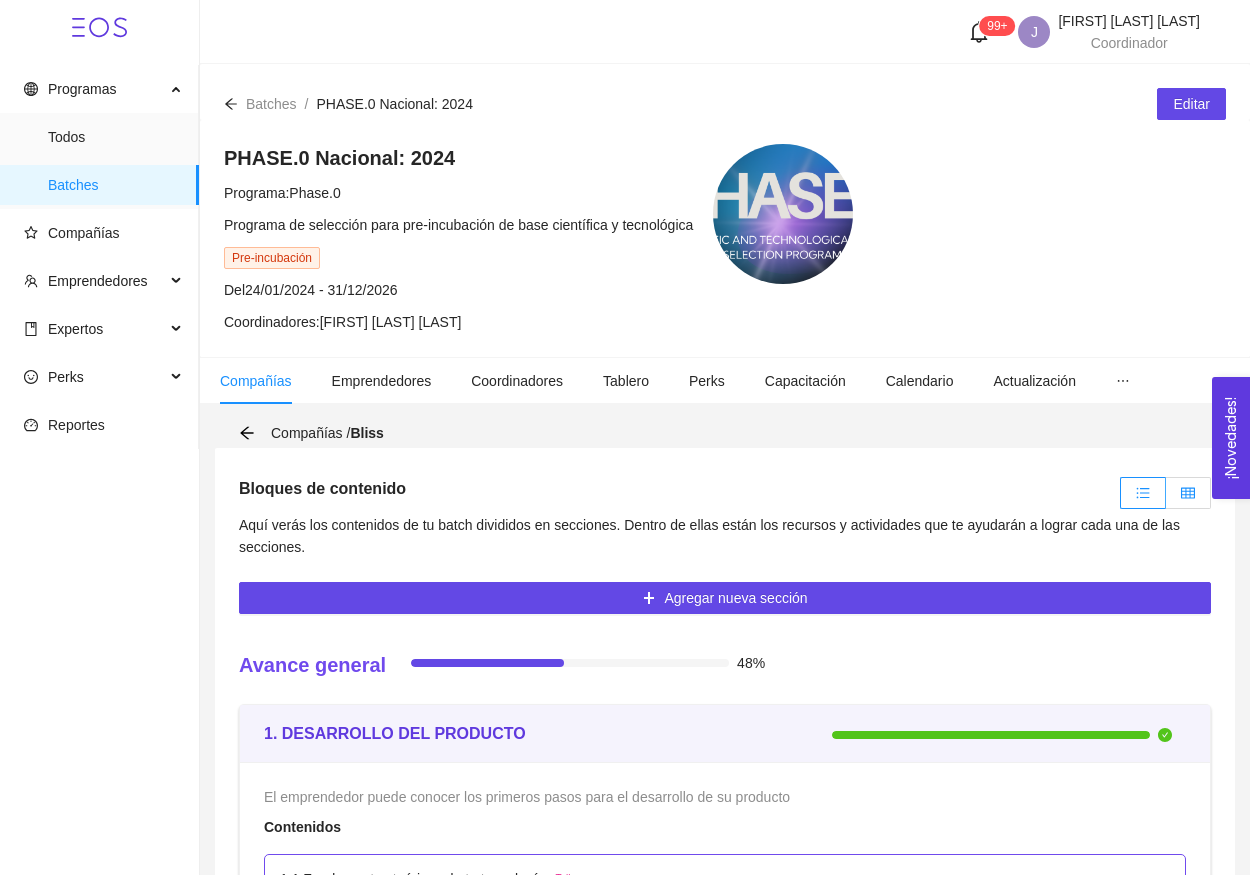 scroll, scrollTop: 0, scrollLeft: 0, axis: both 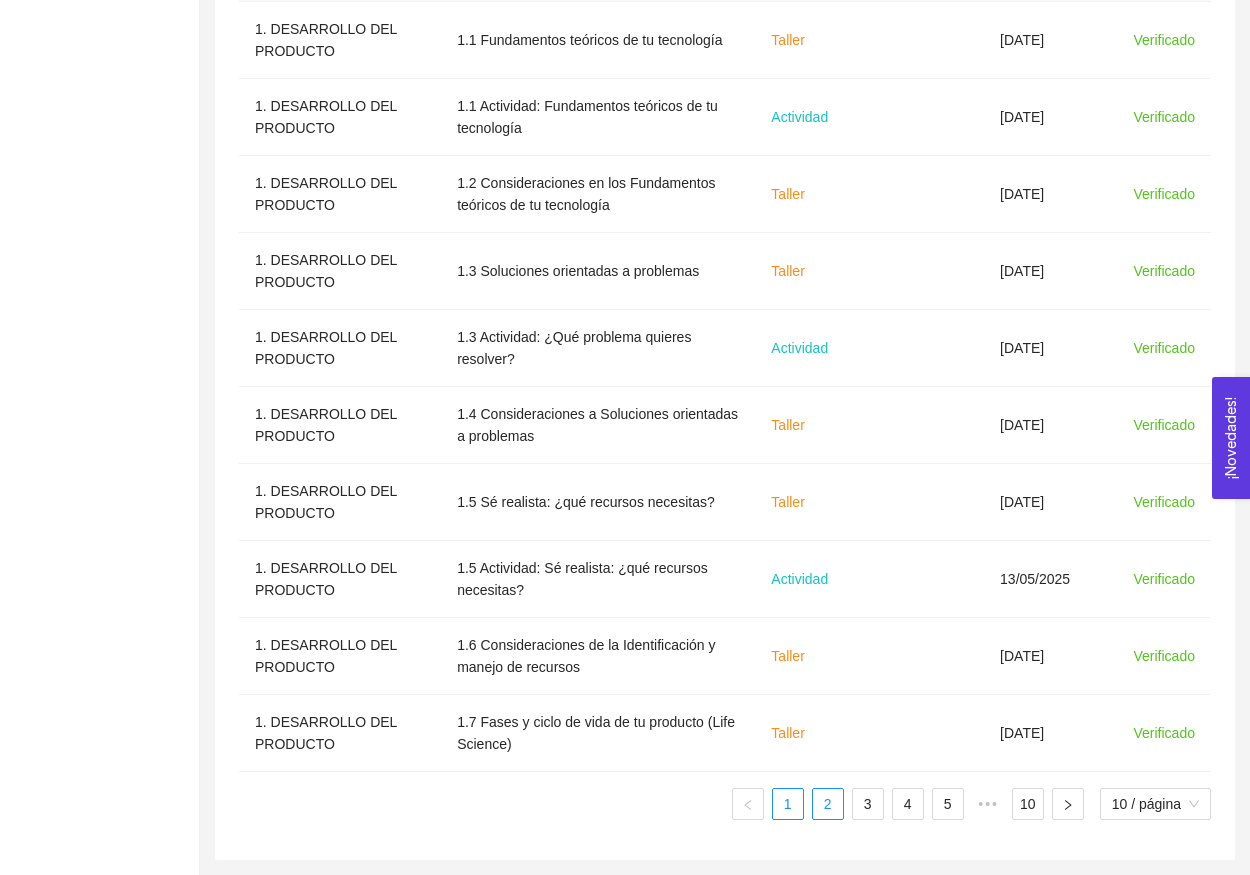 click on "2" at bounding box center [828, 804] 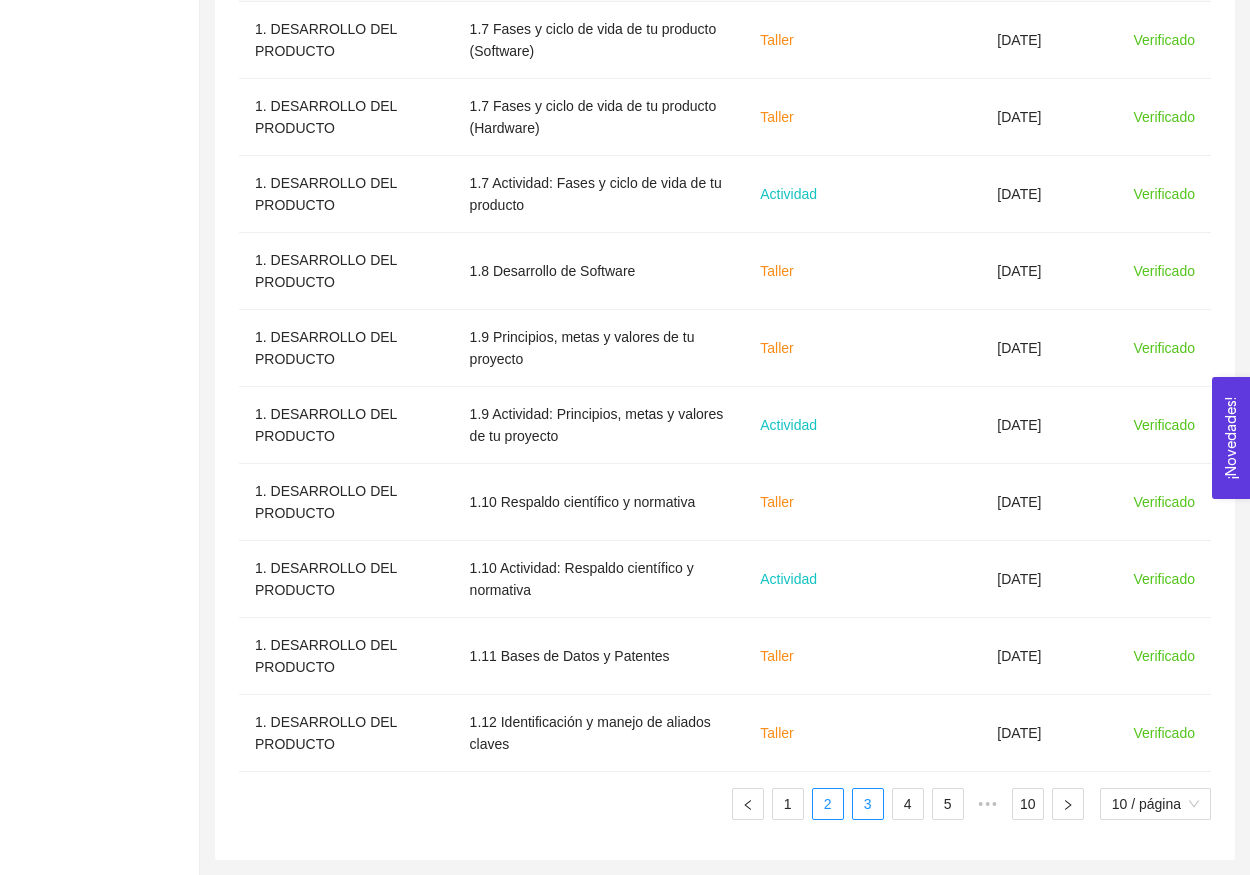 click on "3" at bounding box center (868, 804) 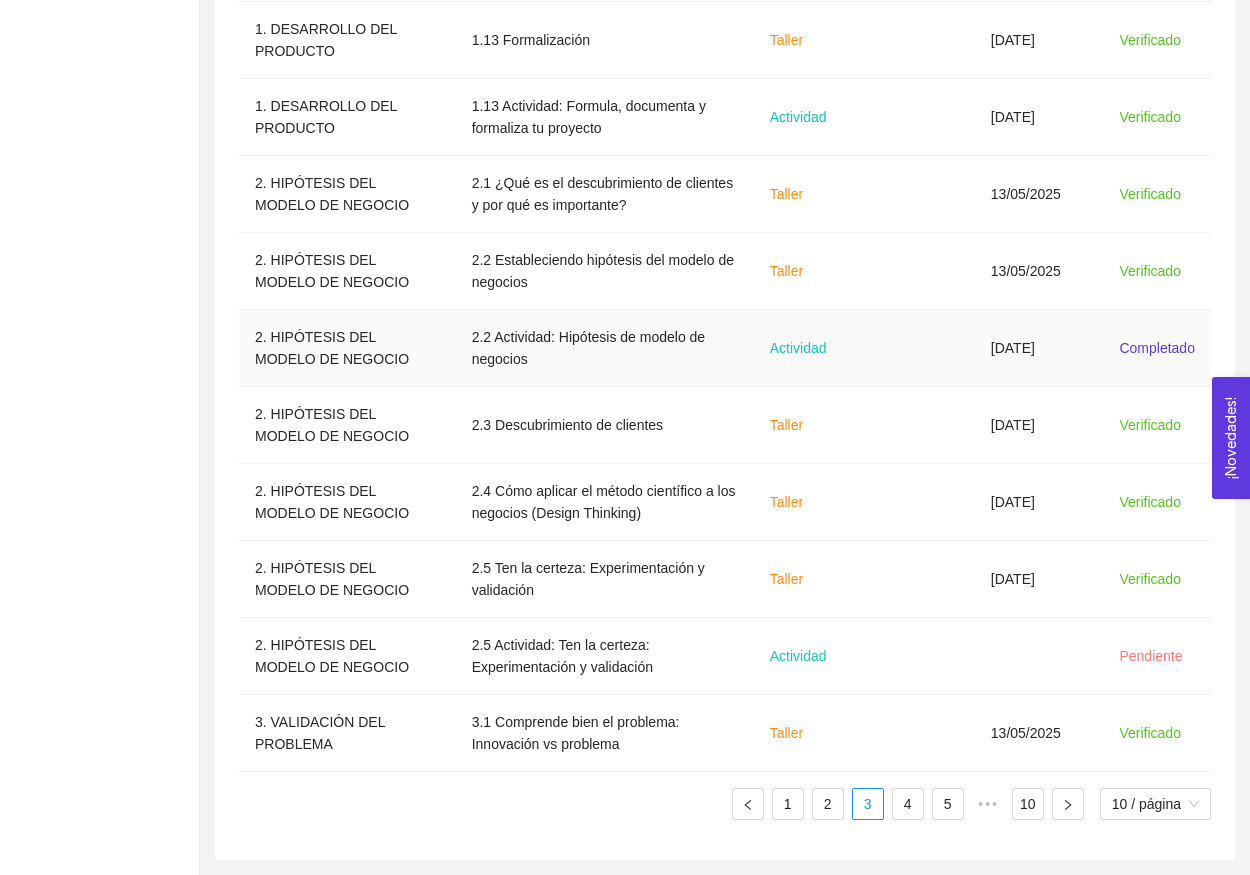 click on "[DATE]" at bounding box center (1039, 348) 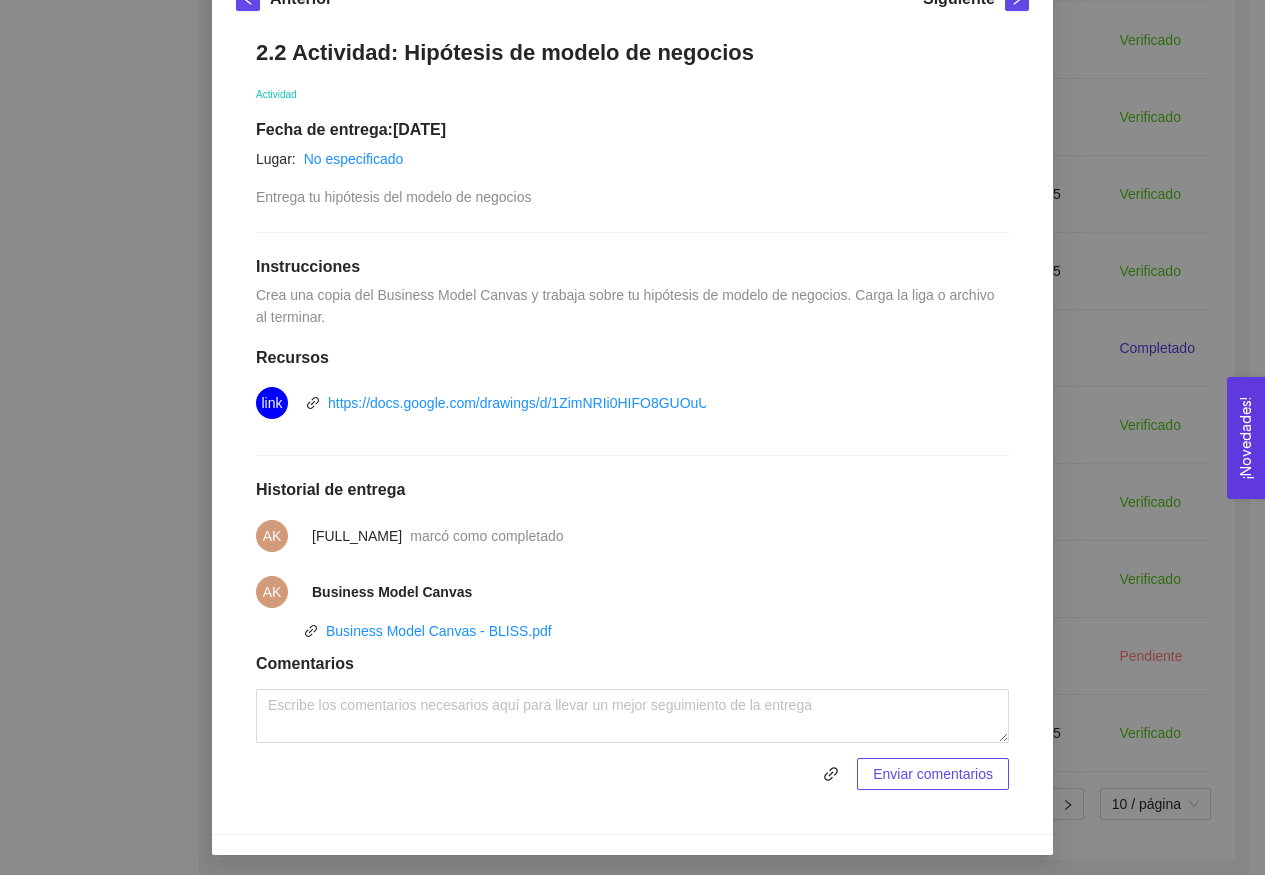 scroll, scrollTop: 125, scrollLeft: 0, axis: vertical 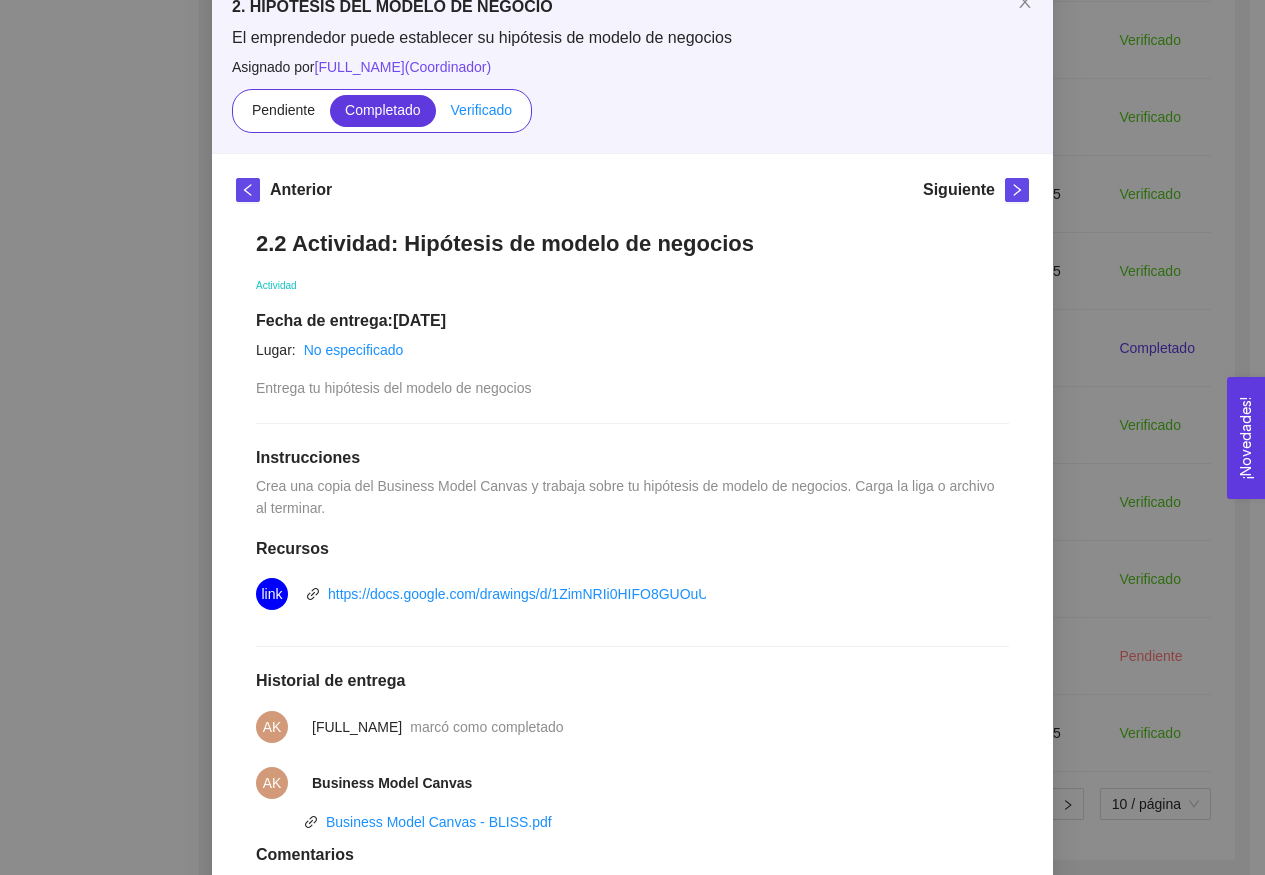 click on "Verificado" at bounding box center (481, 110) 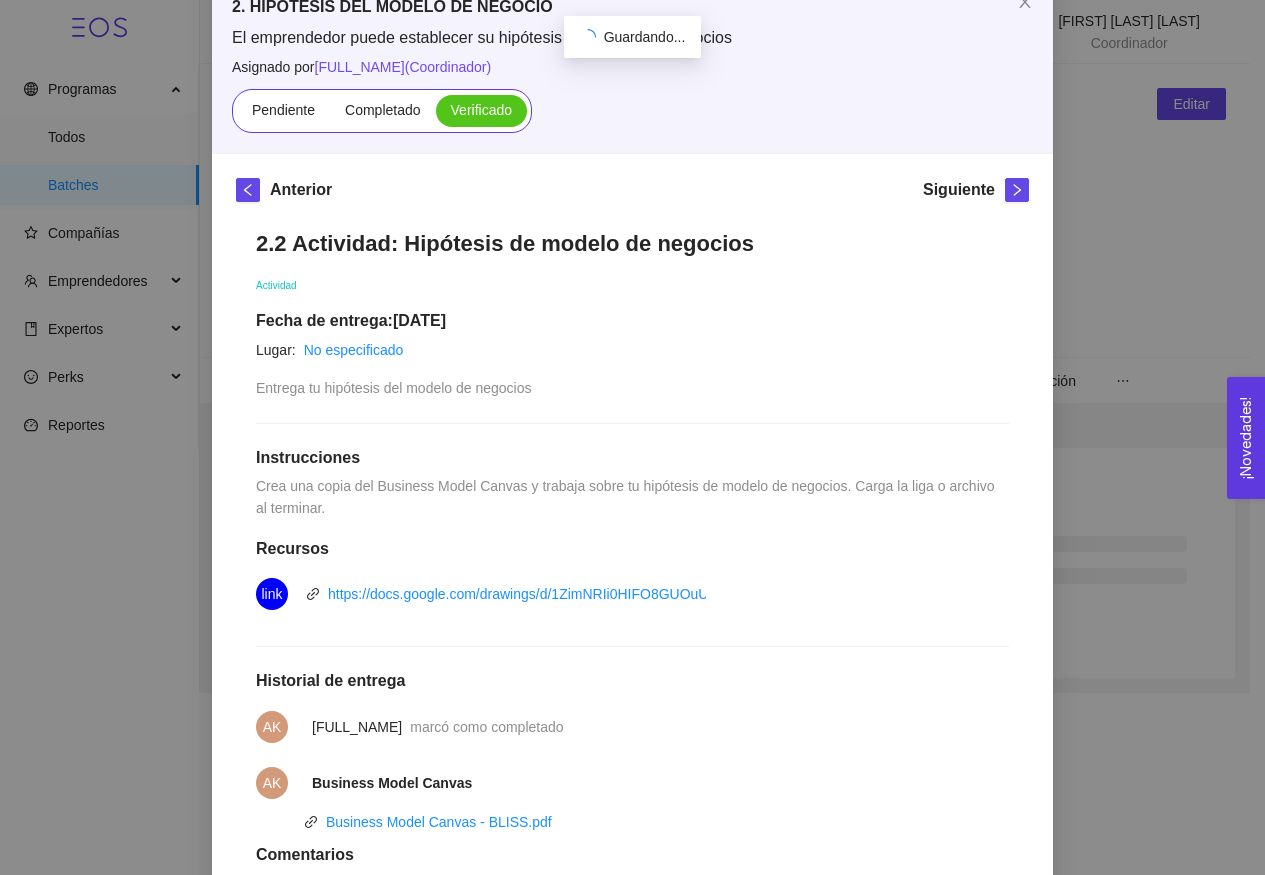scroll, scrollTop: 0, scrollLeft: 0, axis: both 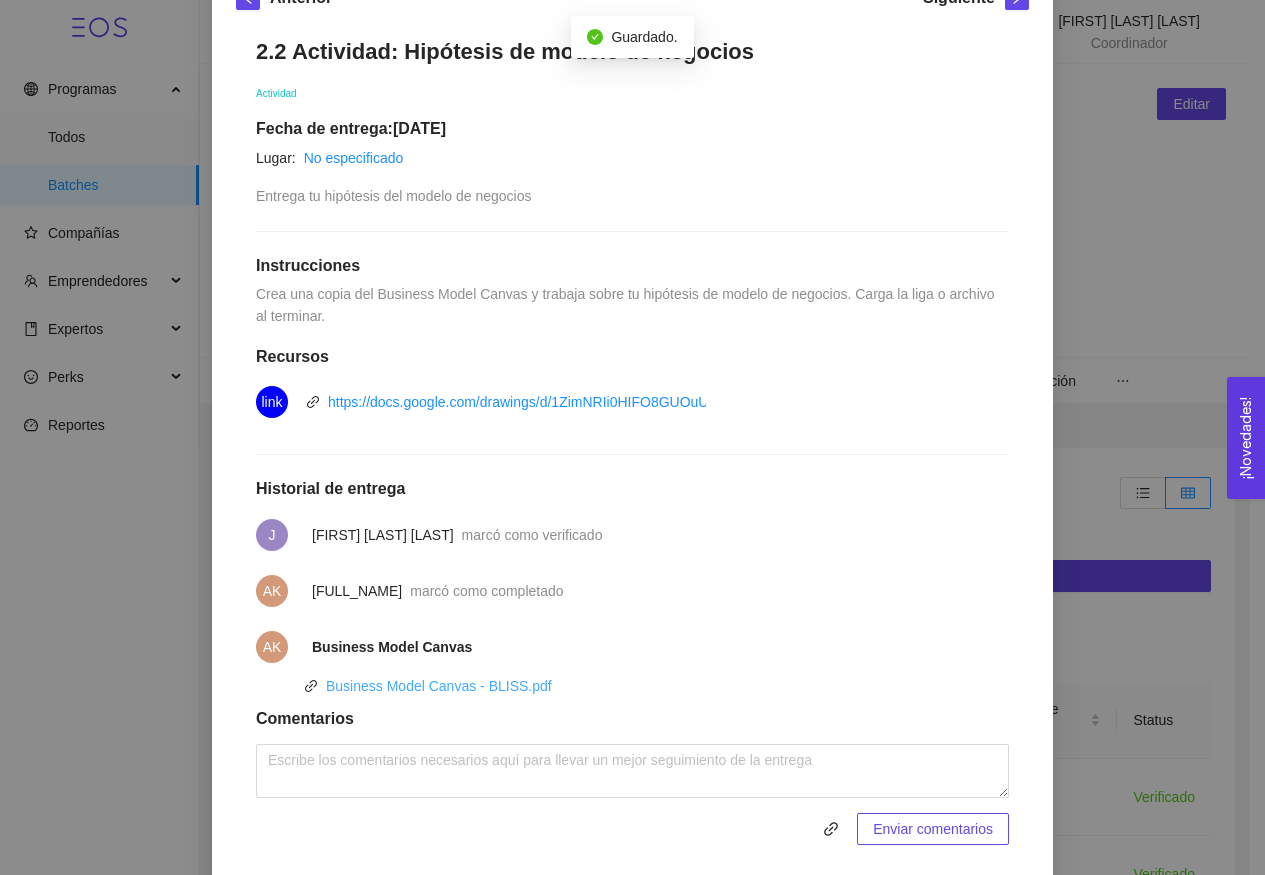 click on "Business Model Canvas - BLISS.pdf" at bounding box center (439, 686) 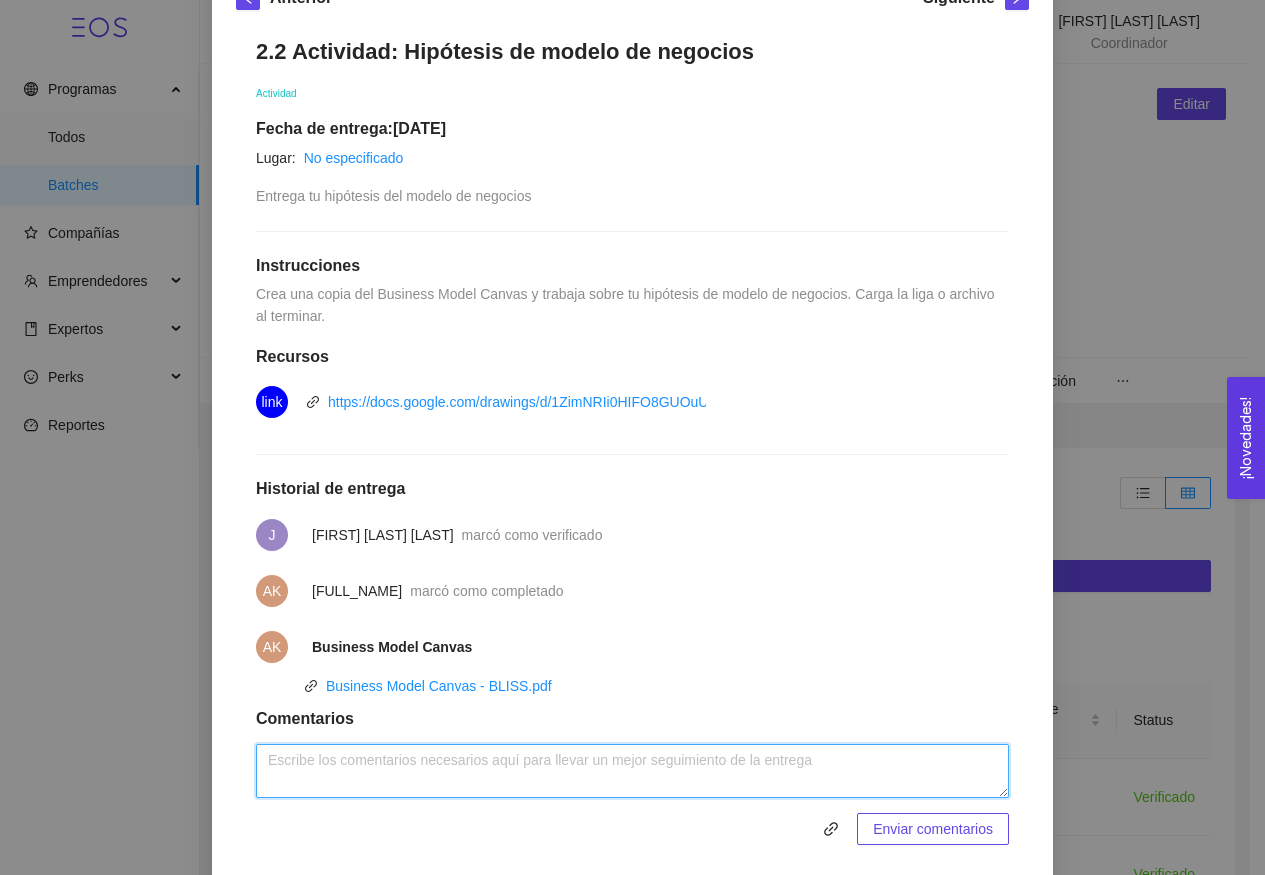 click at bounding box center (632, 771) 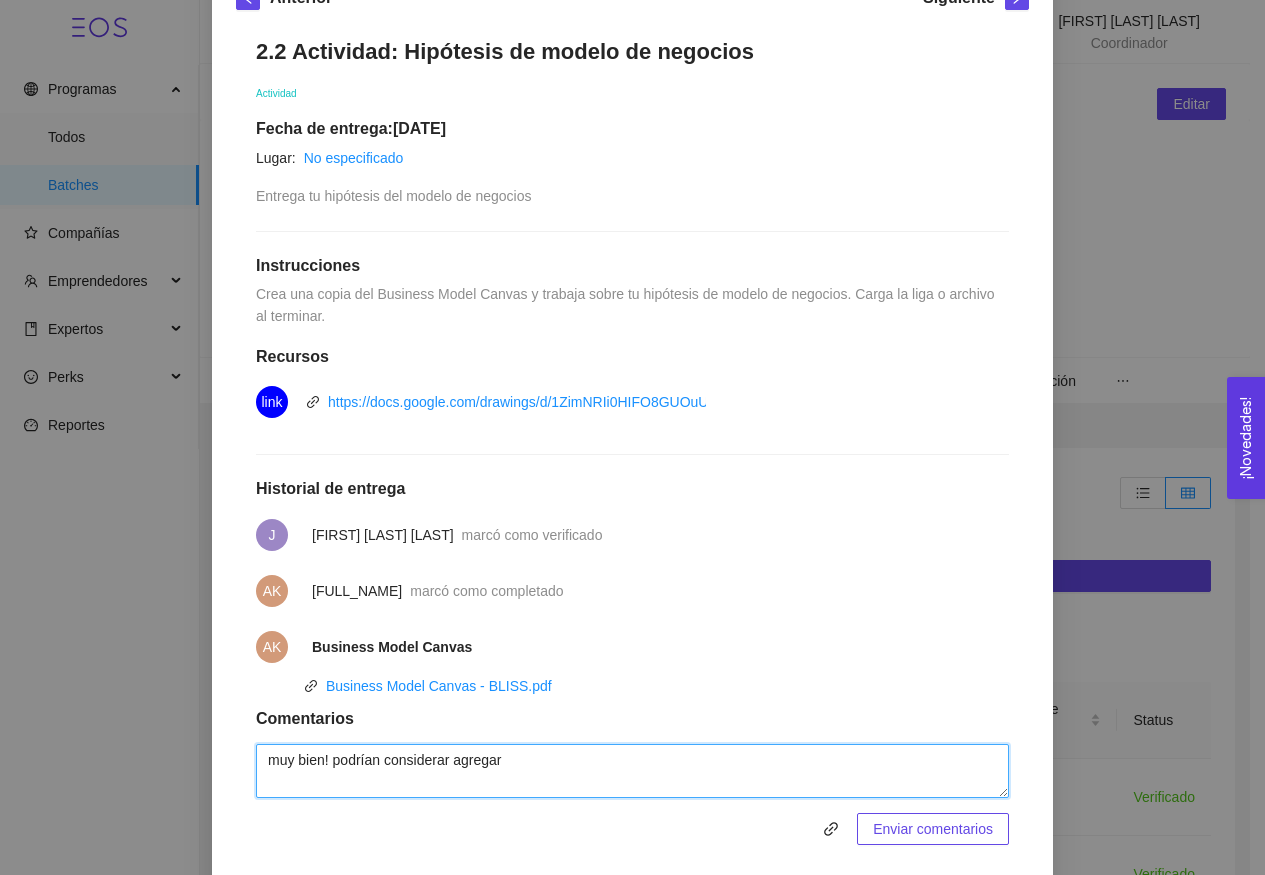 paste on "vender en eventos, redes sociales o a través de una tienda en línea sencilla" 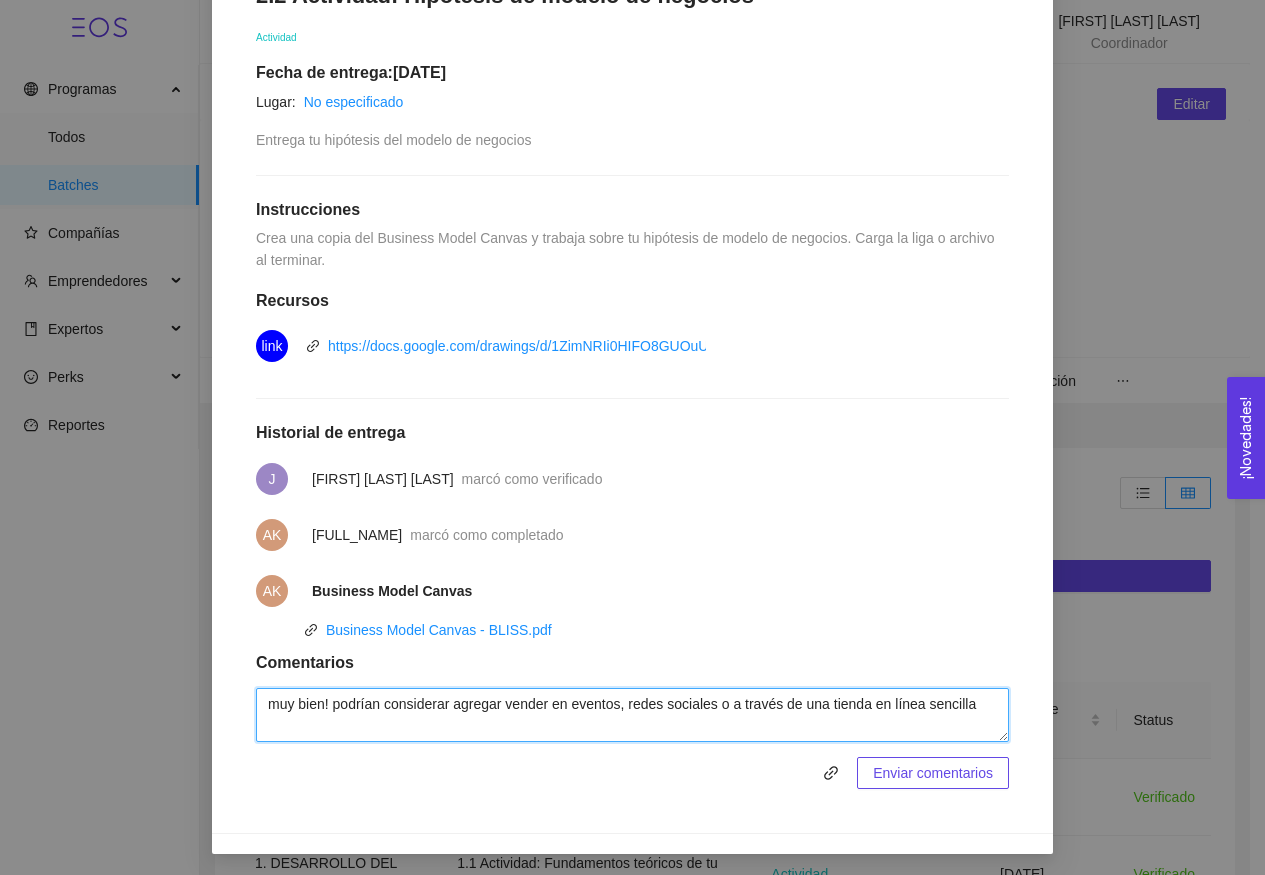 scroll, scrollTop: 372, scrollLeft: 0, axis: vertical 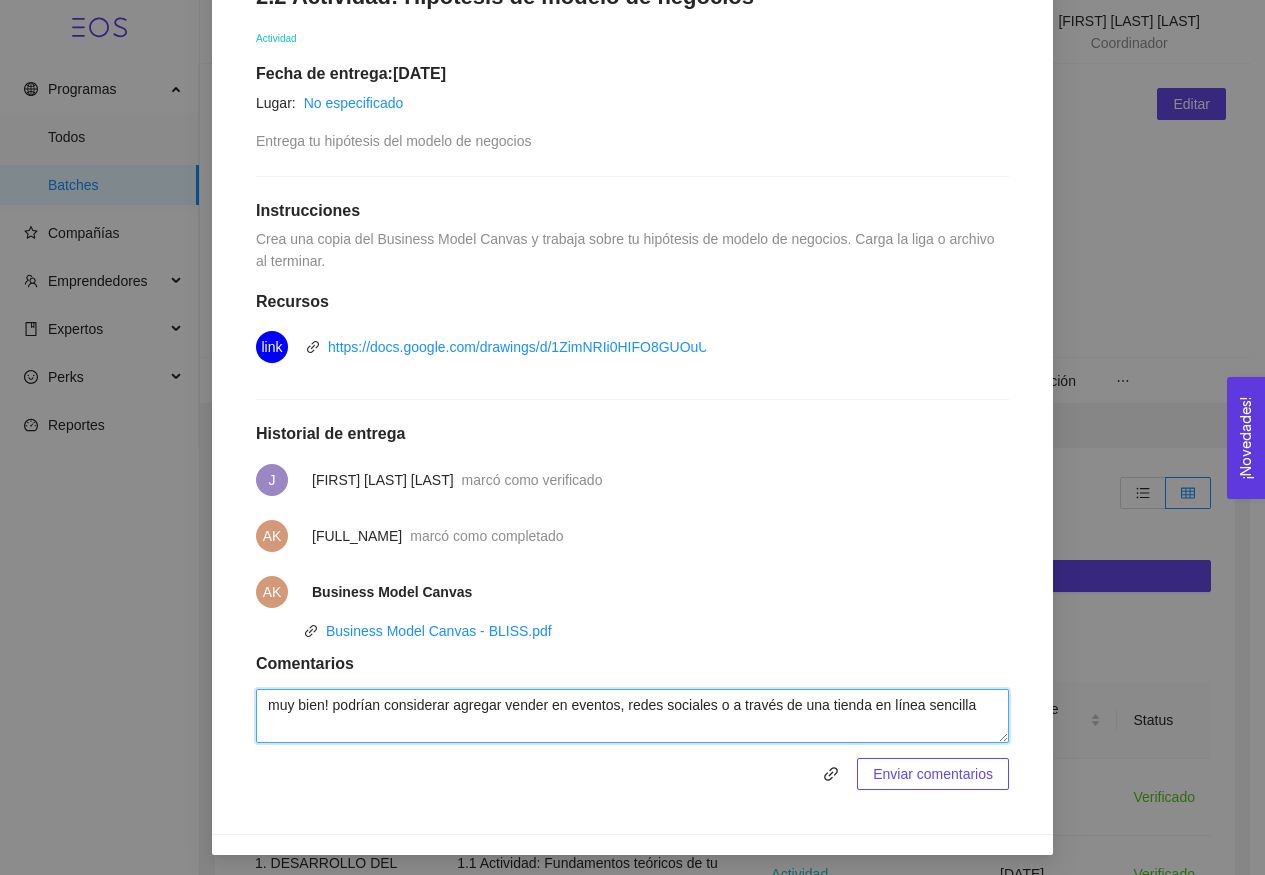 click on "muy bien! podrían considerar agregar vender en eventos, redes sociales o a través de una tienda en línea sencilla" at bounding box center [632, 716] 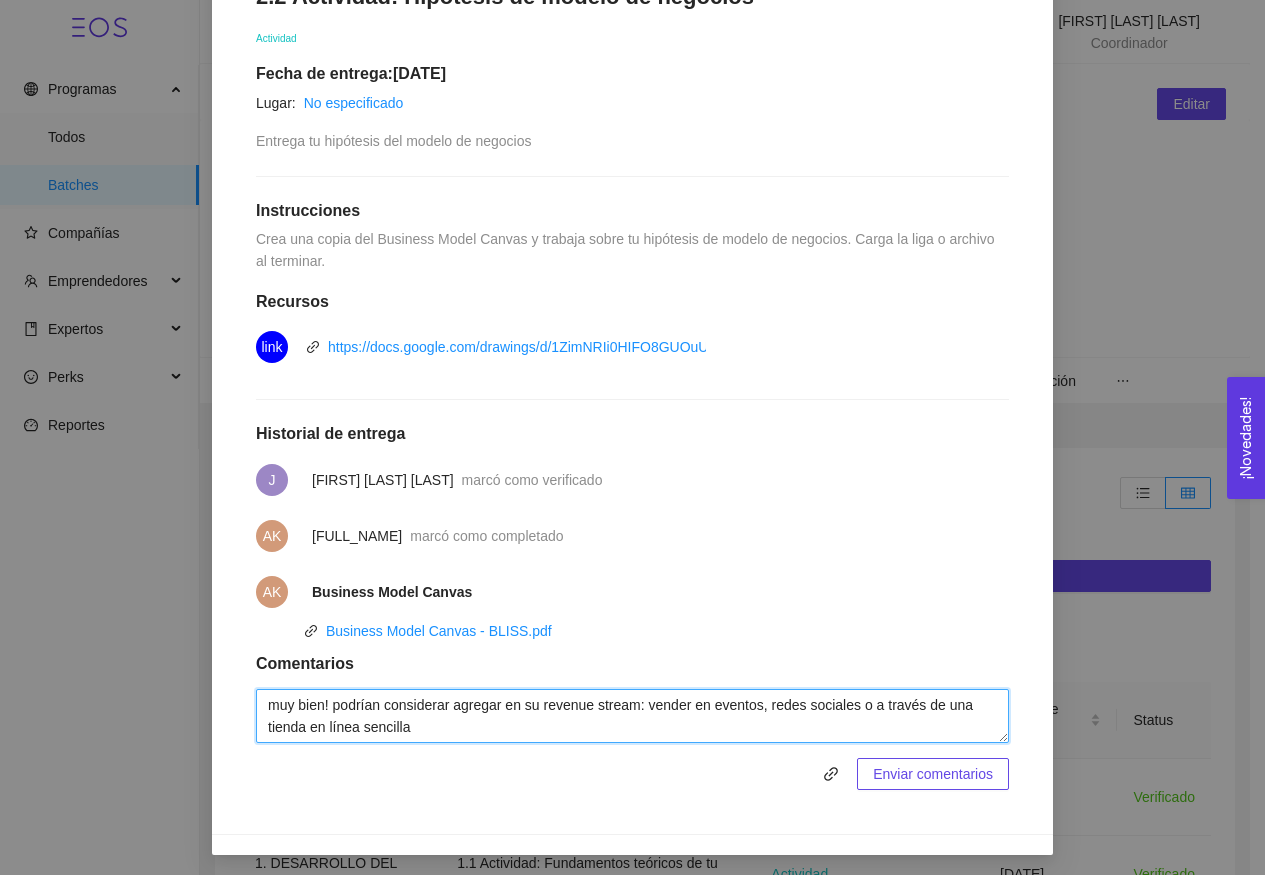 click on "muy bien! podrían considerar agregar en su revenue stream: vender en eventos, redes sociales o a través de una tienda en línea sencilla" at bounding box center [632, 716] 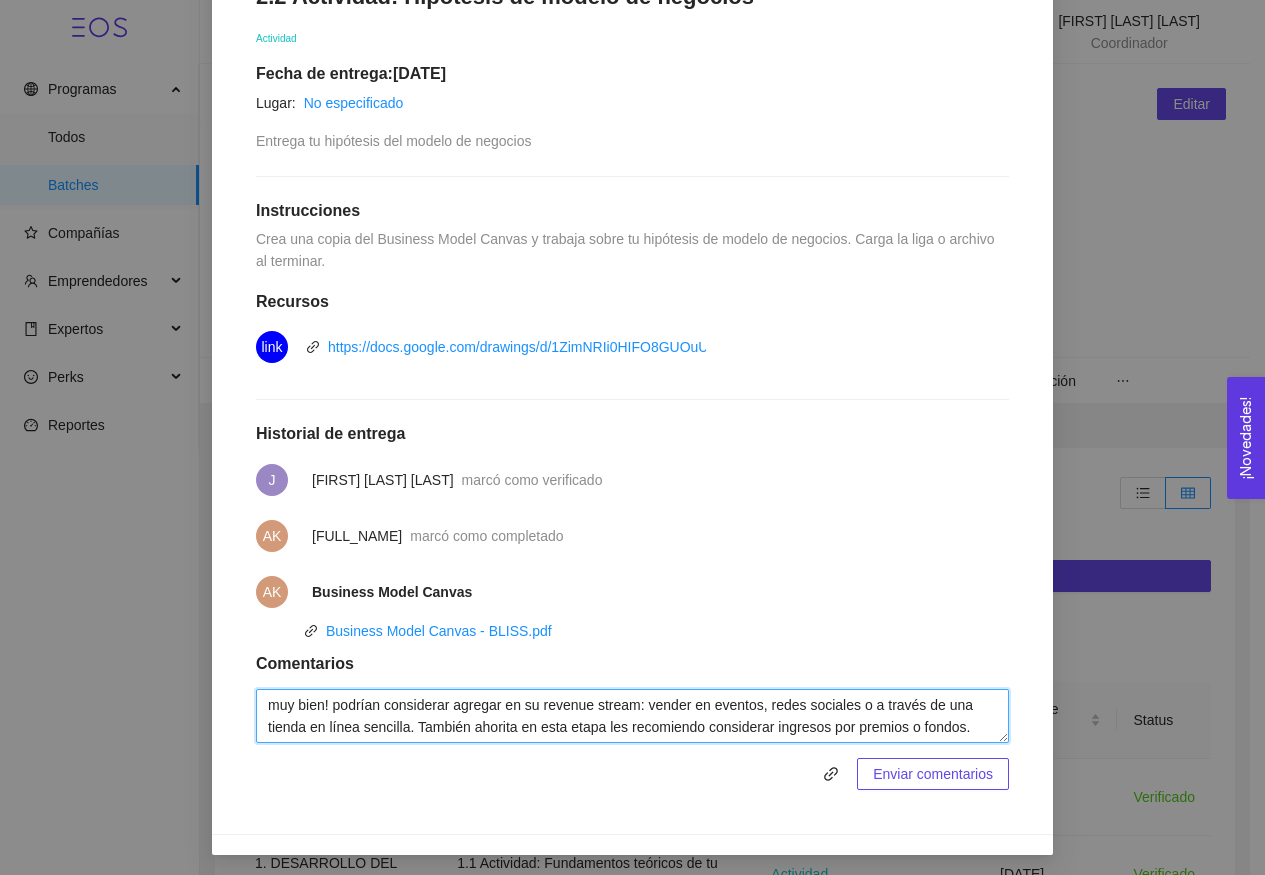 type on "muy bien! podrían considerar agregar en su revenue stream: vender en eventos, redes sociales o a través de una tienda en línea sencilla. También ahorita en esta etapa les recomiendo considerar ingresos por premios o fondos." 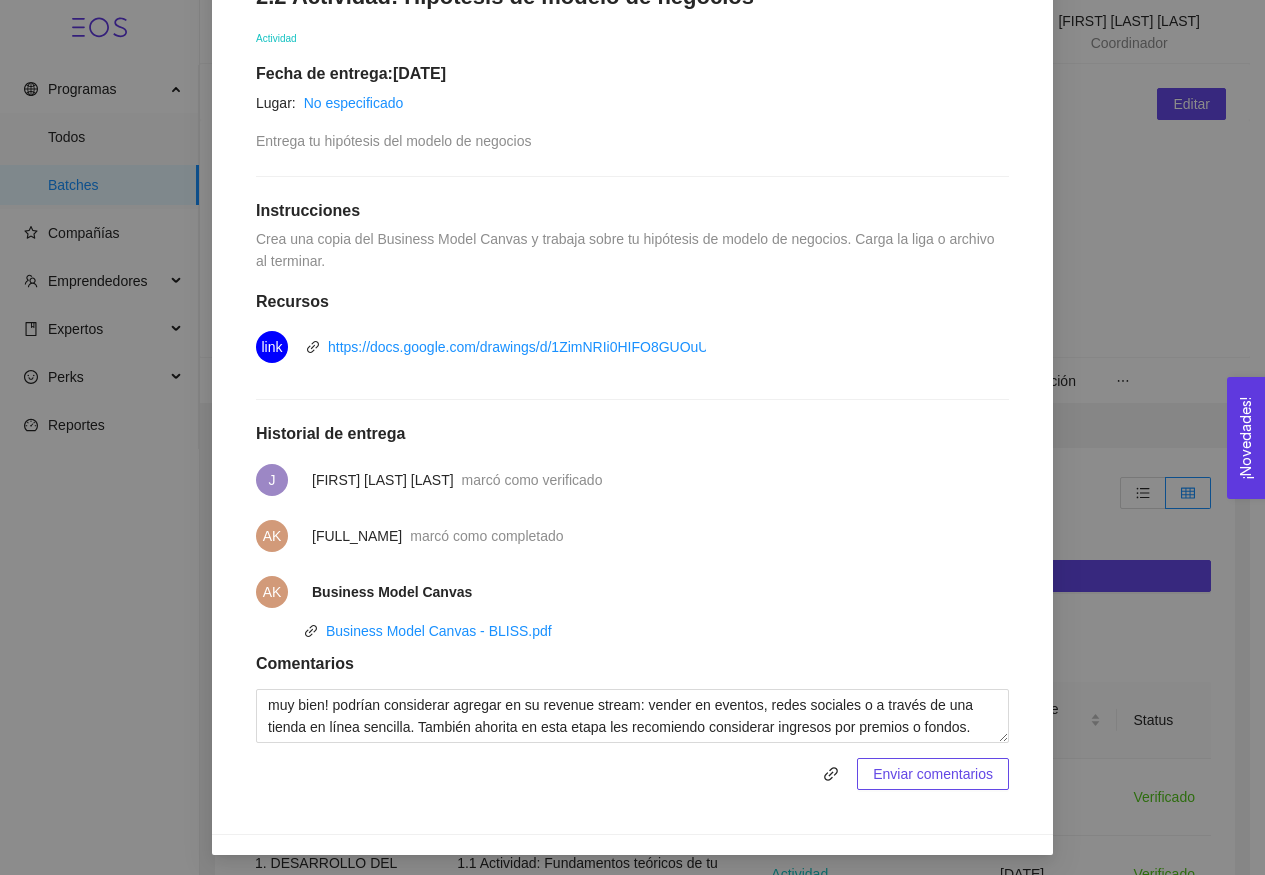 click on "Enviar comentarios" at bounding box center (933, 774) 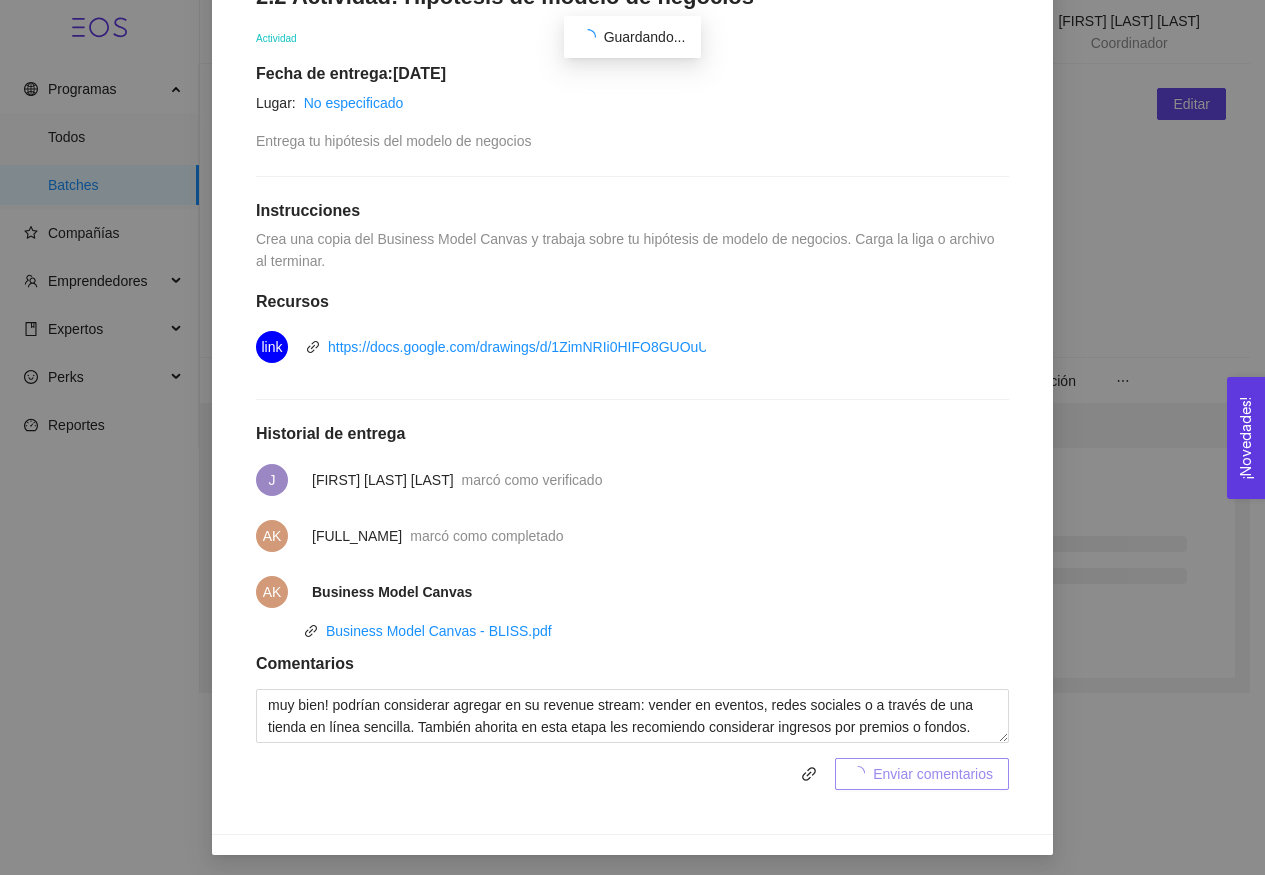 scroll, scrollTop: 369, scrollLeft: 0, axis: vertical 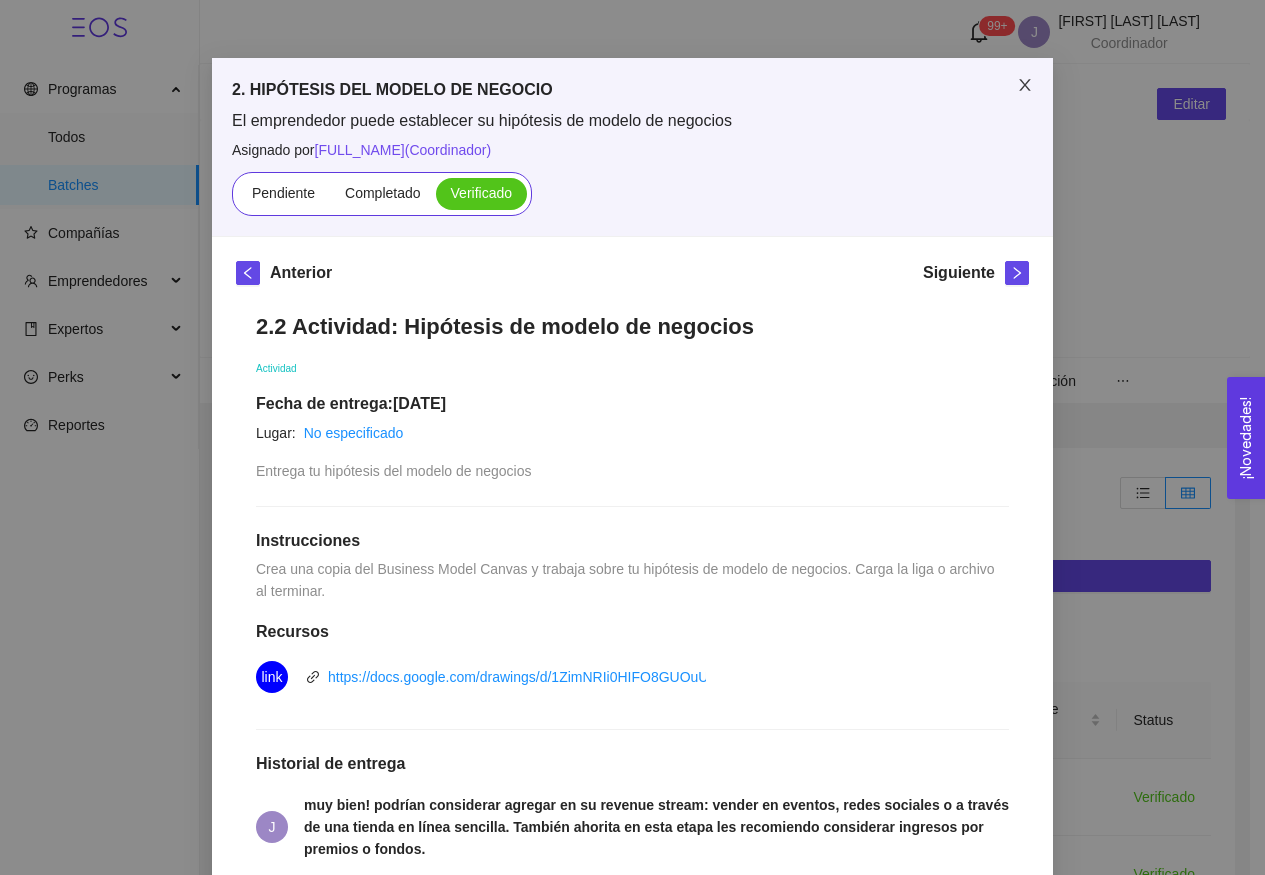 click 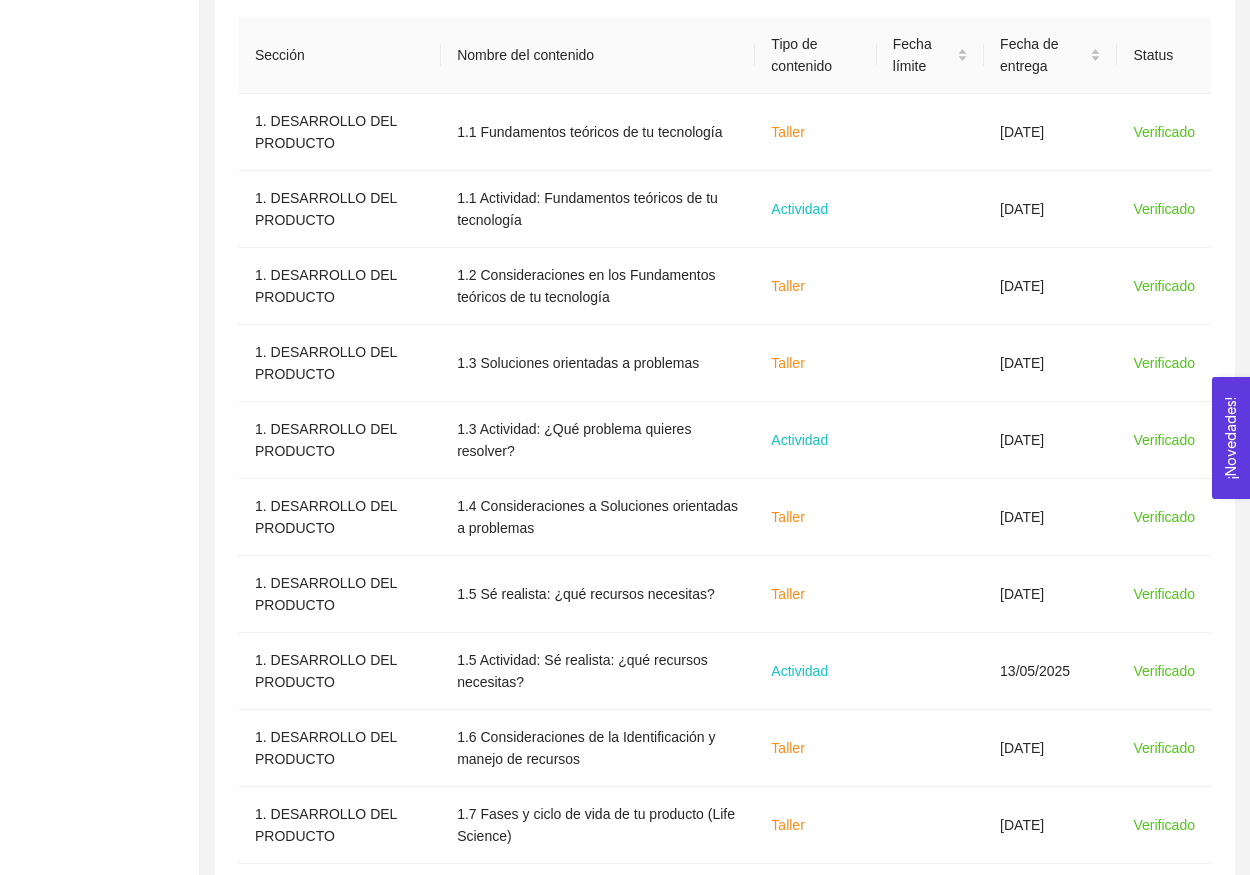 scroll, scrollTop: 237, scrollLeft: 0, axis: vertical 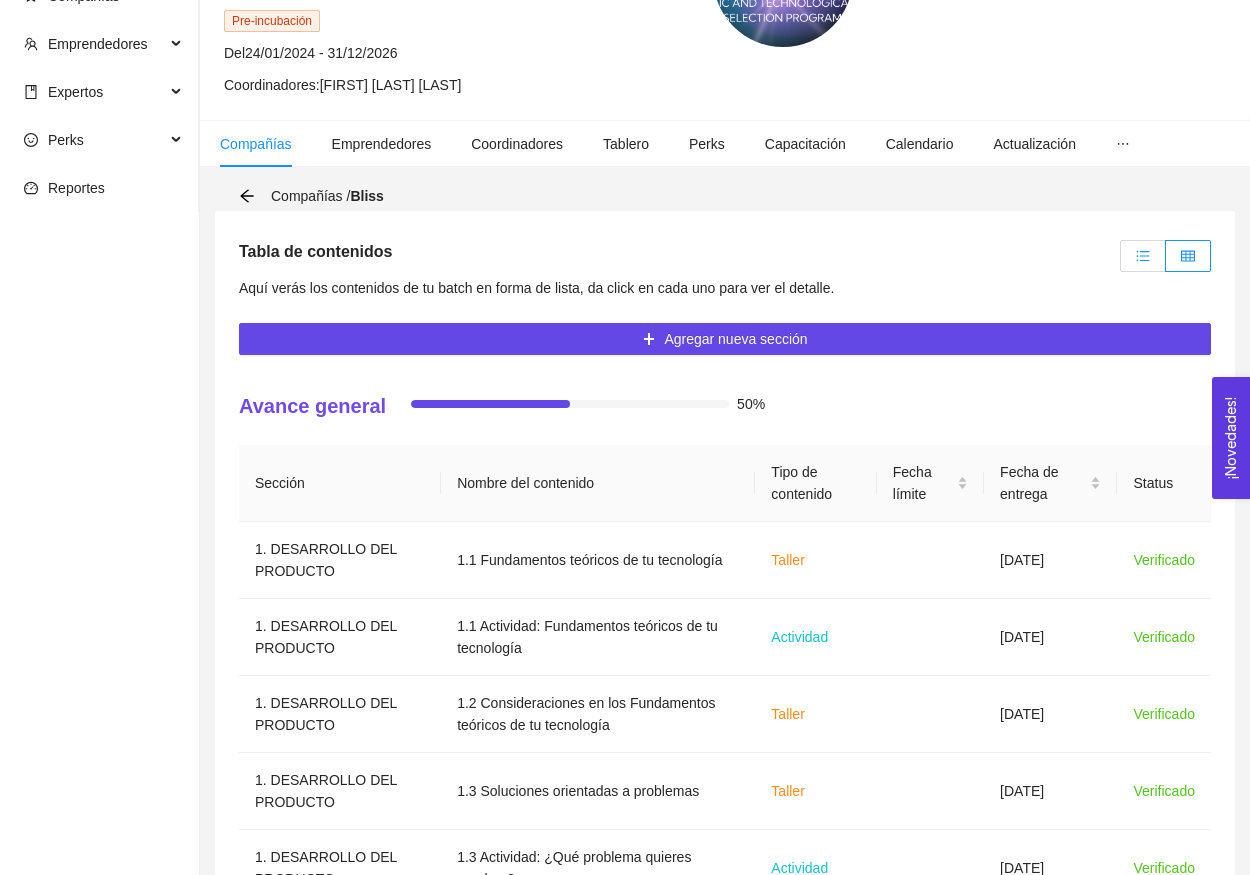 click 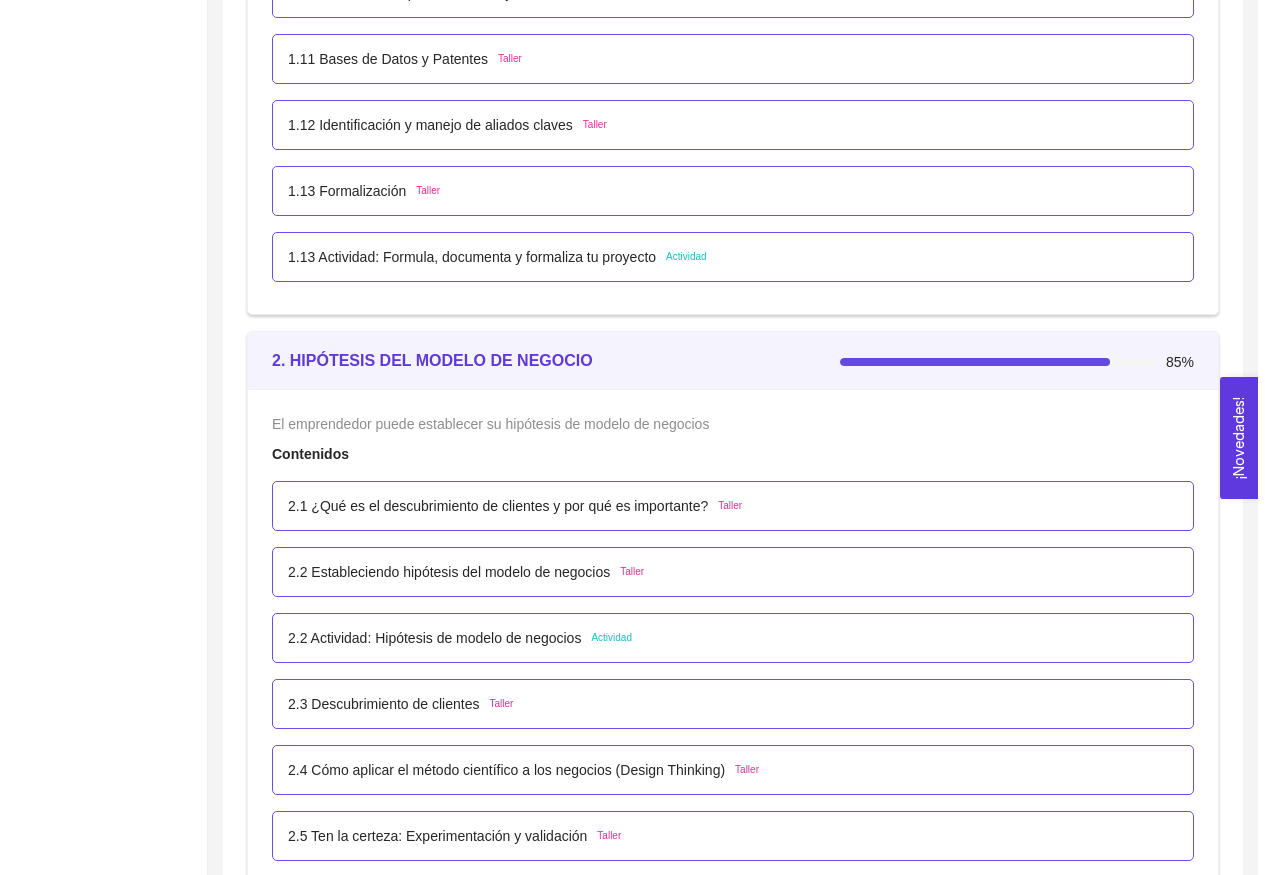 scroll, scrollTop: 2040, scrollLeft: 0, axis: vertical 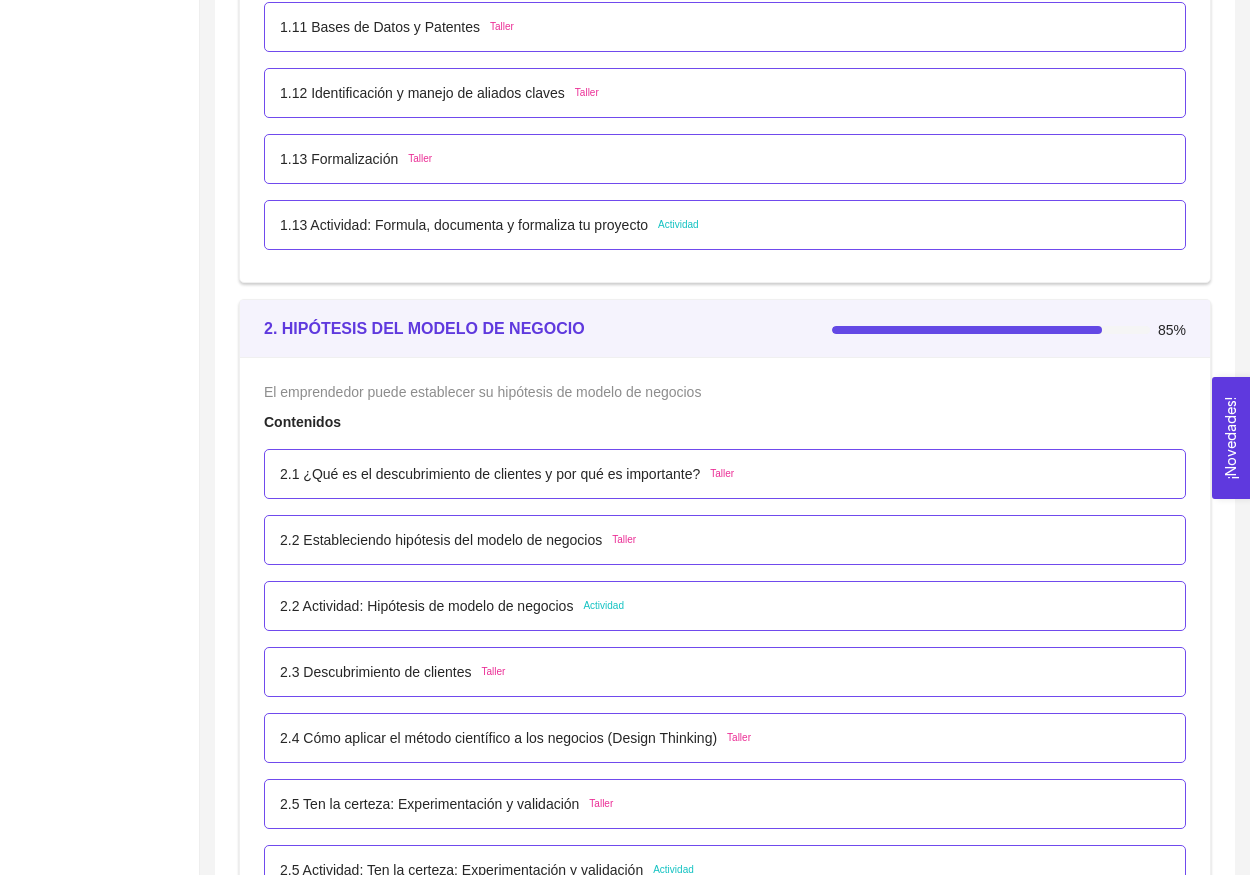 click on "2.3 Descubrimiento de clientes Taller" at bounding box center [725, 672] 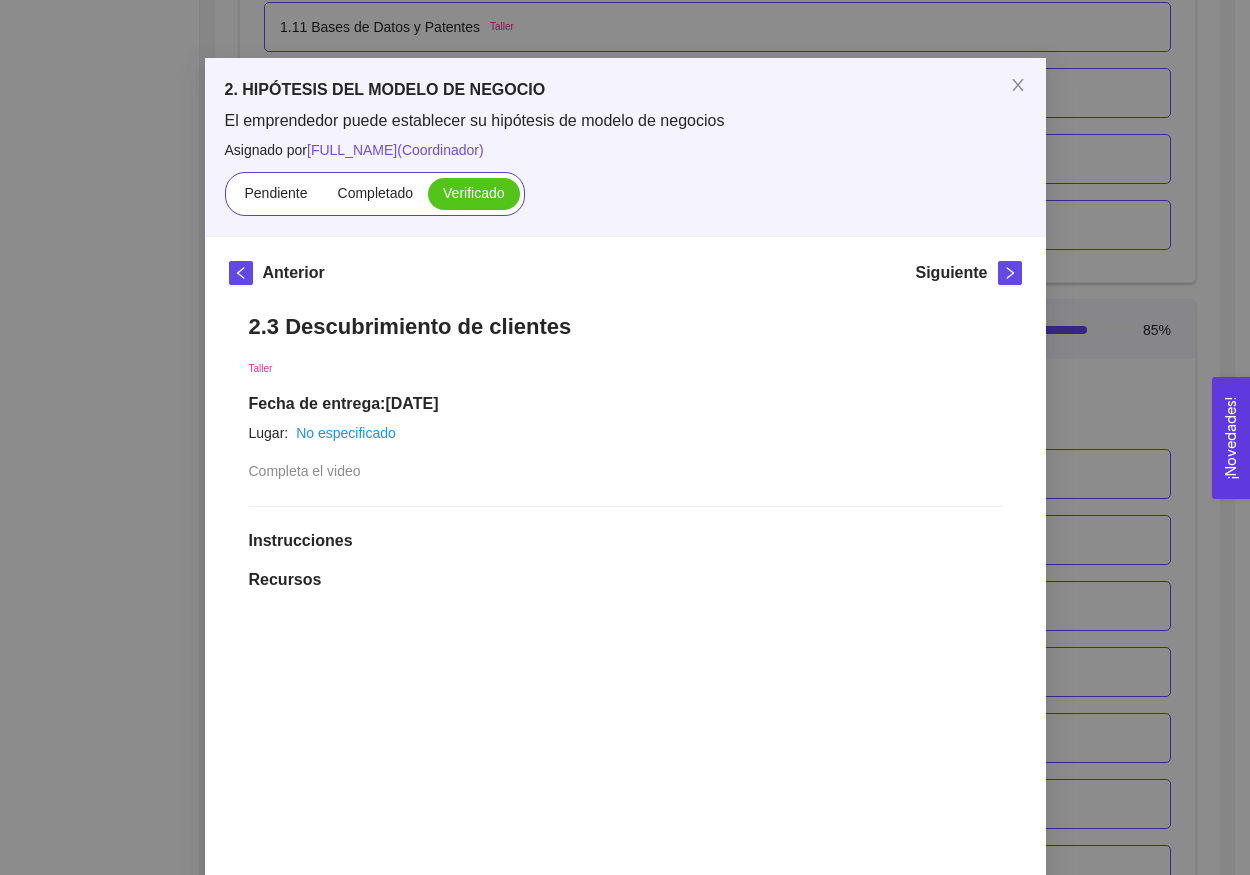 scroll, scrollTop: 0, scrollLeft: 0, axis: both 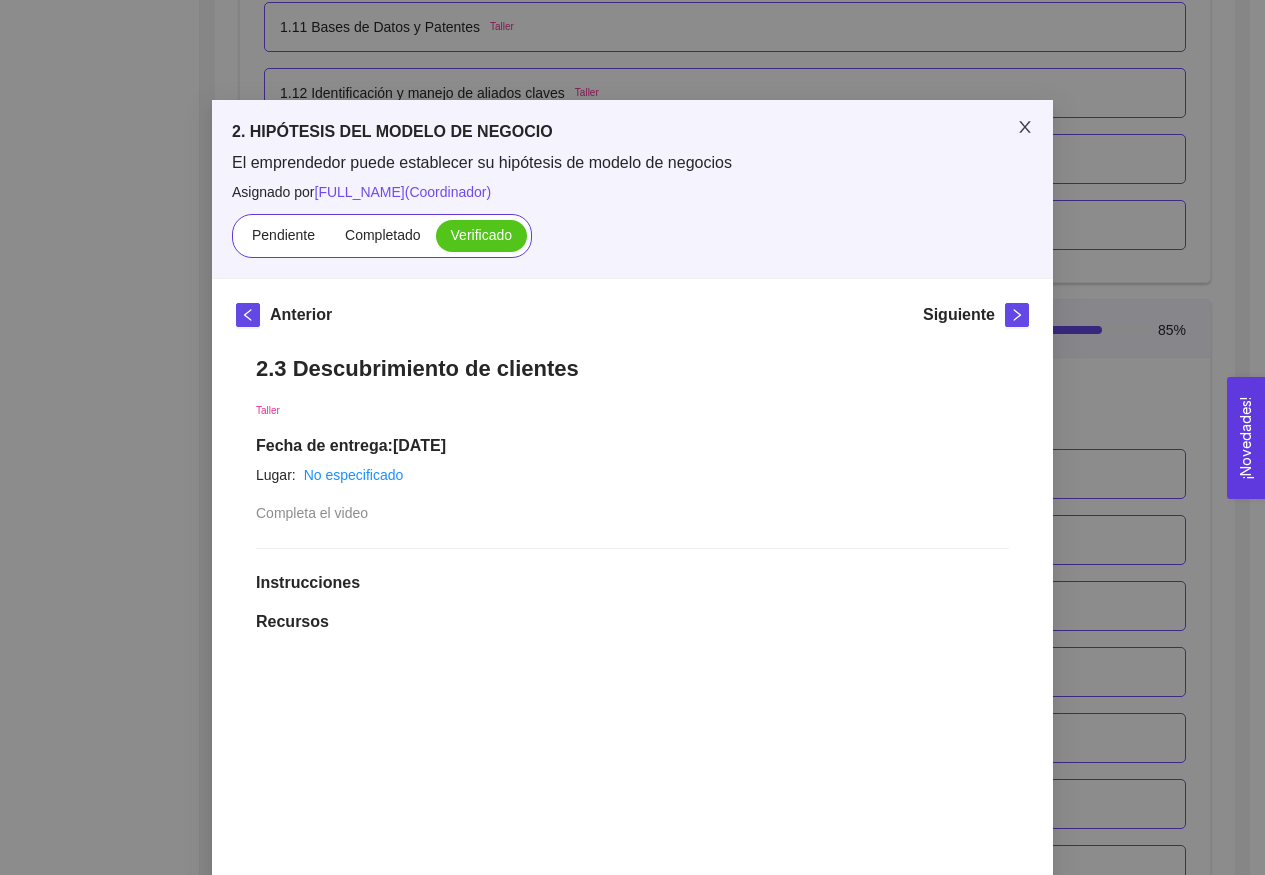 click 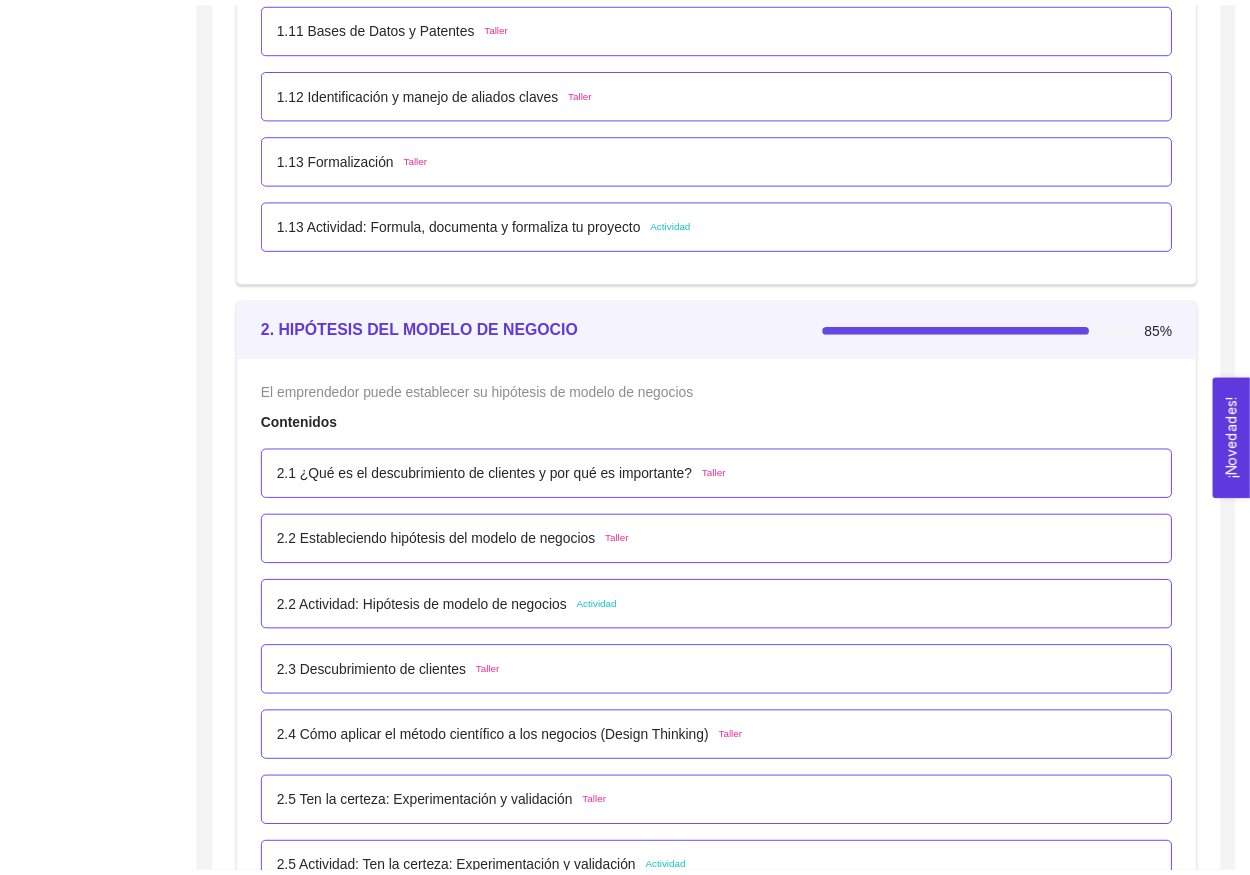 scroll, scrollTop: 0, scrollLeft: 0, axis: both 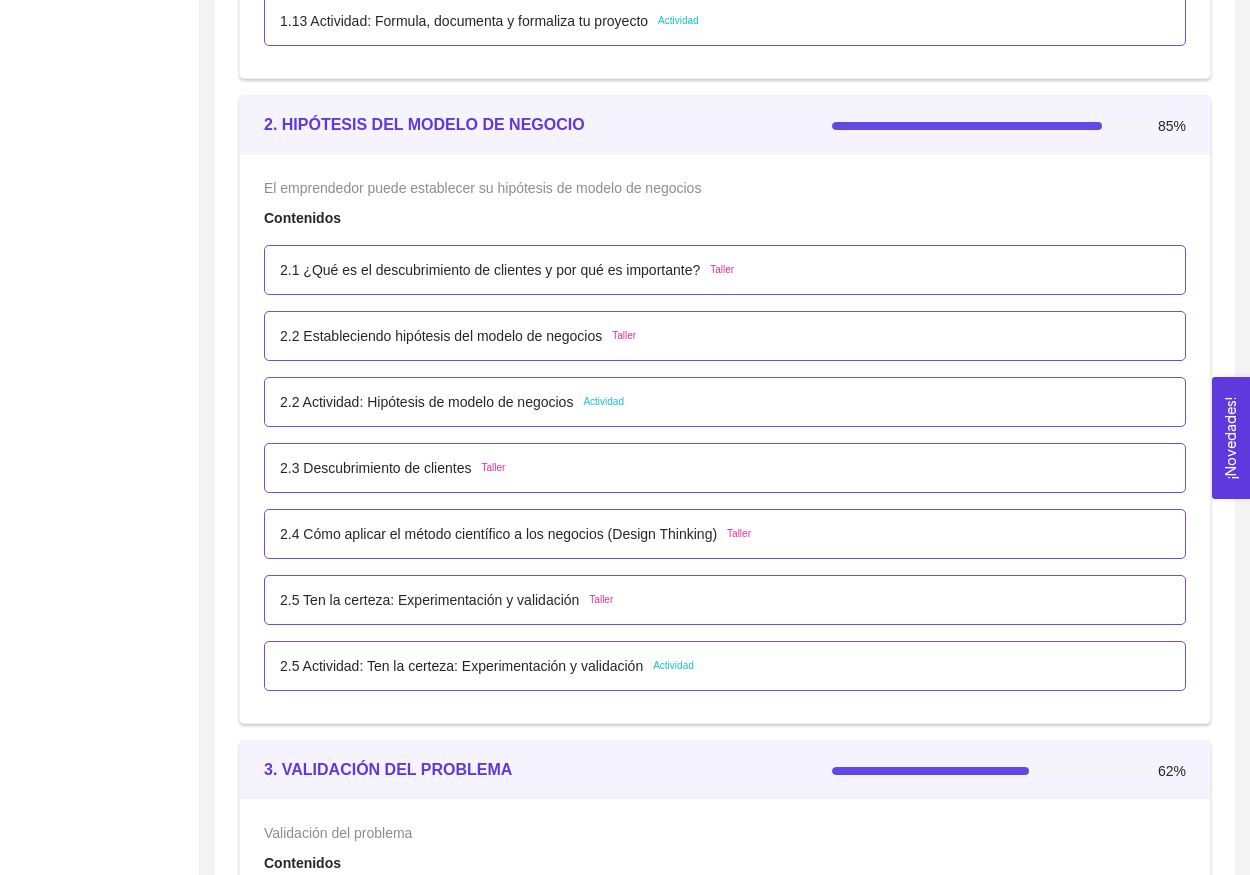 click on "2.5 Actividad: Ten la certeza: Experimentación y validación" at bounding box center (461, 666) 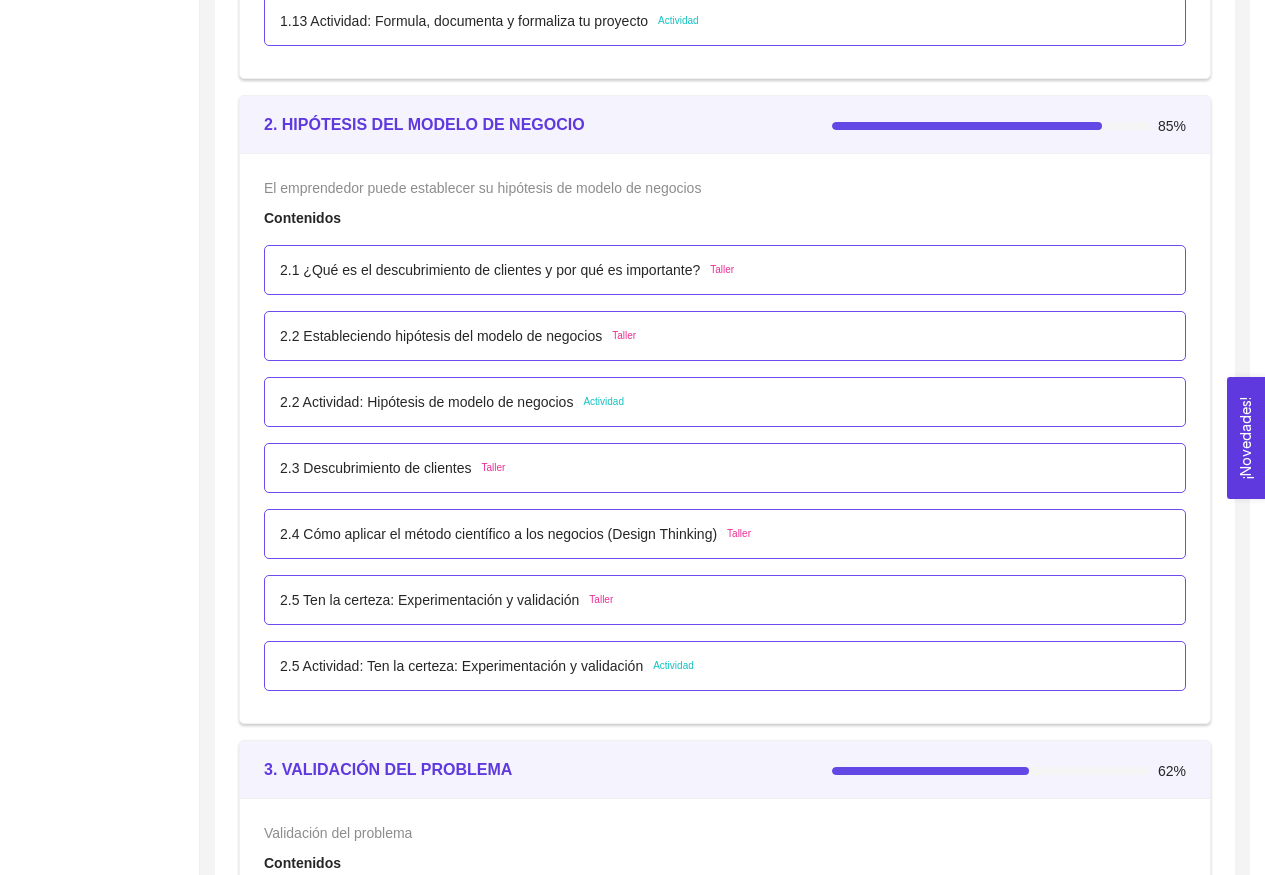 scroll, scrollTop: 0, scrollLeft: 0, axis: both 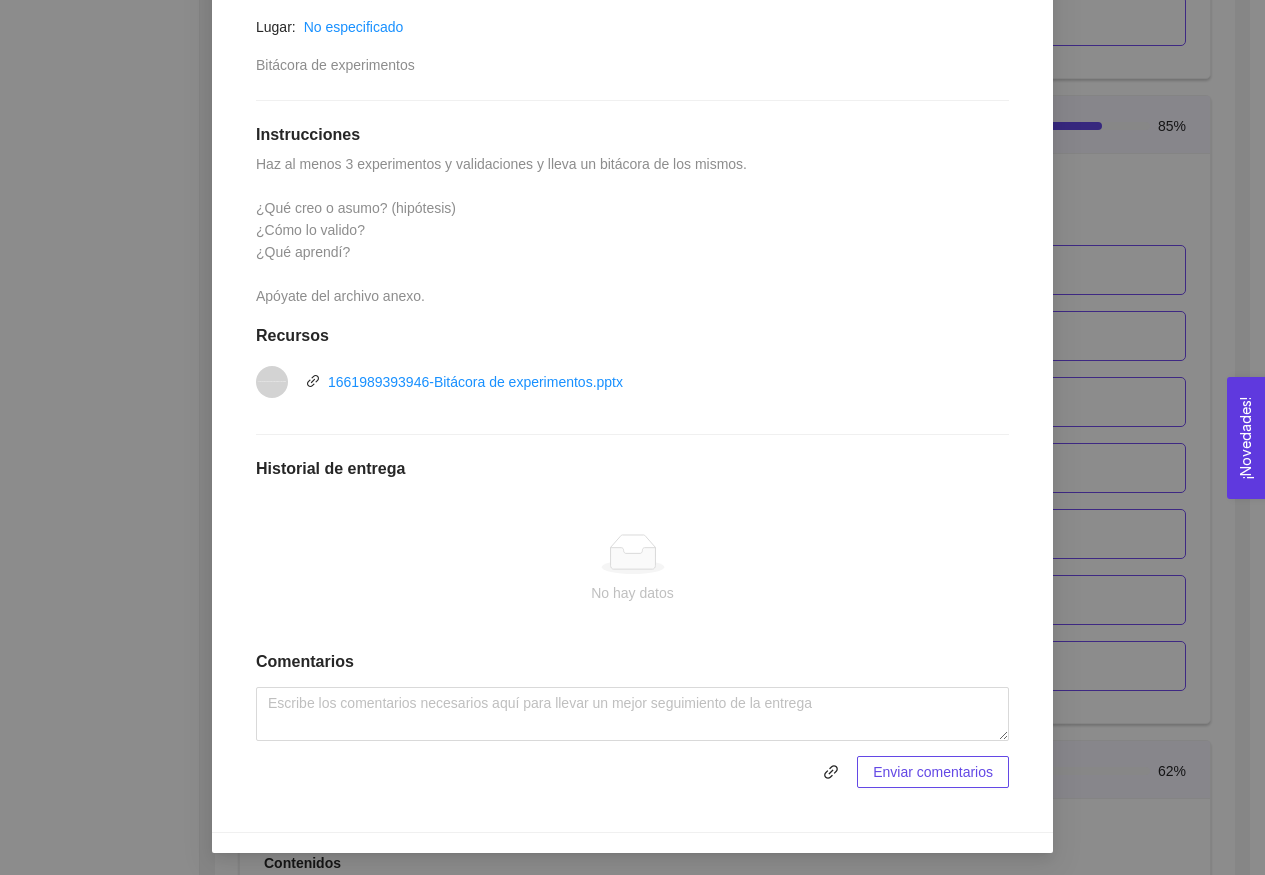 click on "2. HIPÓTESIS DEL MODELO DE NEGOCIO El emprendedor puede establecer su hipótesis de modelo de negocios Asignado por [PERSON_NAME] ( Coordinador ) Pendiente Completado Verificado Anterior Siguiente 2.5 Actividad: Ten la certeza: Experimentación y validación Actividad Lugar: No especificado Bitácora de experimentos
Instrucciones Haz al menos 3 experimentos y validaciones y lleva un bitácora de los mismos.
¿Qué creo o asumo? (hipótesis)
¿Cómo lo valido?
¿Qué aprendí?
Apóyate del archivo anexo.
Recursos vnd.openxmlformats-officedocument.presentationml.presentation 1661989393946-Bitácora de experimentos.pptx Historial de entrega No hay datos Comentarios Enviar comentarios Cancelar Aceptar" at bounding box center (632, 437) 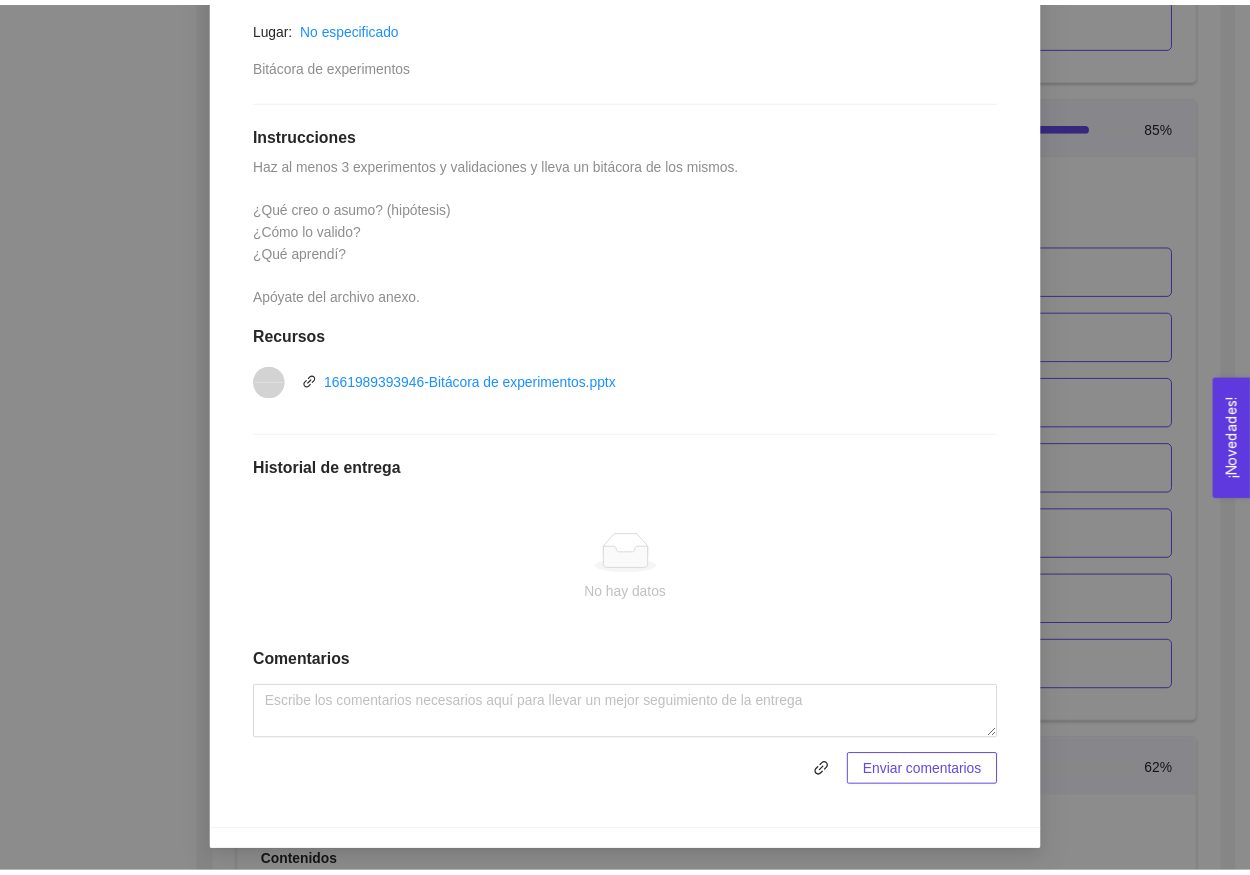 scroll, scrollTop: 319, scrollLeft: 0, axis: vertical 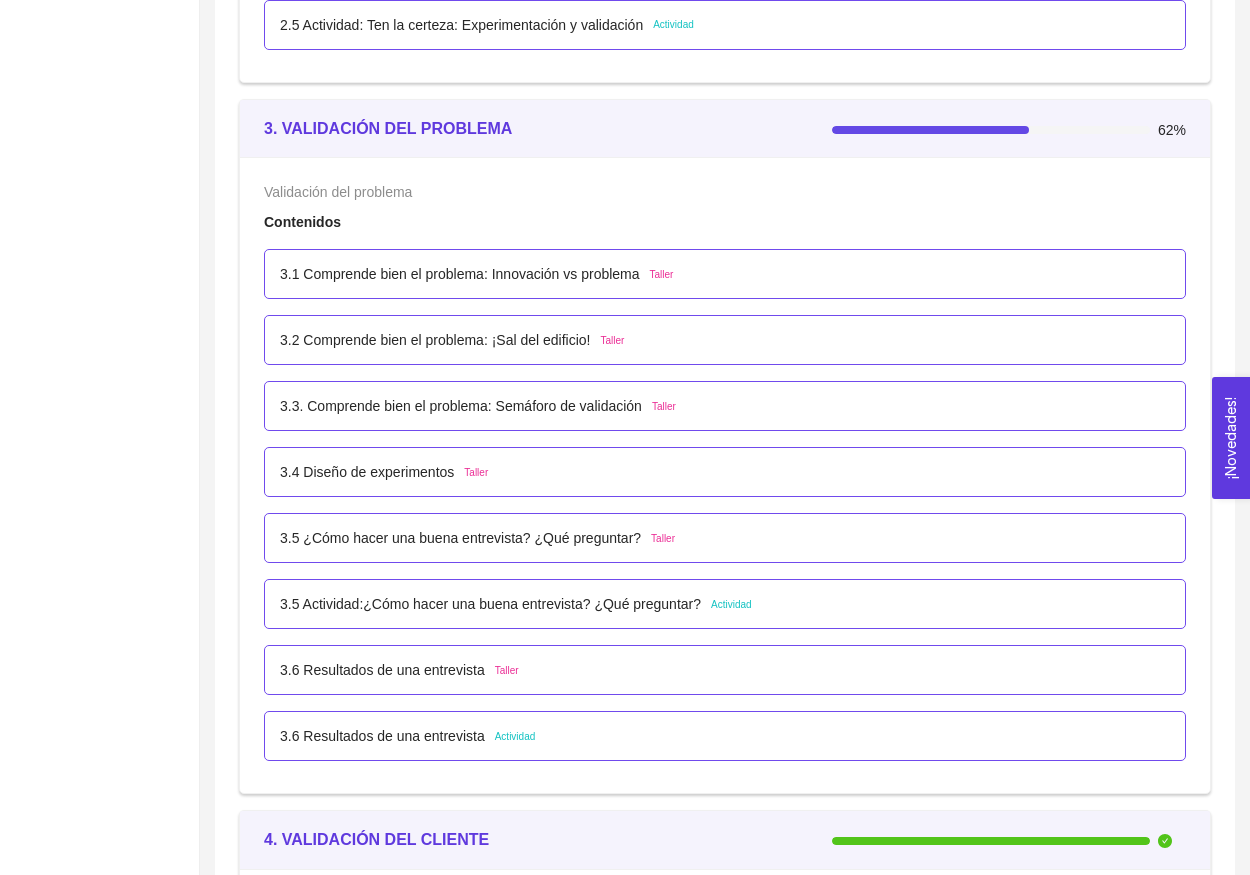 click on "3.5 Actividad:¿Cómo hacer una buena entrevista? ¿Qué preguntar?" at bounding box center [490, 604] 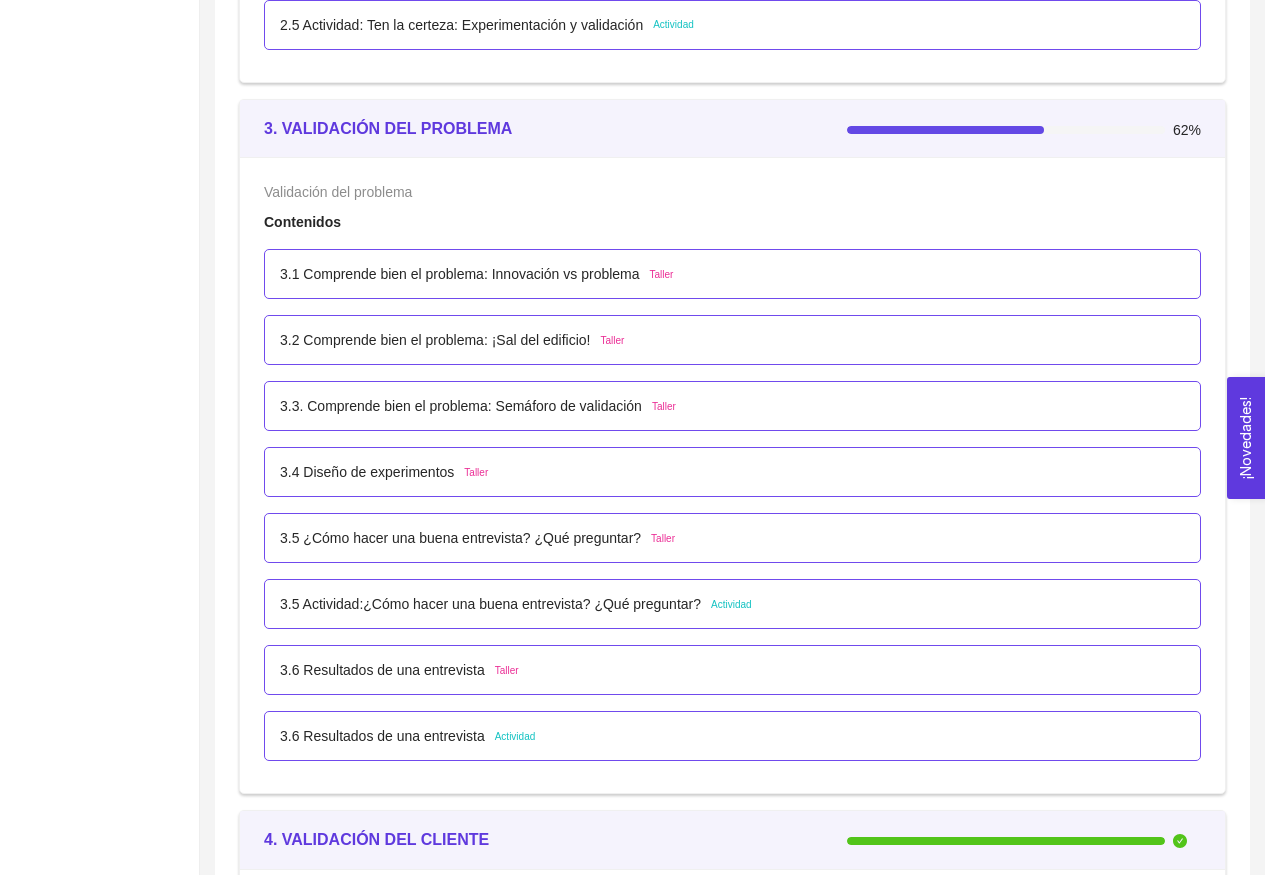 scroll, scrollTop: 0, scrollLeft: 0, axis: both 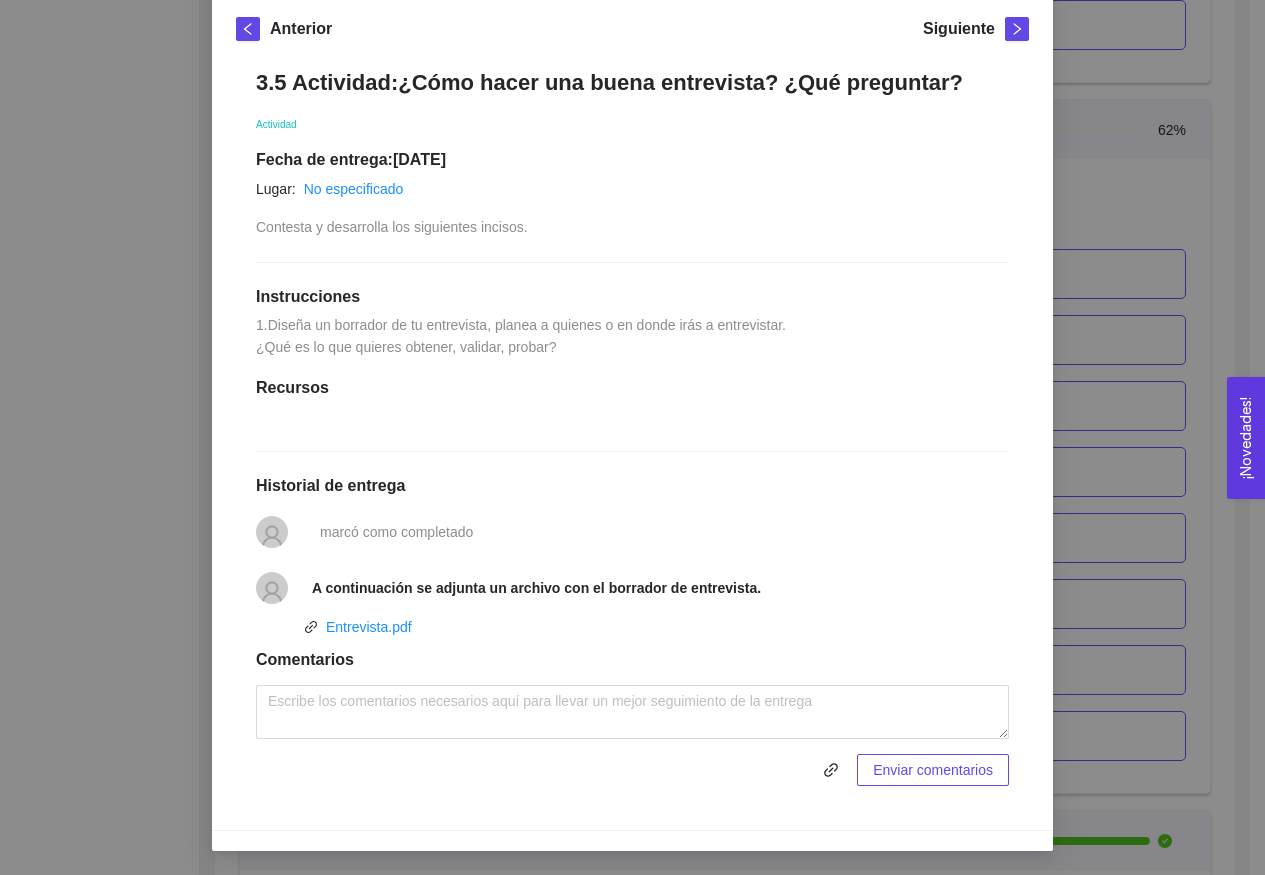 click on "A continuación  se adjunta un archivo con el borrador de entrevista." at bounding box center (632, 588) 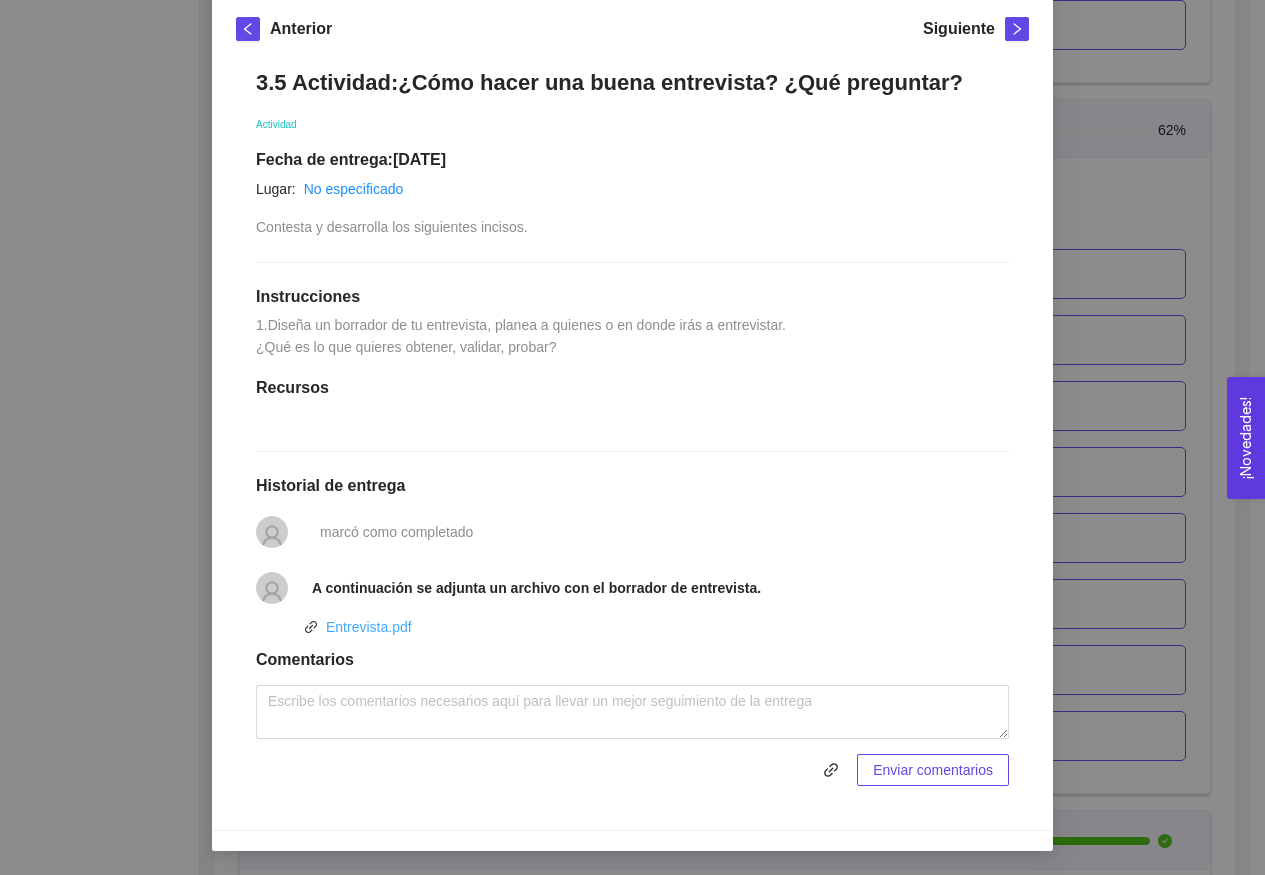 click on "Entrevista.pdf" at bounding box center (369, 627) 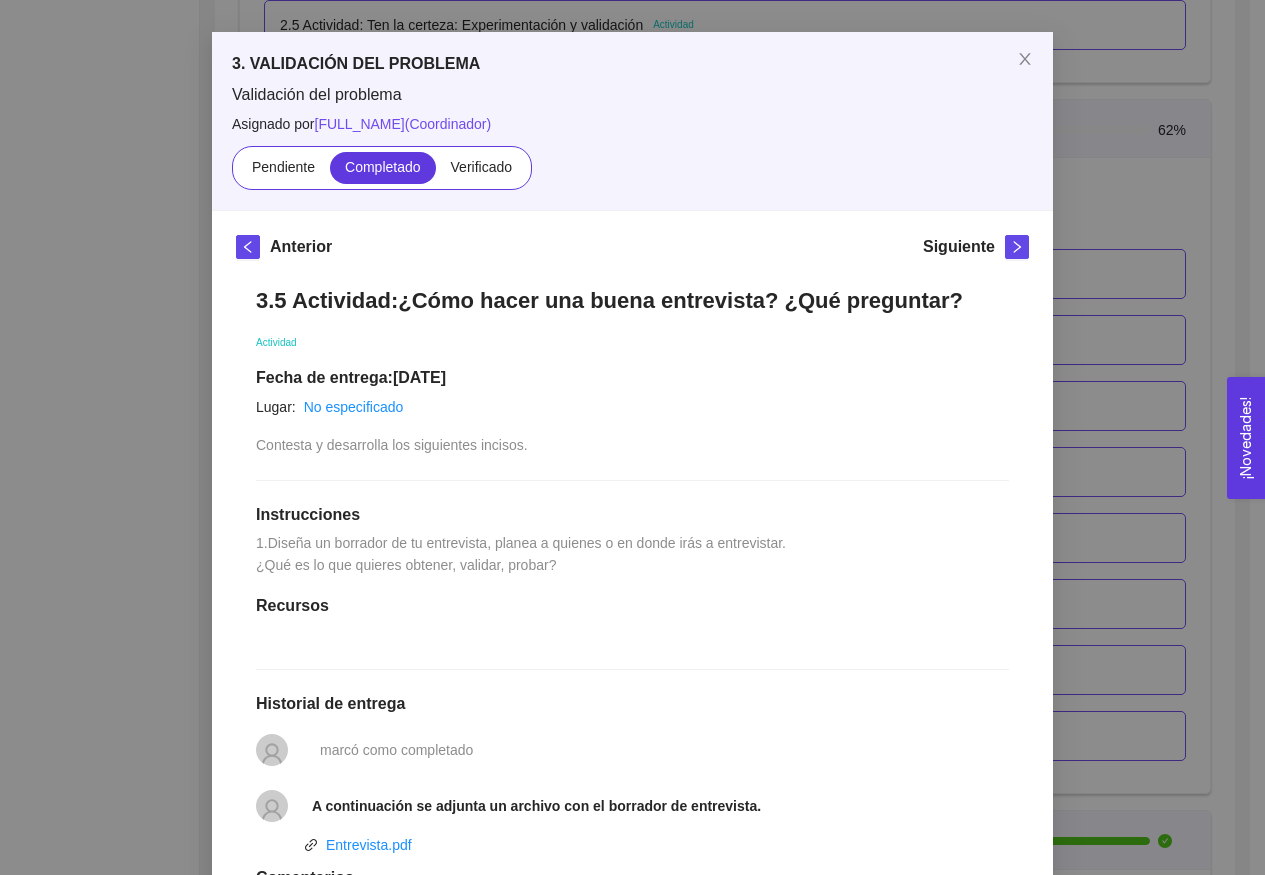 scroll, scrollTop: 67, scrollLeft: 0, axis: vertical 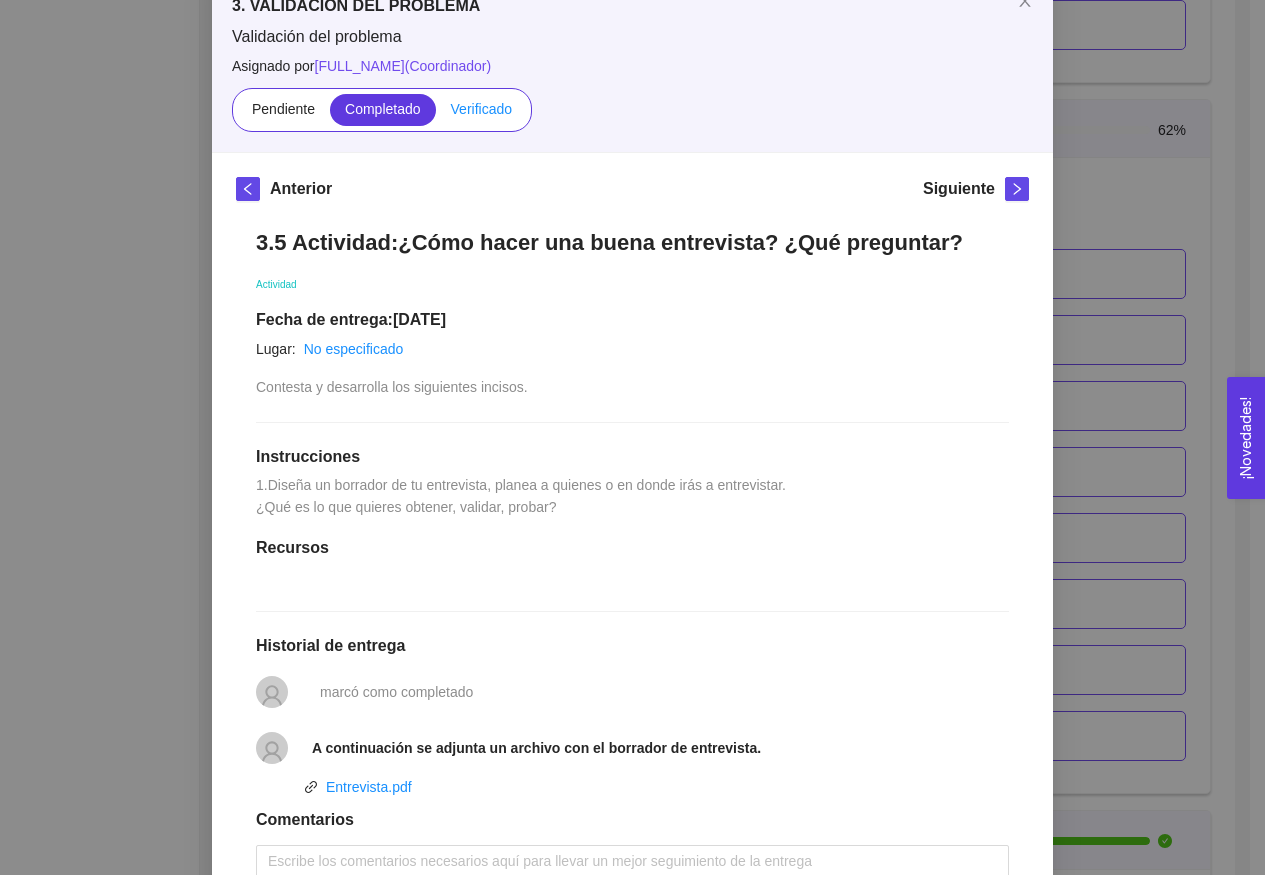 click on "Verificado" at bounding box center [481, 110] 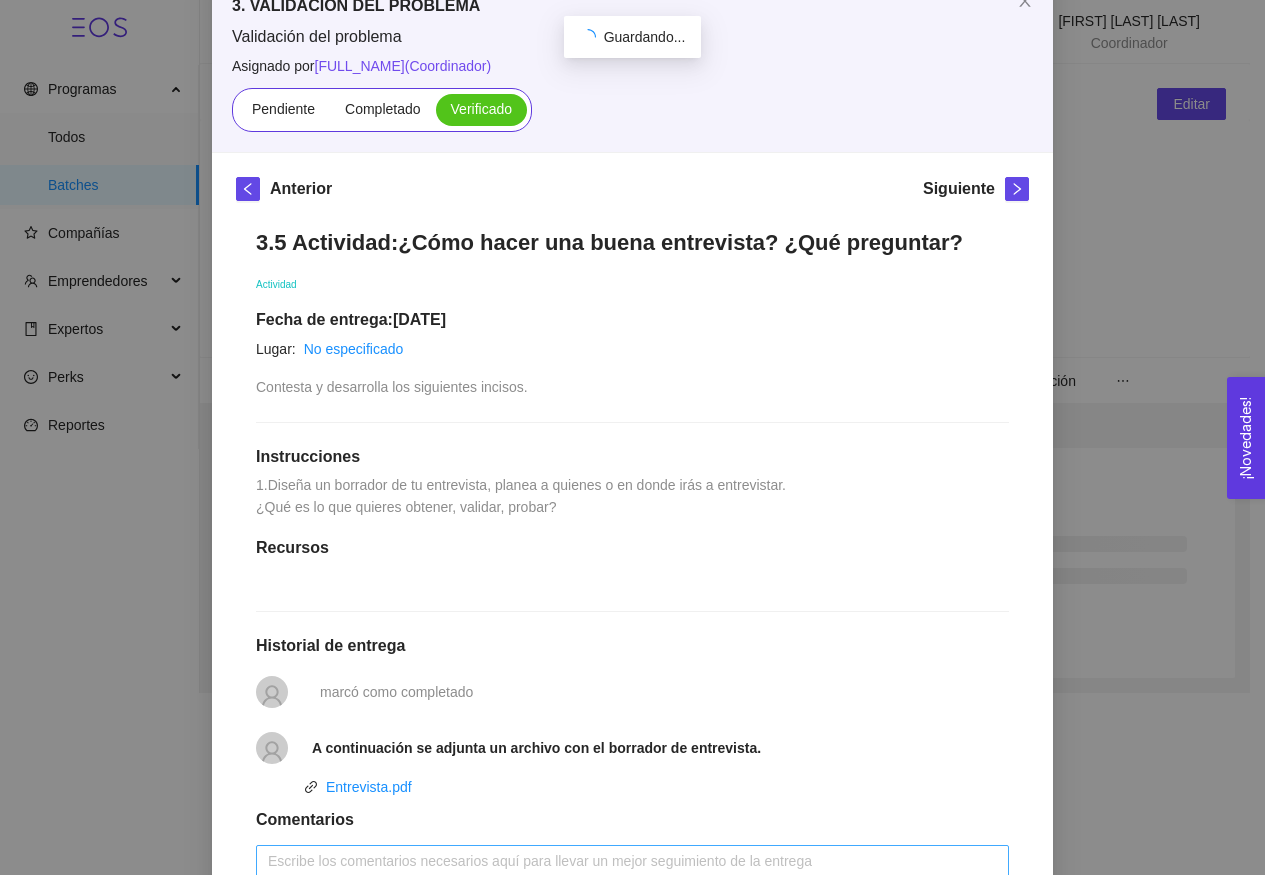 scroll, scrollTop: 0, scrollLeft: 0, axis: both 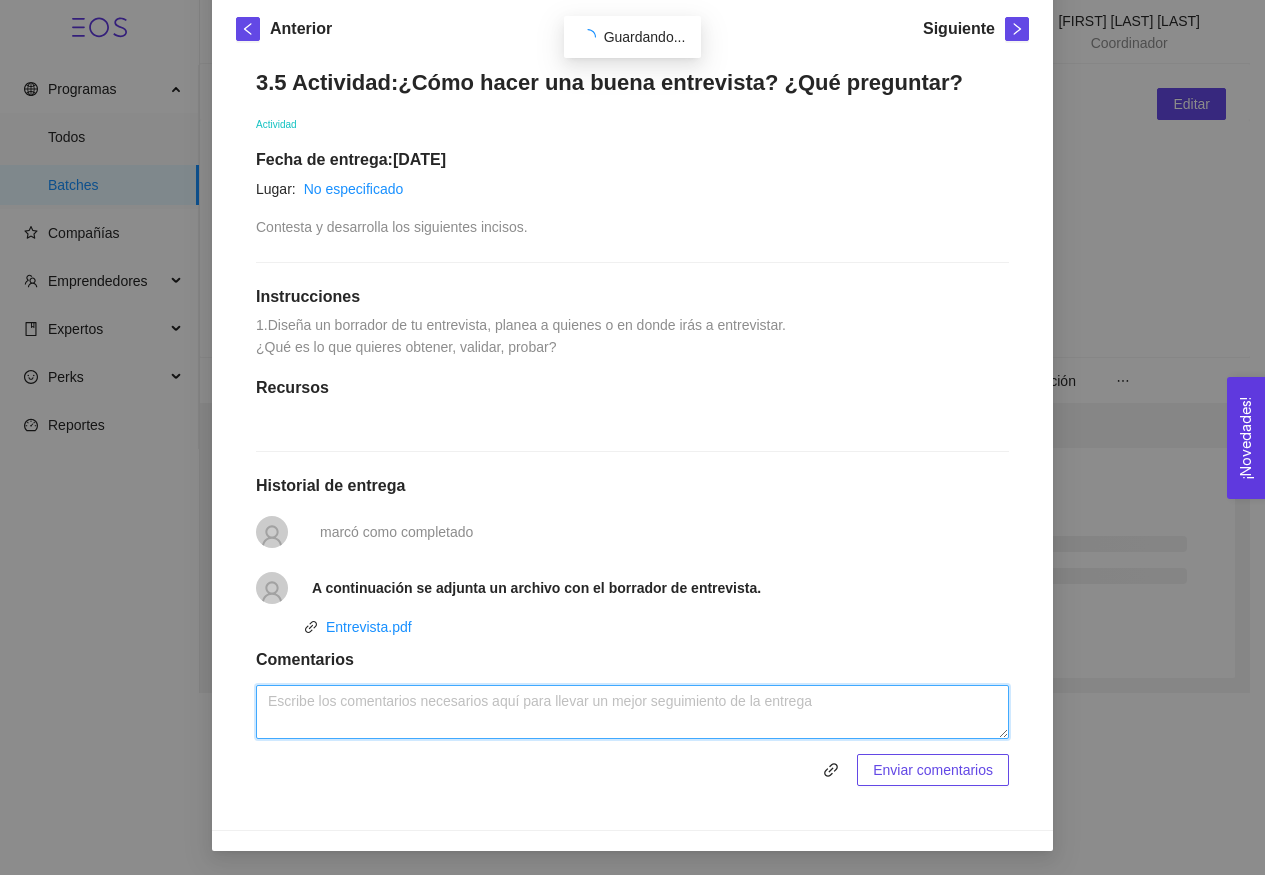 click at bounding box center (632, 712) 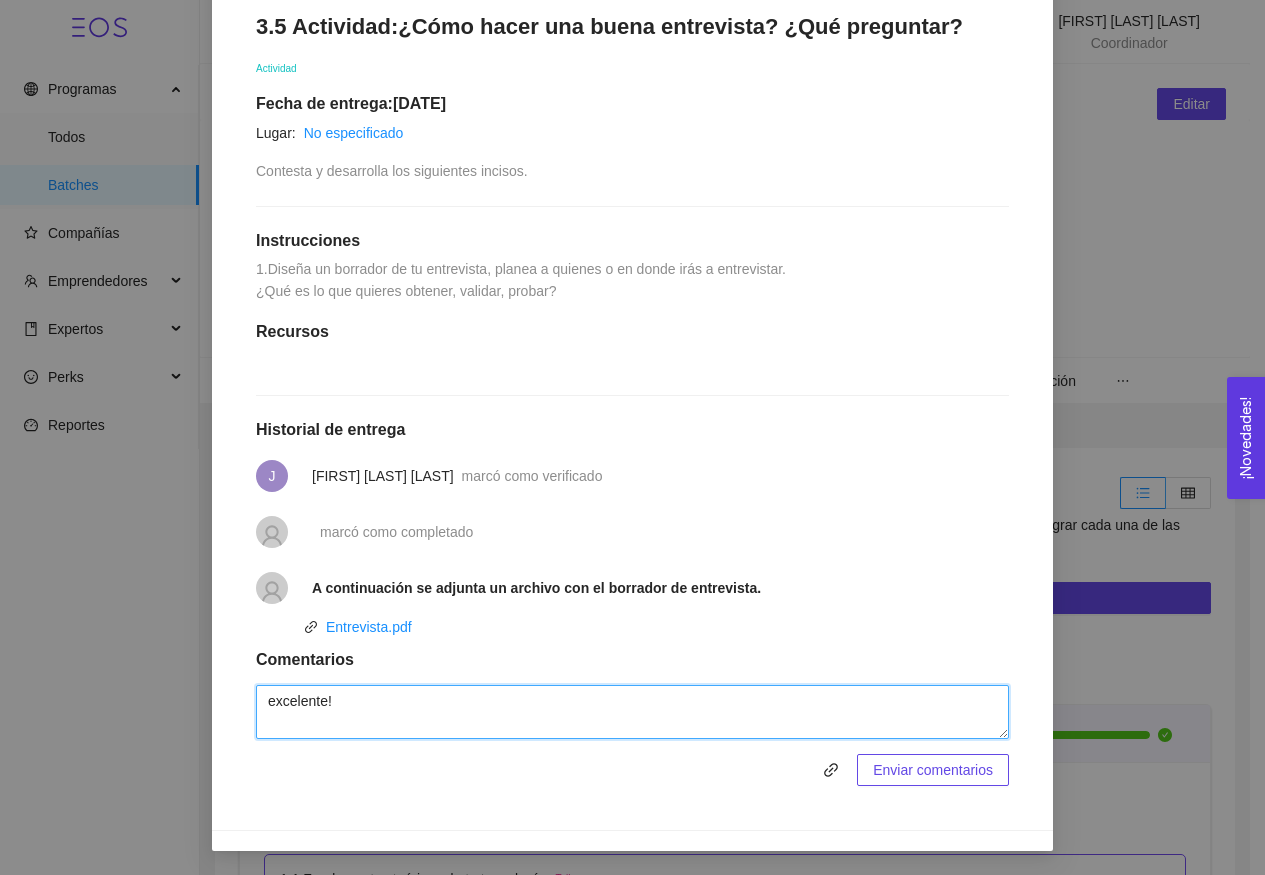 paste on "validar el problema con claridad, es mejor enfocar tu entrevista en un solo segmento primero." 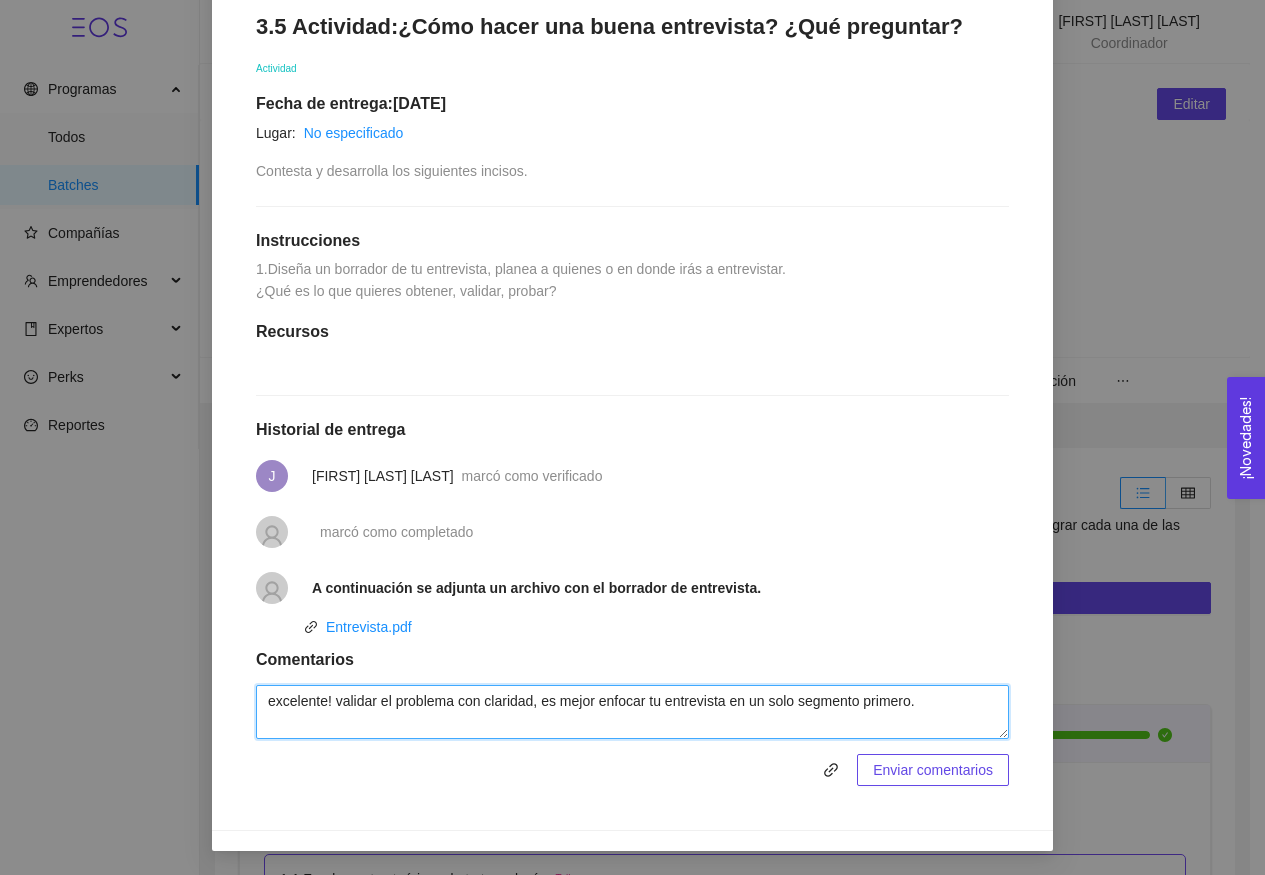 click on "excelente! validar el problema con claridad, es mejor enfocar tu entrevista en un solo segmento primero." at bounding box center (632, 712) 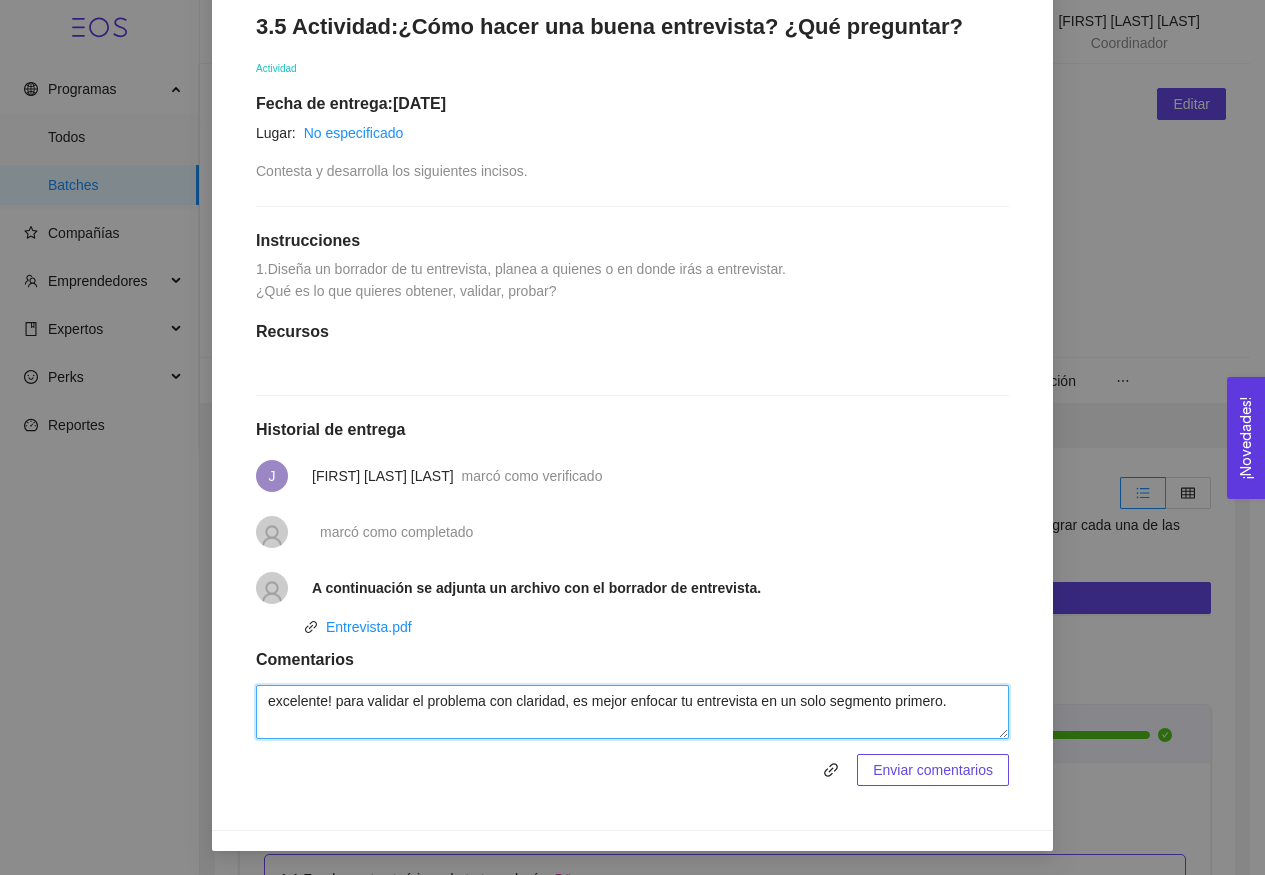 click on "excelente! para validar el problema con claridad, es mejor enfocar tu entrevista en un solo segmento primero." at bounding box center [632, 712] 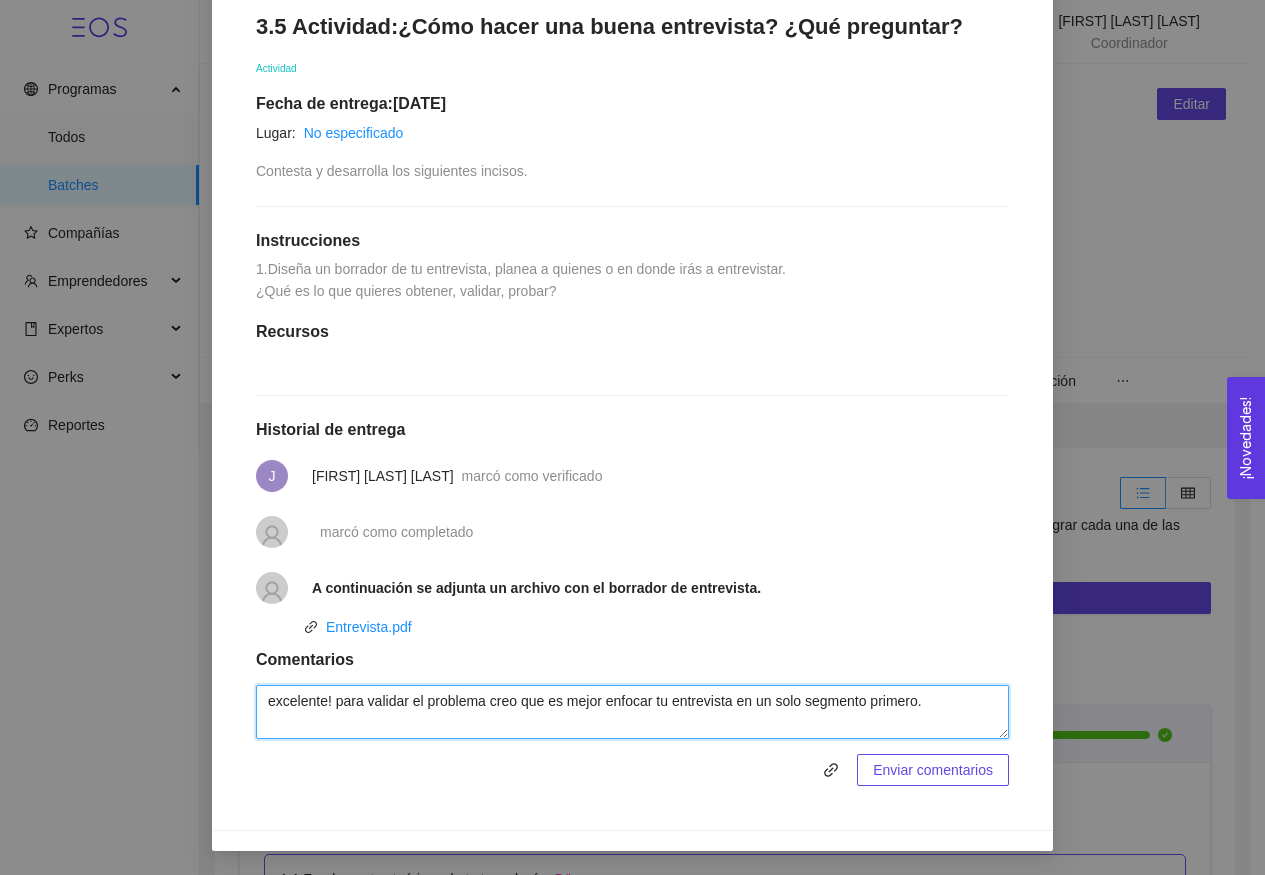 click on "excelente! para validar el problema creo que es mejor enfocar tu entrevista en un solo segmento primero." at bounding box center (632, 712) 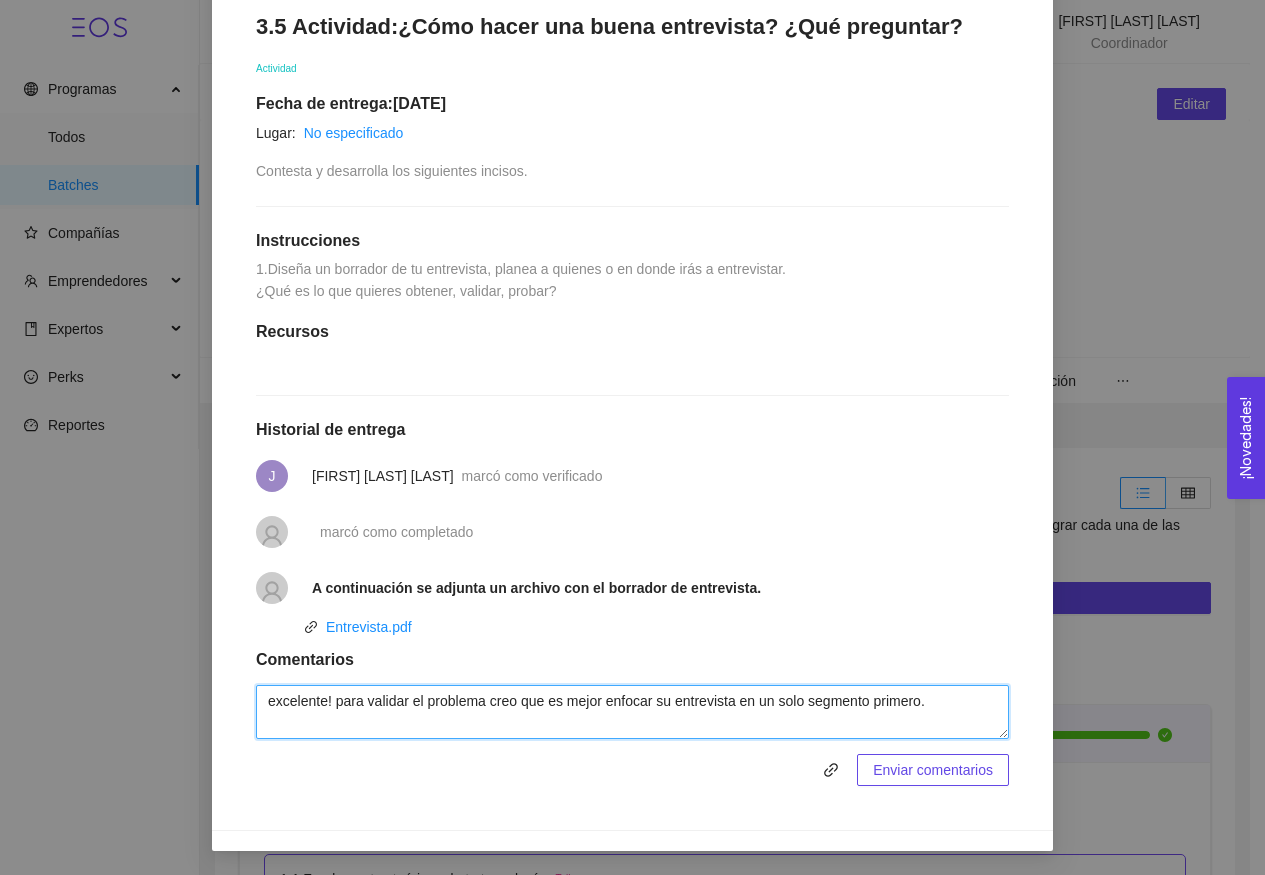 click on "excelente! para validar el problema creo que es mejor enfocar su entrevista en un solo segmento primero." at bounding box center [632, 712] 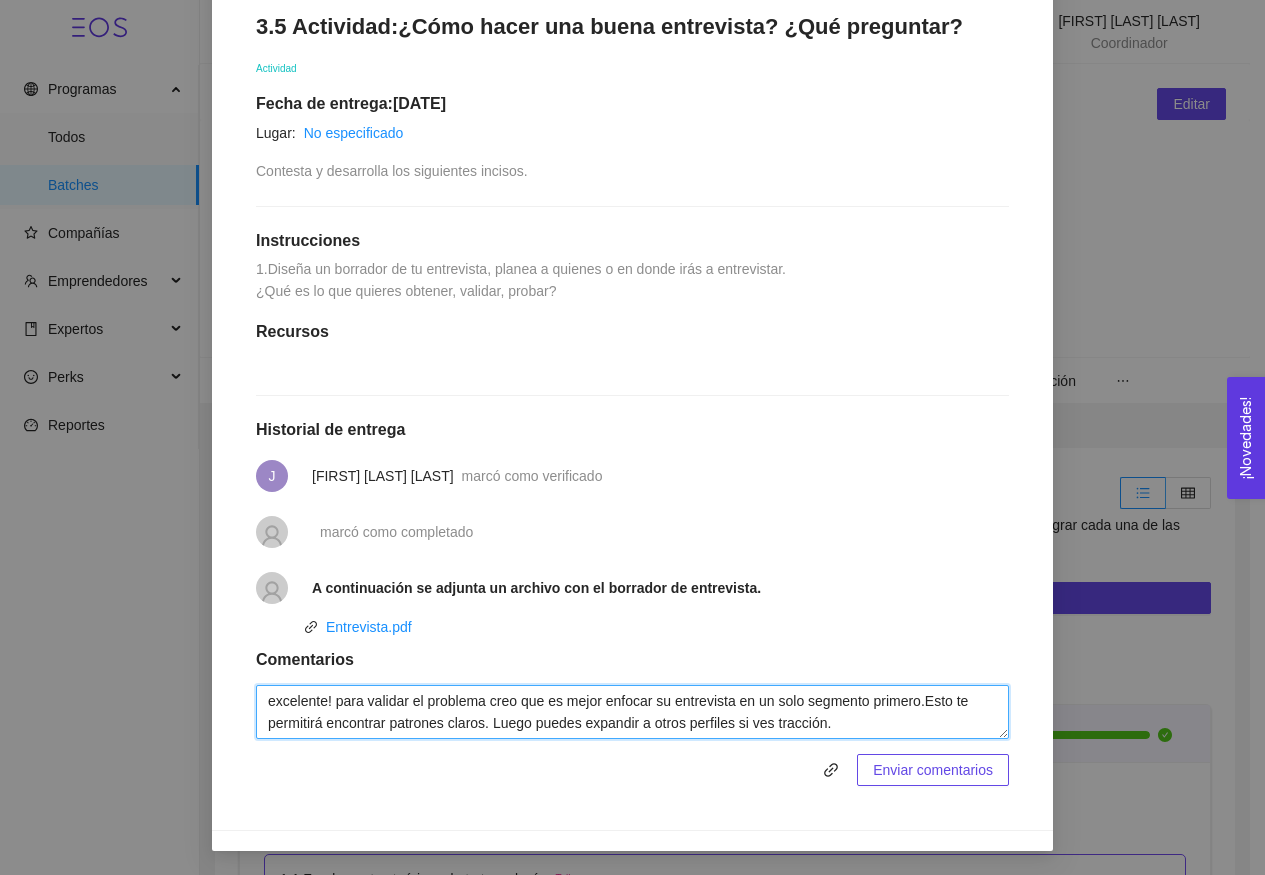 click on "excelente! para validar el problema creo que es mejor enfocar su entrevista en un solo segmento primero.Esto te permitirá encontrar patrones claros. Luego puedes expandir a otros perfiles si ves tracción." at bounding box center (632, 712) 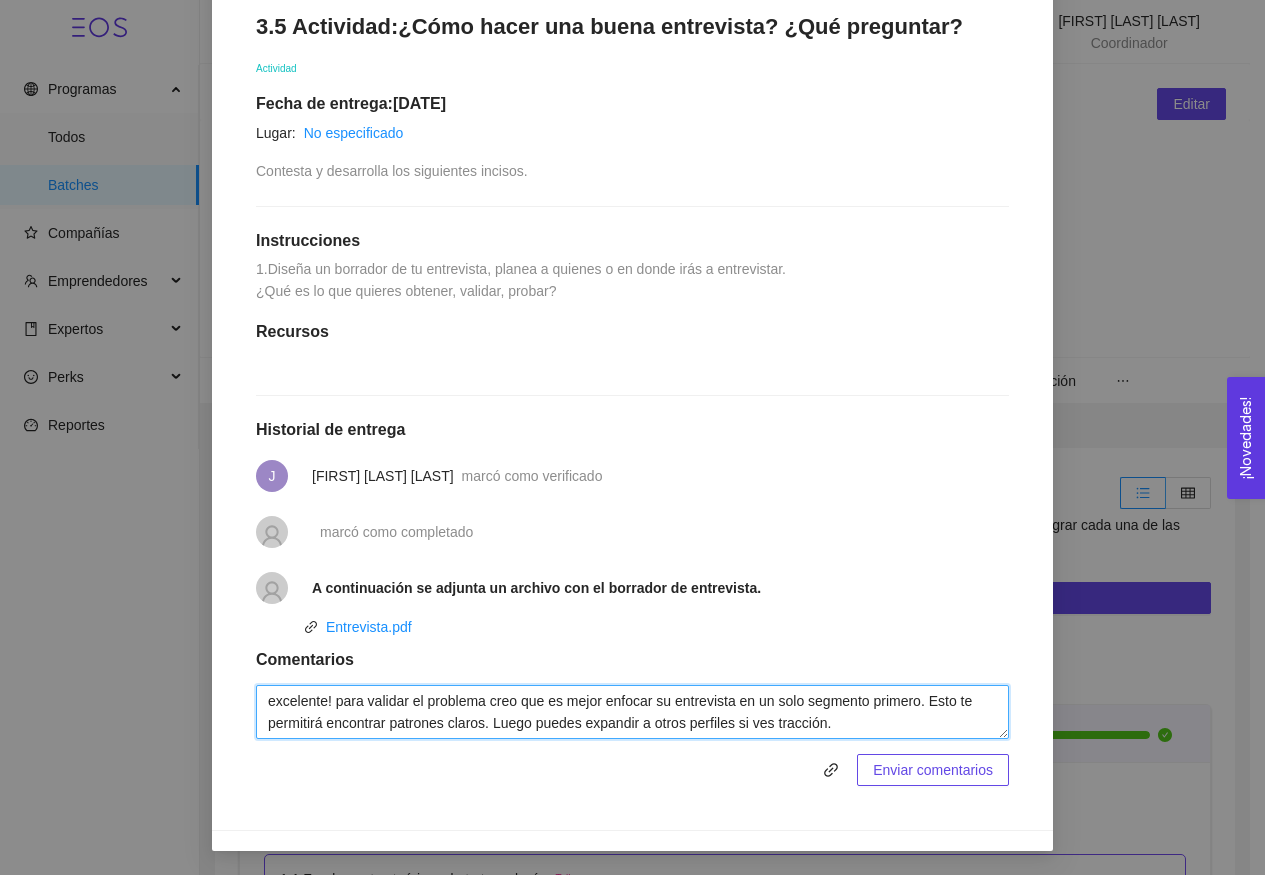 click on "excelente! para validar el problema creo que es mejor enfocar su entrevista en un solo segmento primero. Esto te permitirá encontrar patrones claros. Luego puedes expandir a otros perfiles si ves tracción." at bounding box center [632, 712] 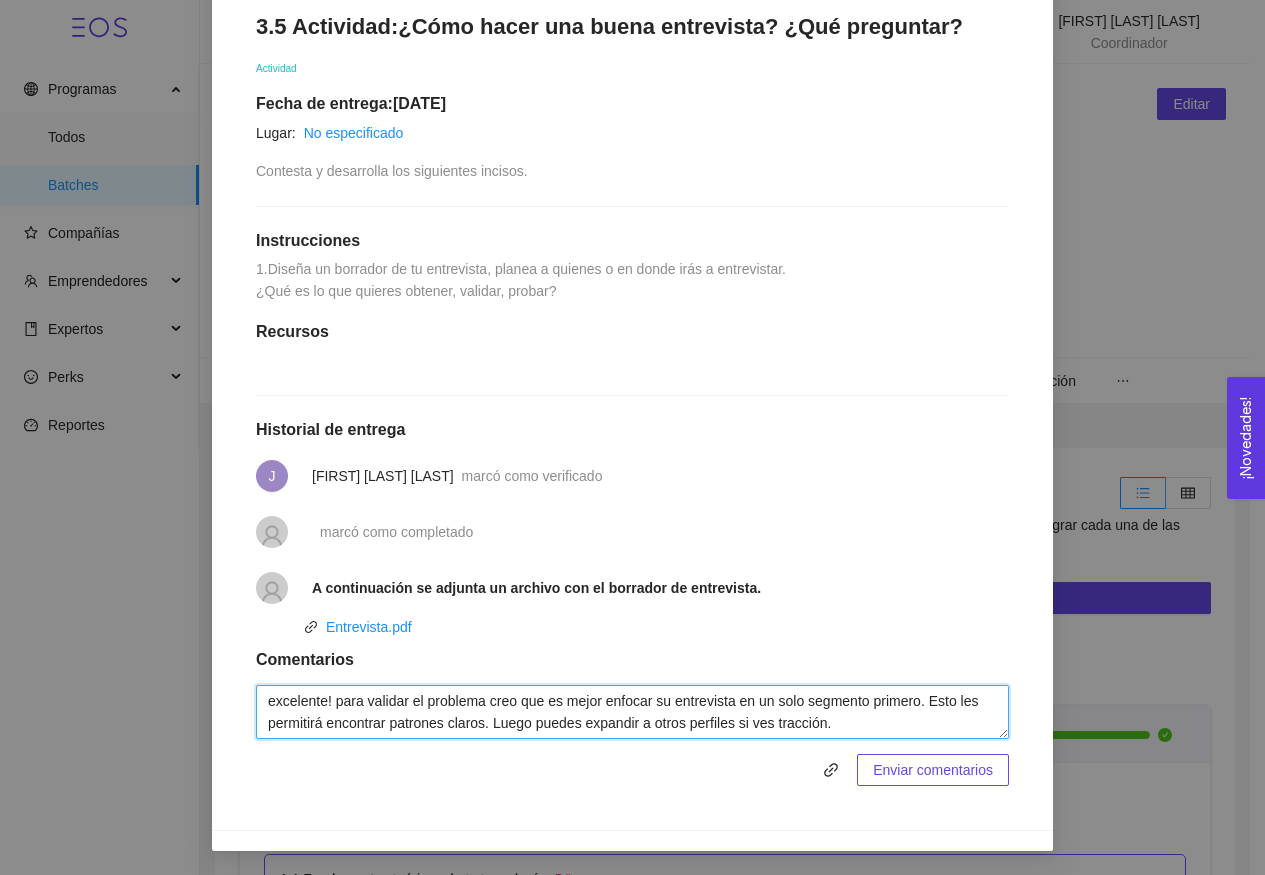 click on "excelente! para validar el problema creo que es mejor enfocar su entrevista en un solo segmento primero. Esto les permitirá encontrar patrones claros. Luego puedes expandir a otros perfiles si ves tracción." at bounding box center (632, 712) 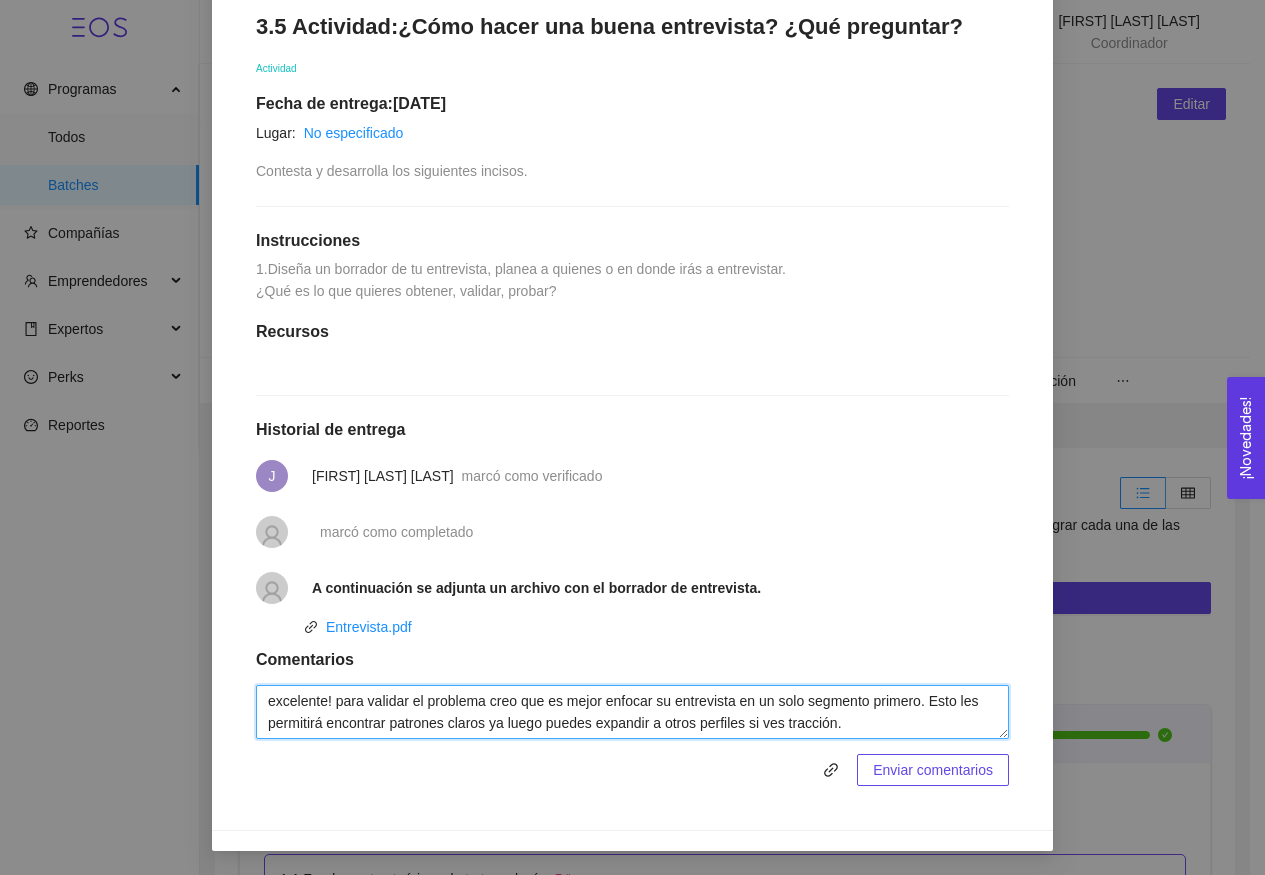 click on "excelente! para validar el problema creo que es mejor enfocar su entrevista en un solo segmento primero. Esto les permitirá encontrar patrones claros ya luego puedes expandir a otros perfiles si ves tracción." at bounding box center [632, 712] 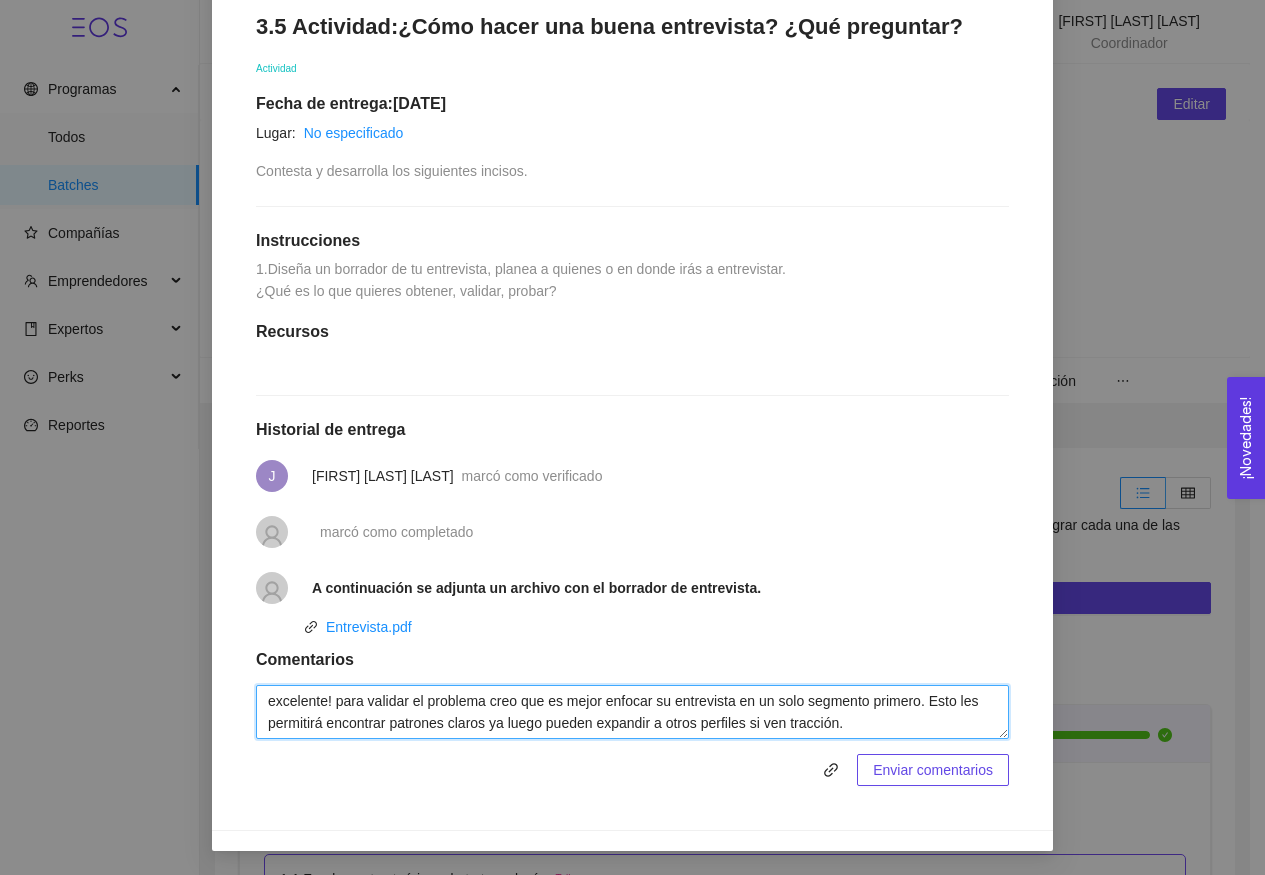 click on "excelente! para validar el problema creo que es mejor enfocar su entrevista en un solo segmento primero. Esto les permitirá encontrar patrones claros ya luego pueden expandir a otros perfiles si ven tracción." at bounding box center [632, 712] 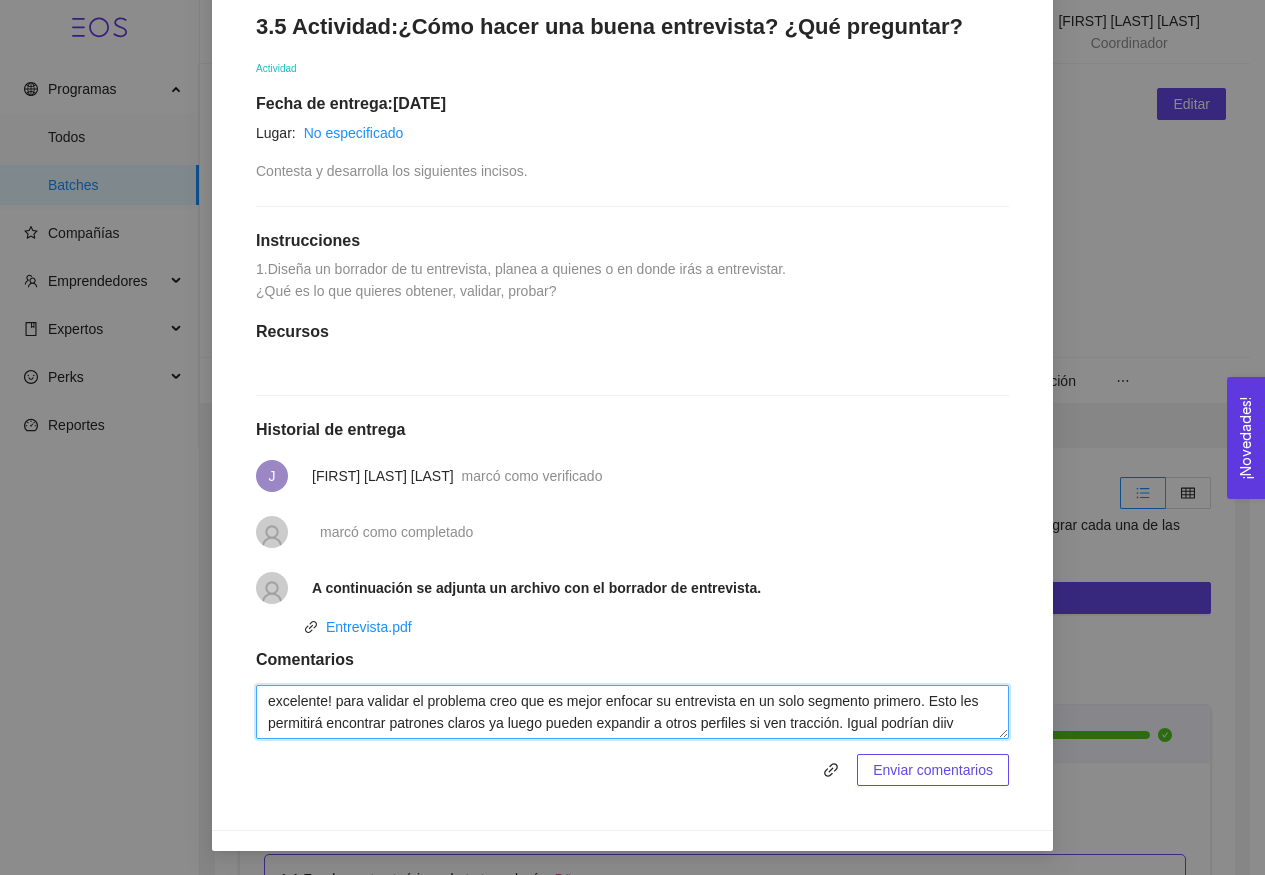 scroll, scrollTop: 16, scrollLeft: 0, axis: vertical 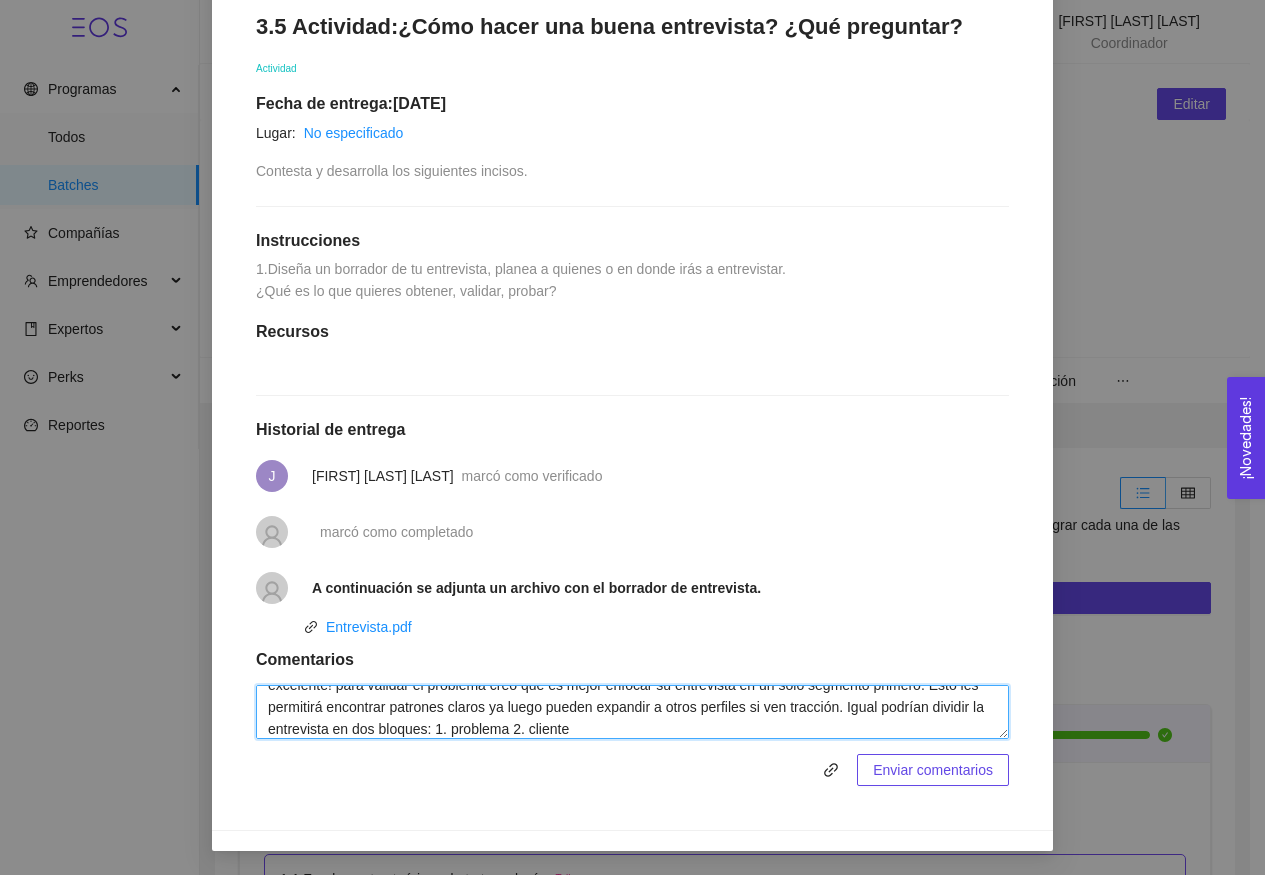click on "excelente! para validar el problema creo que es mejor enfocar su entrevista en un solo segmento primero. Esto les permitirá encontrar patrones claros ya luego pueden expandir a otros perfiles si ven tracción. Igual podrían dividir la entrevista en dos bloques: 1. problema 2. cliente" at bounding box center (632, 712) 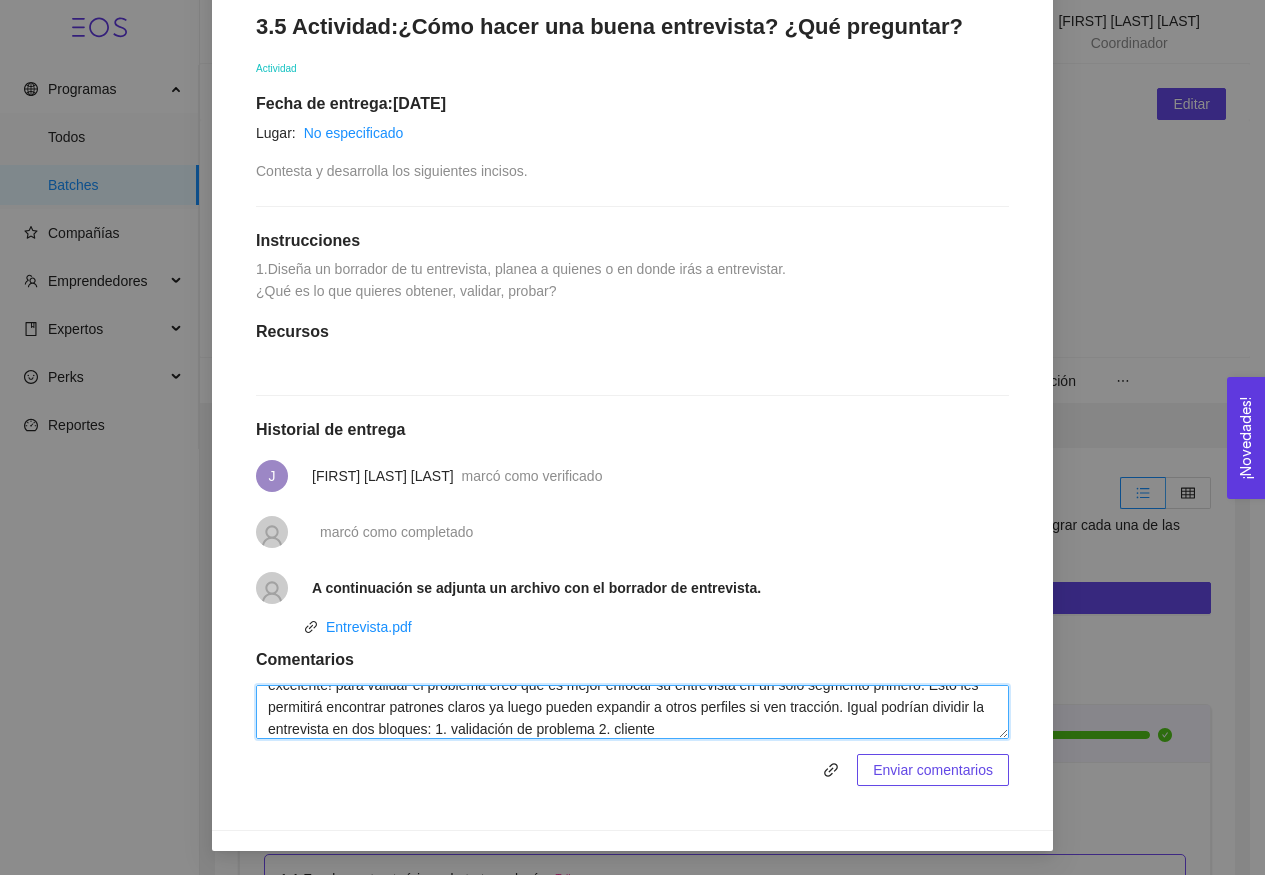 click on "excelente! para validar el problema creo que es mejor enfocar su entrevista en un solo segmento primero. Esto les permitirá encontrar patrones claros ya luego pueden expandir a otros perfiles si ven tracción. Igual podrían dividir la entrevista en dos bloques: 1. validación de problema 2. cliente" at bounding box center [632, 712] 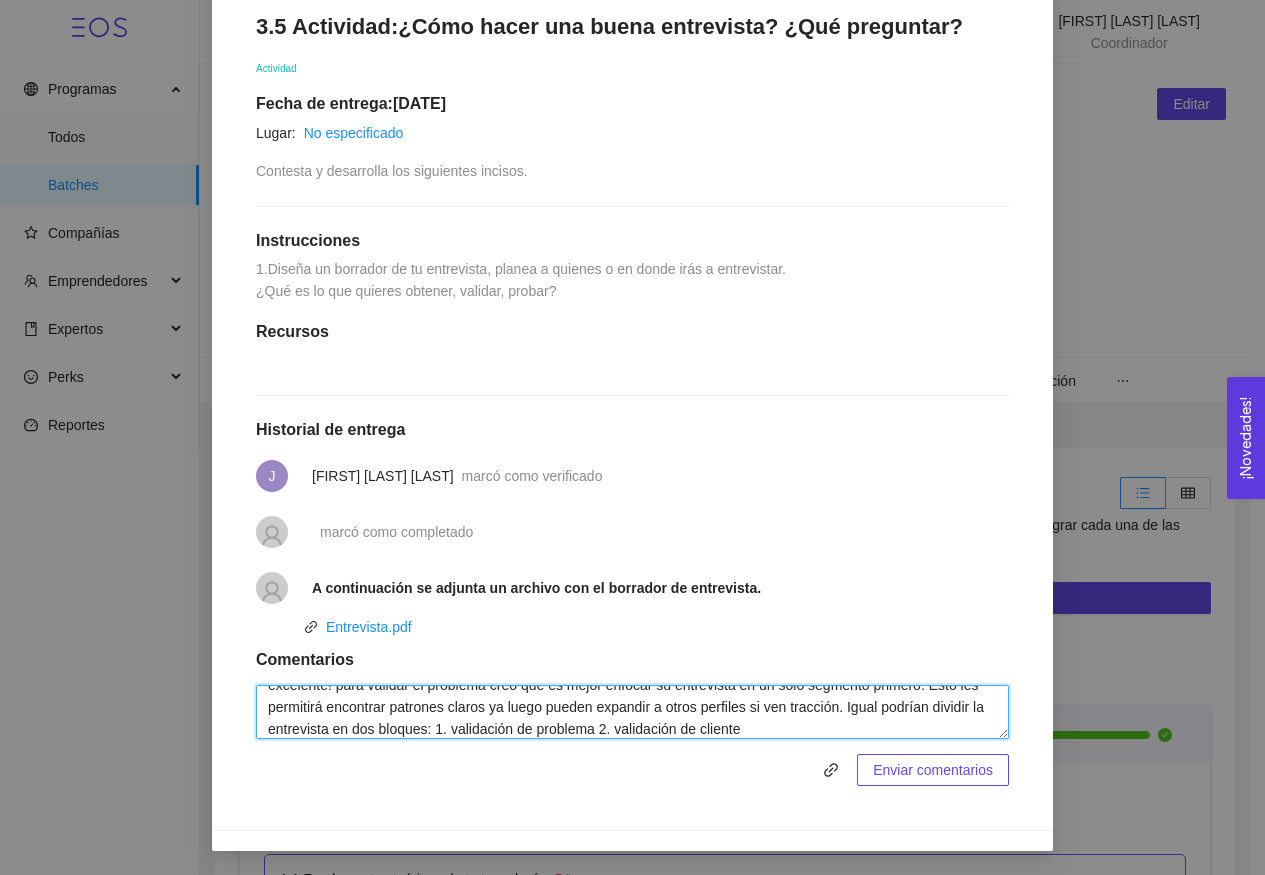 type on "excelente! para validar el problema creo que es mejor enfocar su entrevista en un solo segmento primero. Esto les permitirá encontrar patrones claros ya luego pueden expandir a otros perfiles si ven tracción. Igual podrían dividir la entrevista en dos bloques: 1. validación de problema 2. validación de cliente" 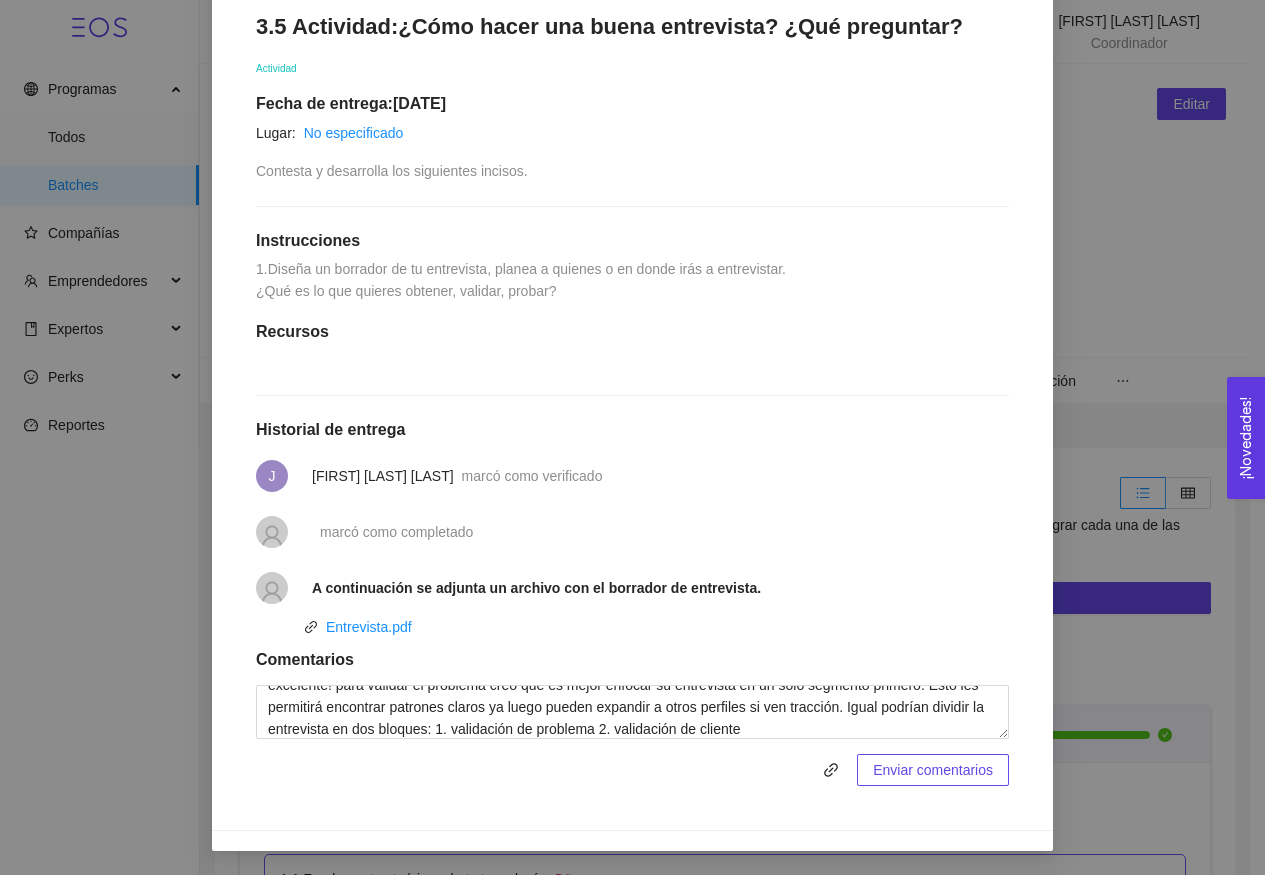 click on "excelente! para validar el problema creo que es mejor enfocar su entrevista en un solo segmento primero. Esto les permitirá encontrar patrones claros ya luego pueden expandir a otros perfiles si ven tracción. Igual podrían dividir la entrevista en dos bloques: 1. validación de problema 2. validación de cliente  Enviar comentarios" at bounding box center [632, 735] 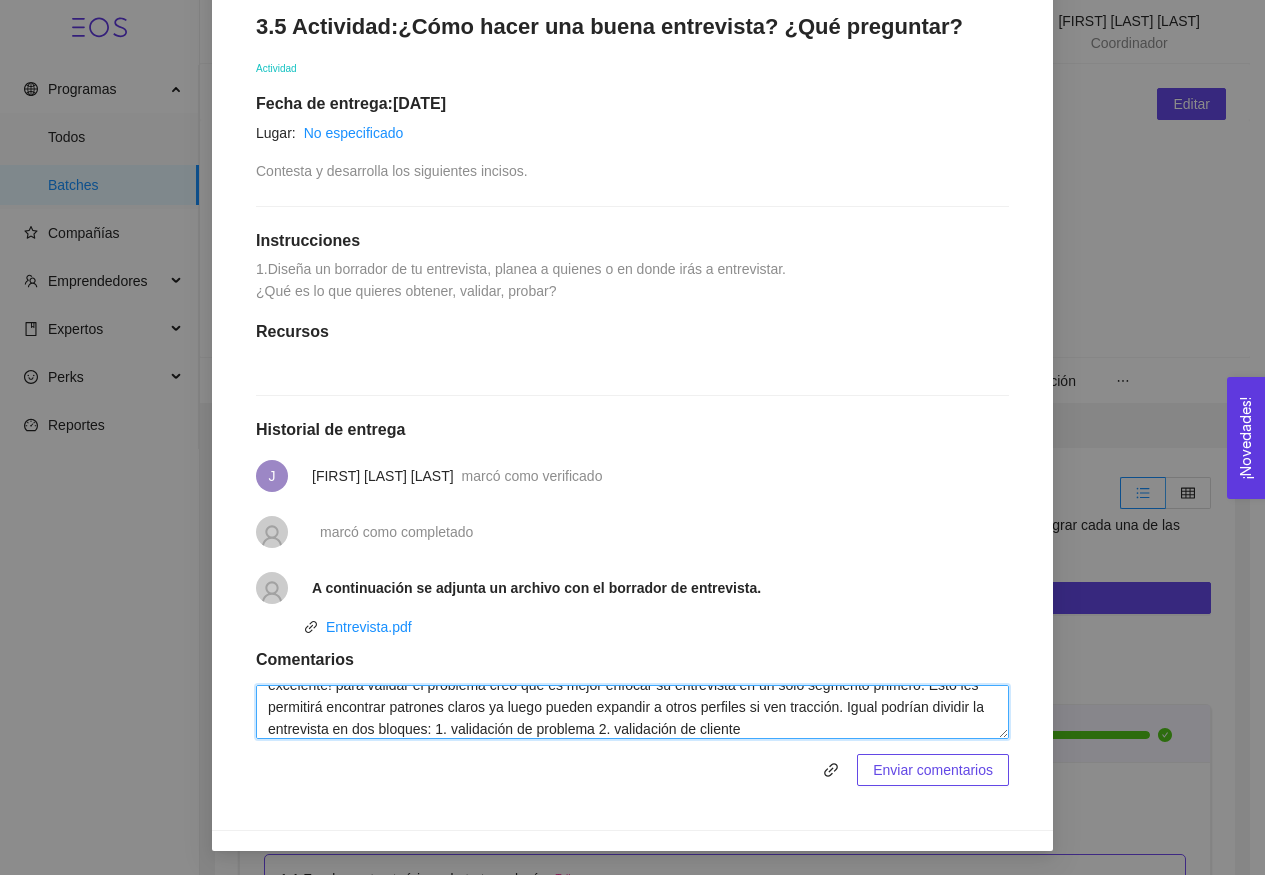 click on "excelente! para validar el problema creo que es mejor enfocar su entrevista en un solo segmento primero. Esto les permitirá encontrar patrones claros ya luego pueden expandir a otros perfiles si ven tracción. Igual podrían dividir la entrevista en dos bloques: 1. validación de problema 2. validación de cliente" at bounding box center [632, 712] 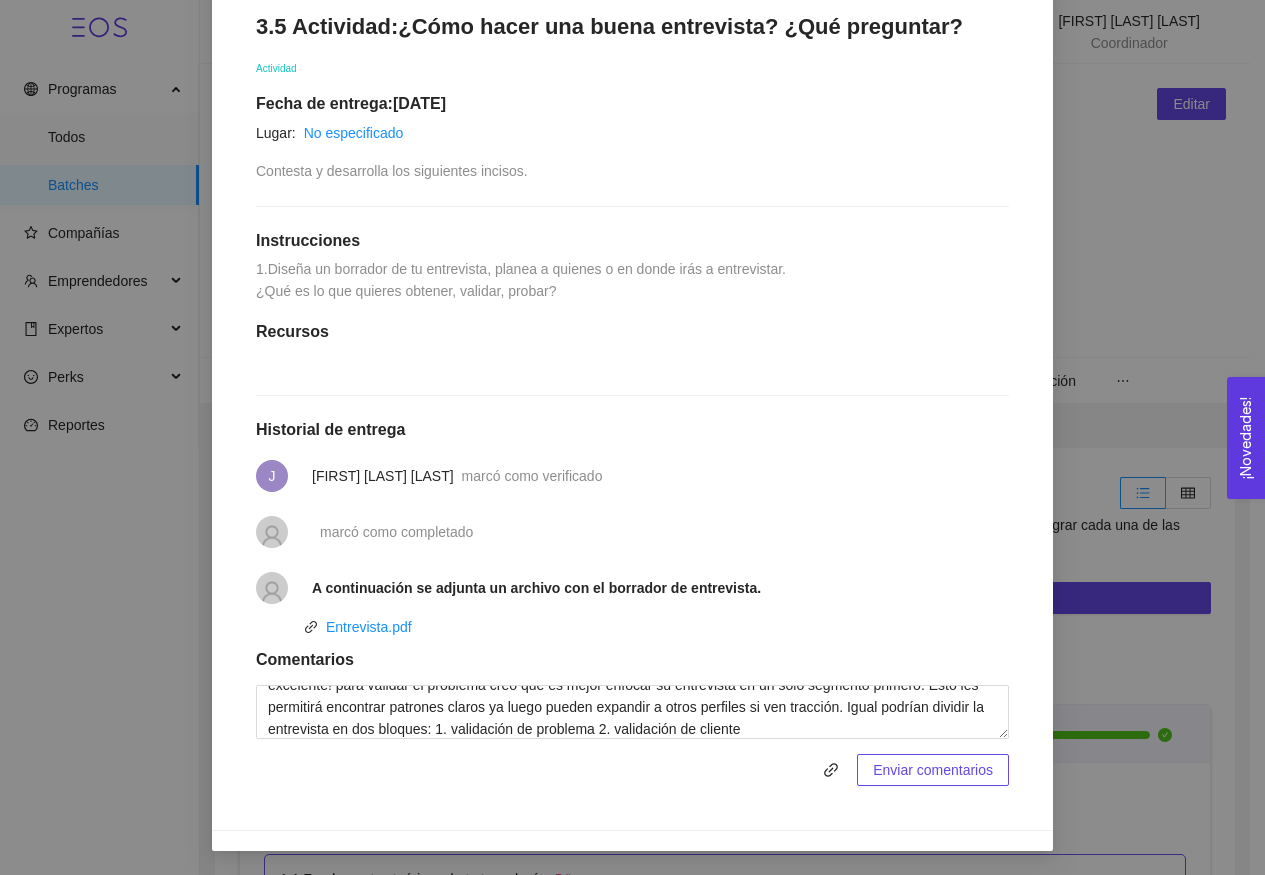 click on "Enviar comentarios" at bounding box center [933, 770] 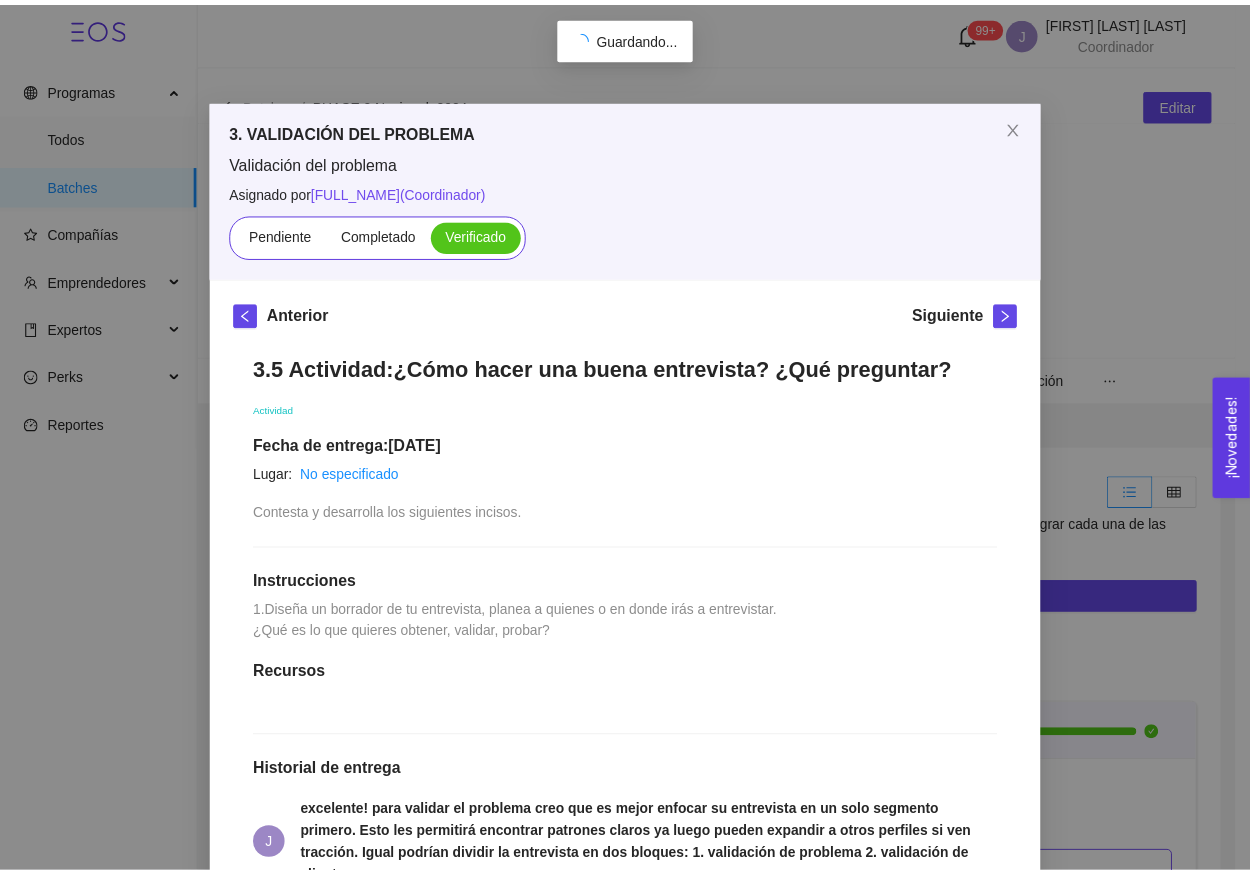 scroll, scrollTop: 0, scrollLeft: 0, axis: both 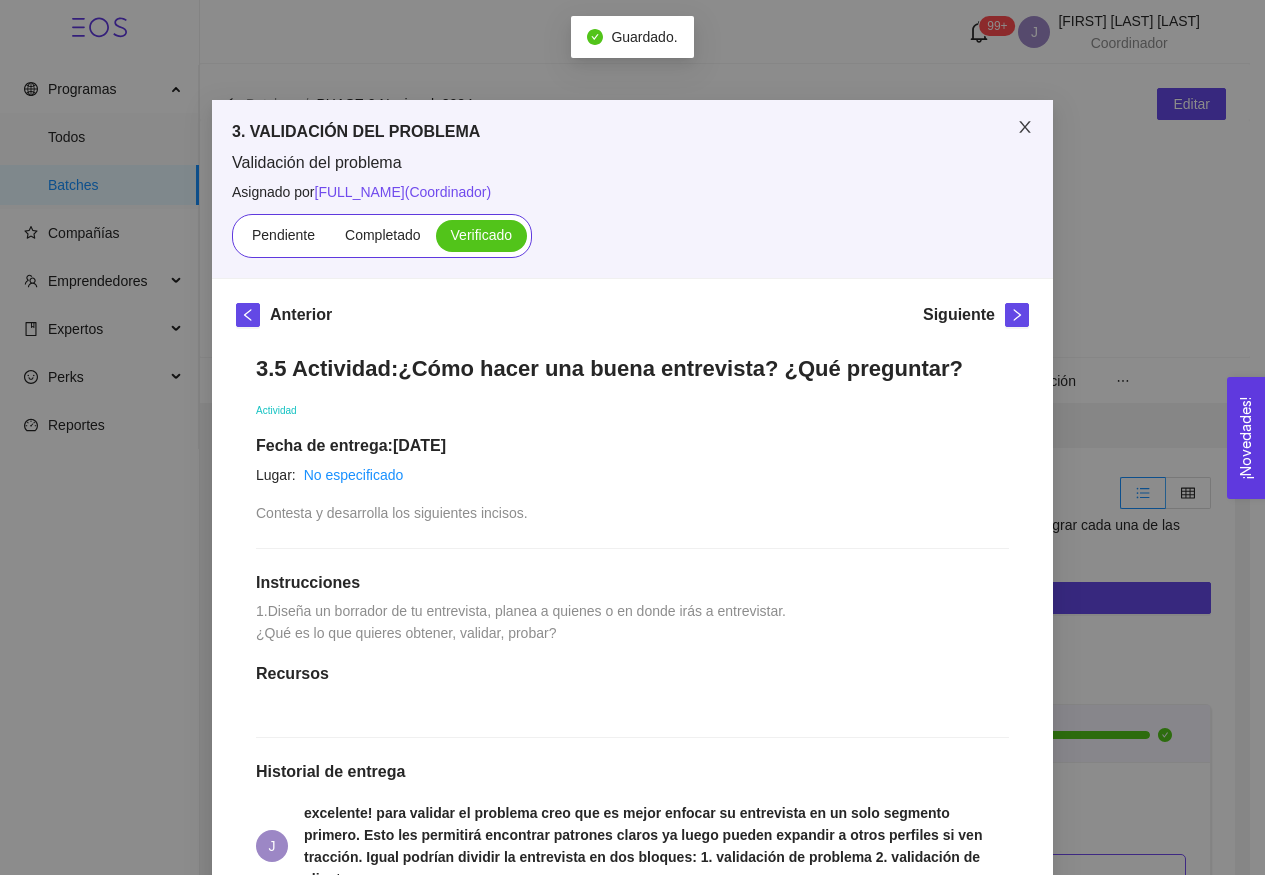click at bounding box center [1025, 128] 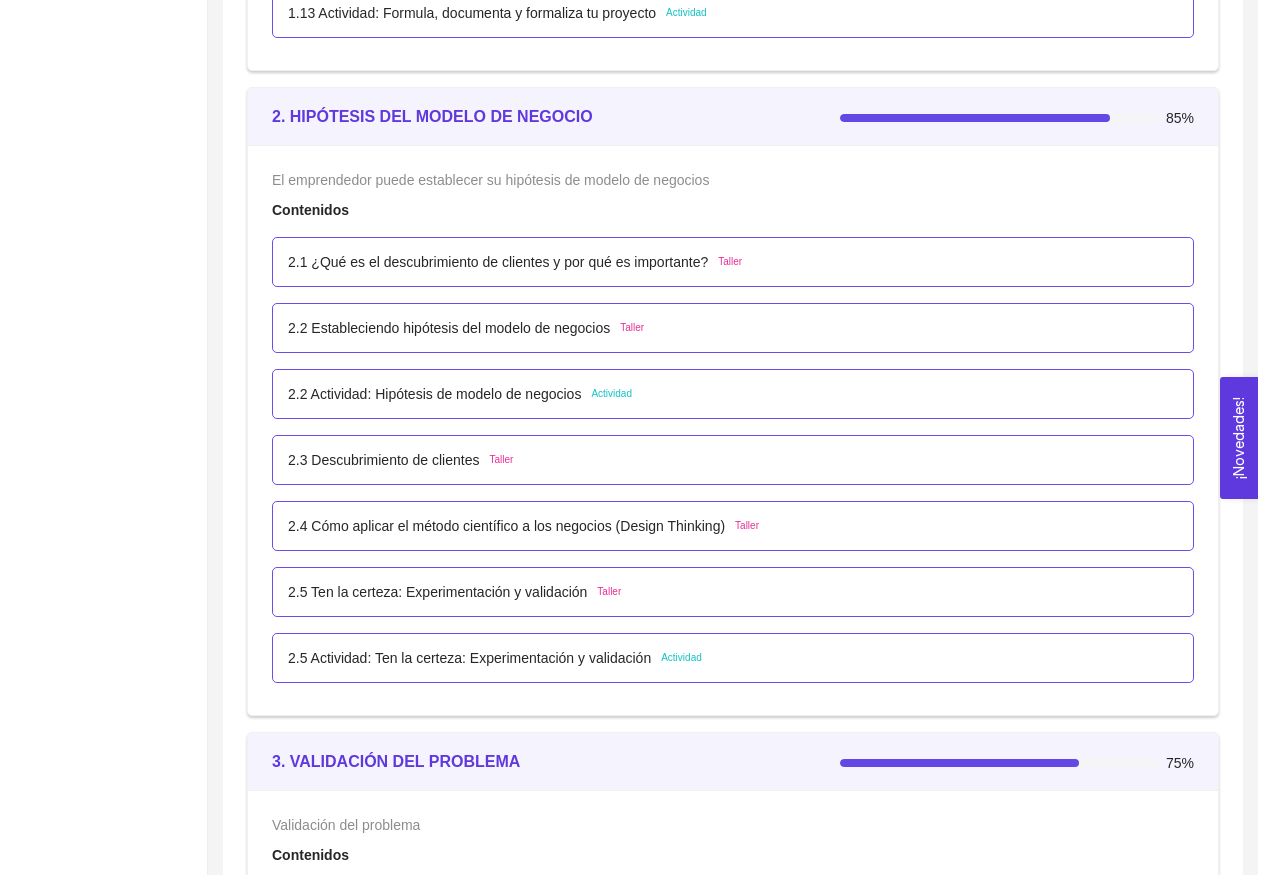 scroll, scrollTop: 2342, scrollLeft: 0, axis: vertical 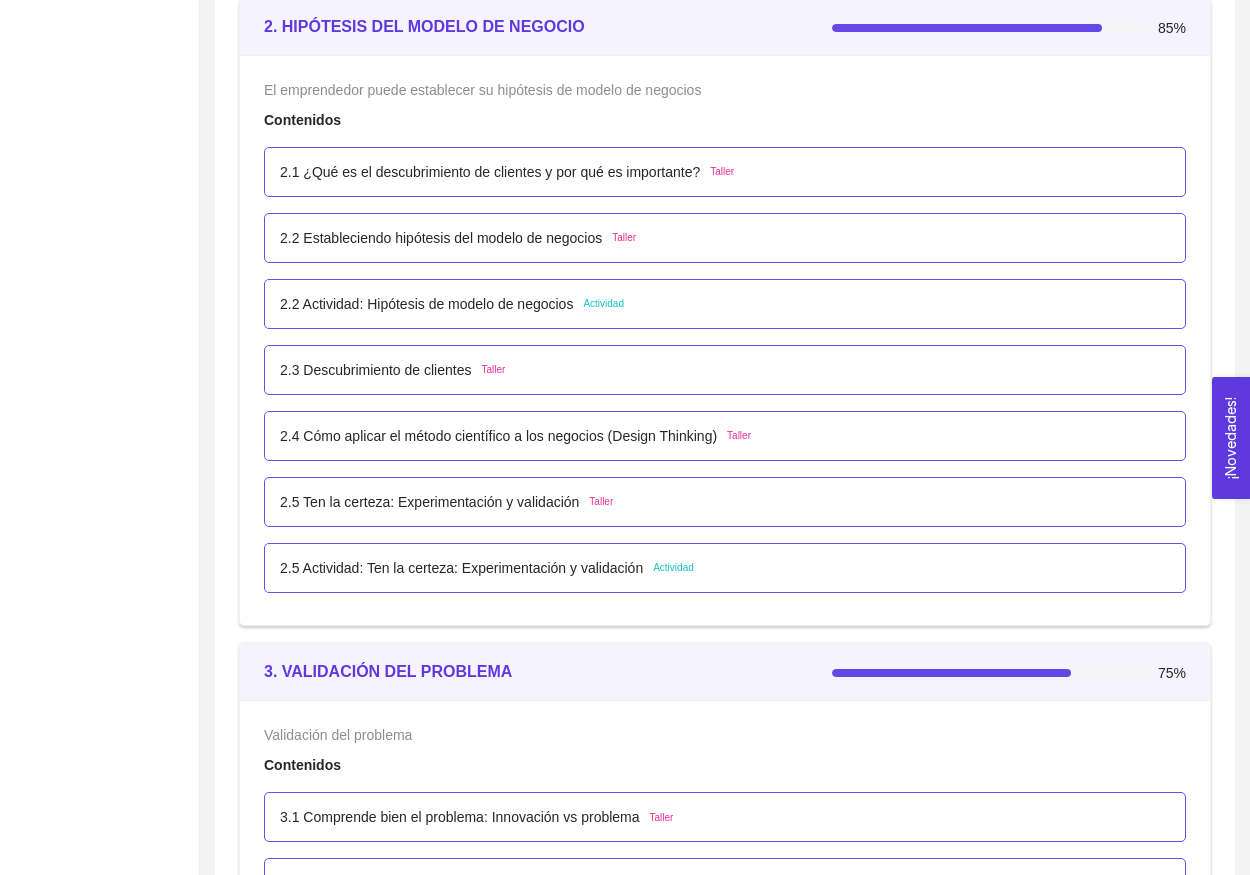 click on "2.4 Cómo aplicar el método científico a los negocios (Design Thinking)" at bounding box center [498, 436] 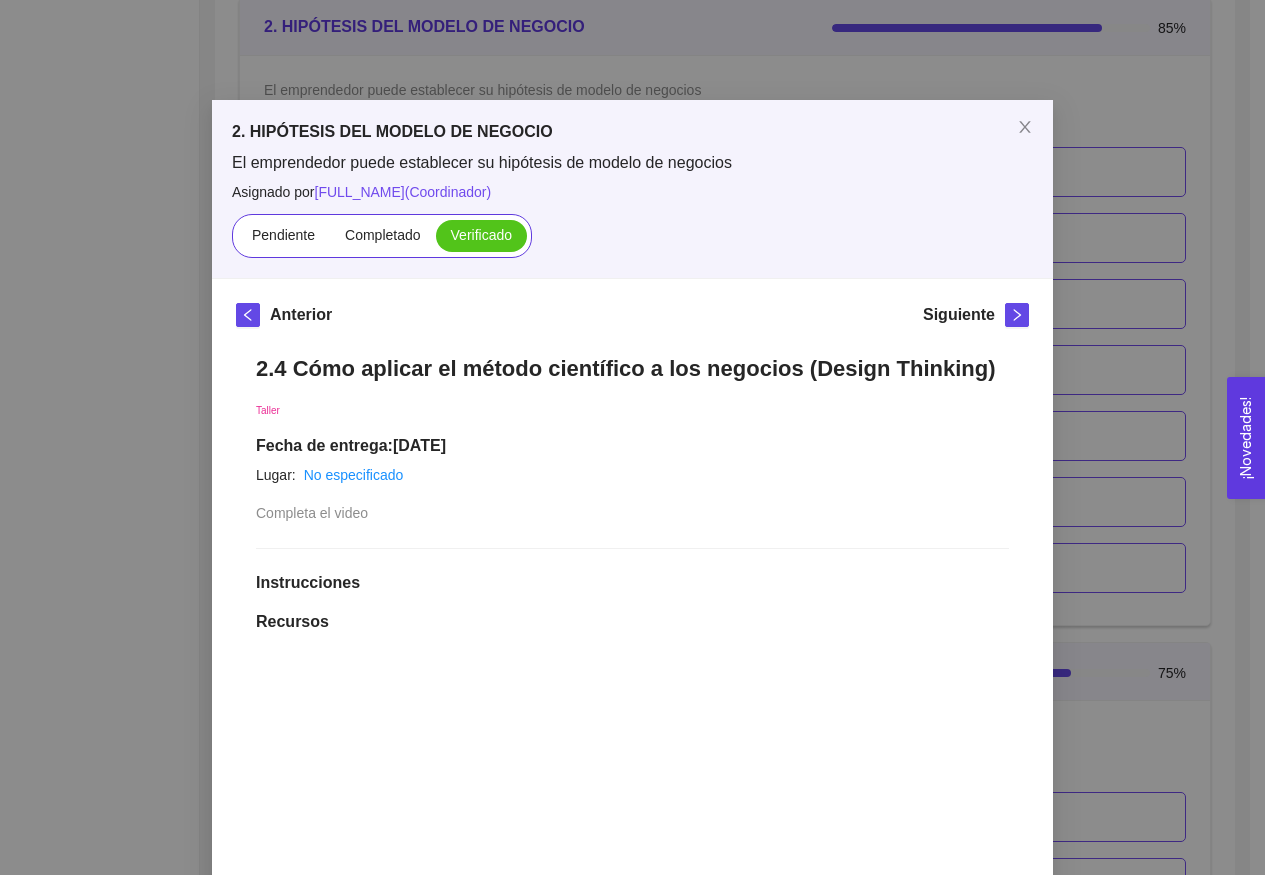 click on "2. HIPÓTESIS DEL MODELO DE NEGOCIO El emprendedor puede establecer su hipótesis de modelo de negocios Asignado por [FULL_NAME] ( Coordinador ) Pendiente Completado Verificado Anterior Siguiente 2.4 Cómo aplicar el método científico a los negocios (Design Thinking) Taller Fecha de entrega: [DATE] Lugar: No especificado Completa el video Instrucciones Recursos link https://youtu.be/r08T_H2-H2I Historial de entrega J [FULL_NAME] [FULL_NAME] marcó como verificado AK [FULL_NAME] marcó como completado Comentarios Enviar comentarios Cancelar Aceptar" at bounding box center [632, 437] 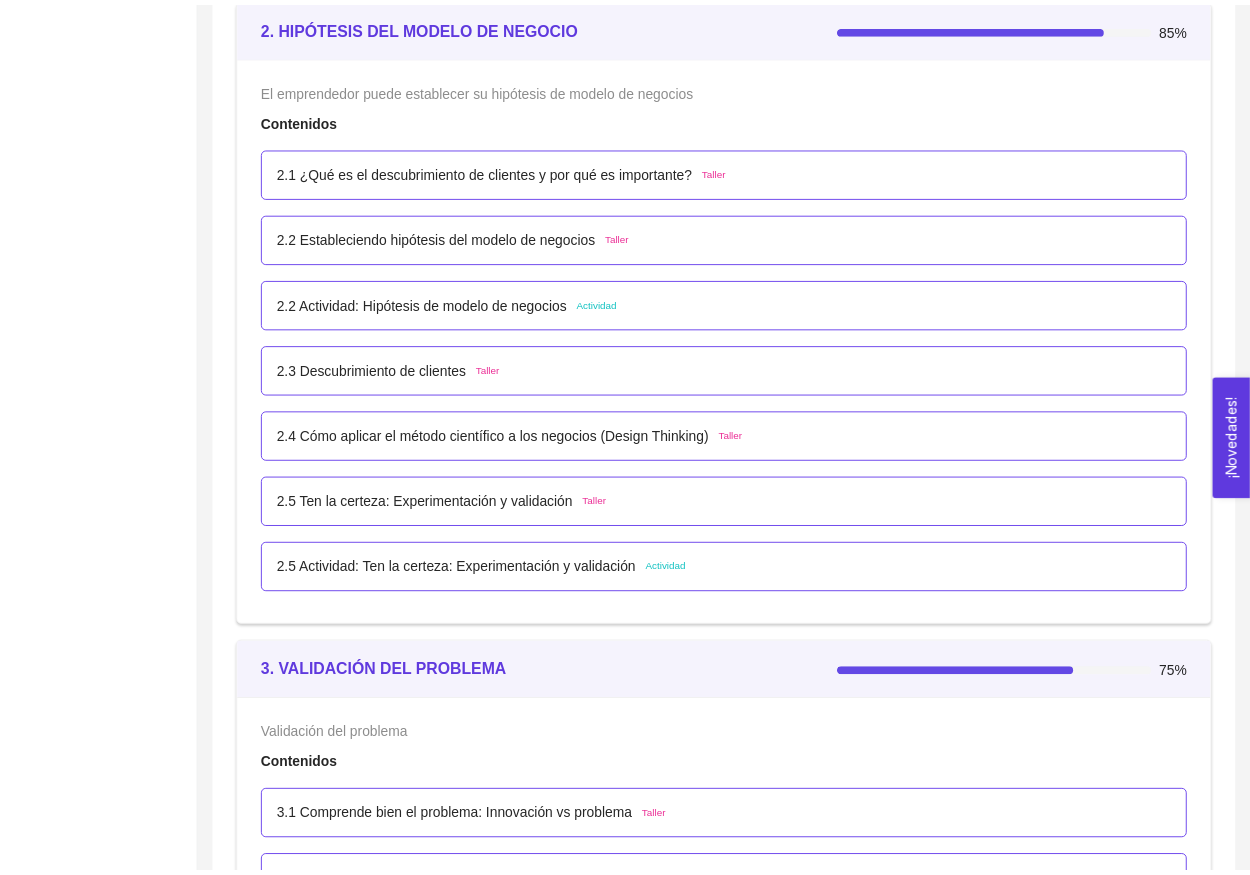 scroll, scrollTop: 2539, scrollLeft: 0, axis: vertical 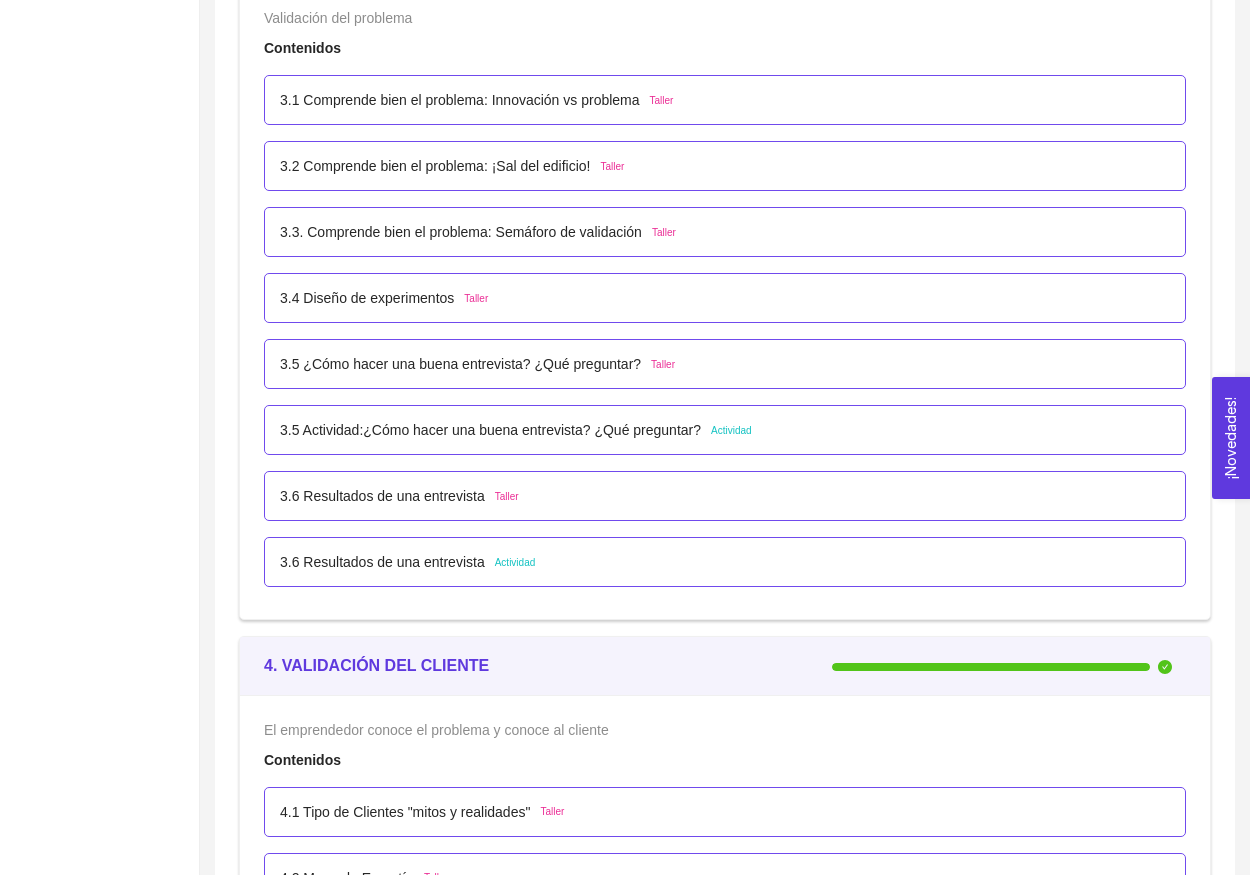 click on "Taller" at bounding box center [507, 497] 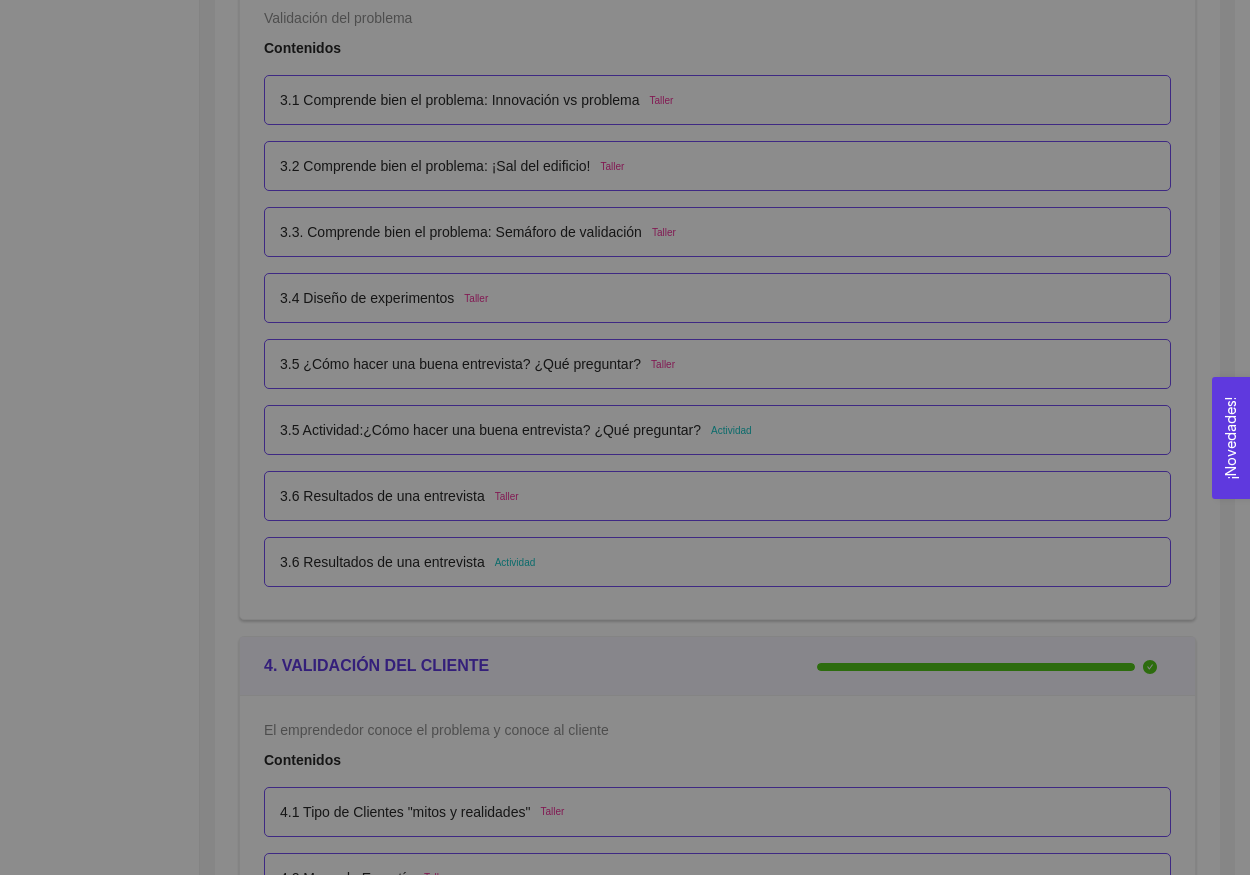 scroll, scrollTop: 0, scrollLeft: 0, axis: both 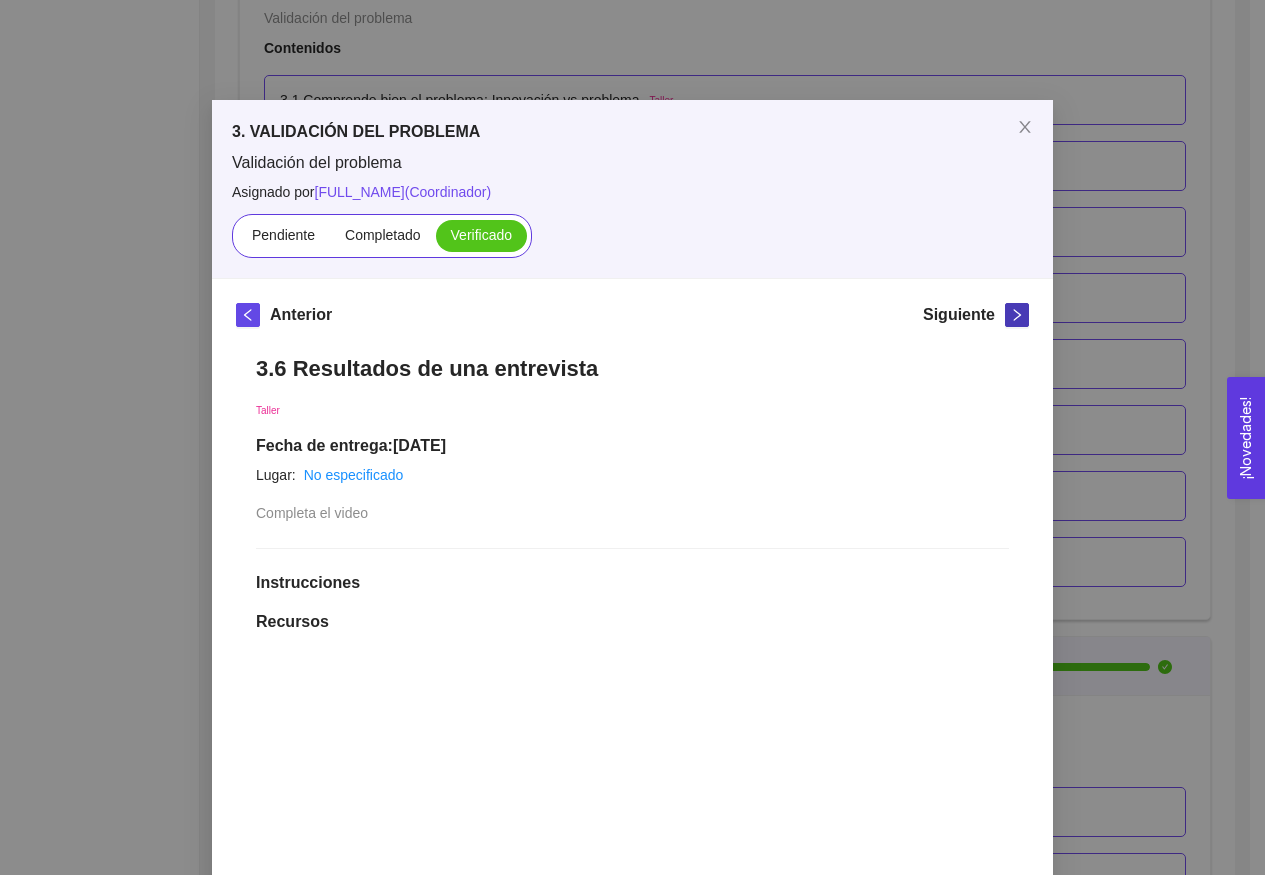 click 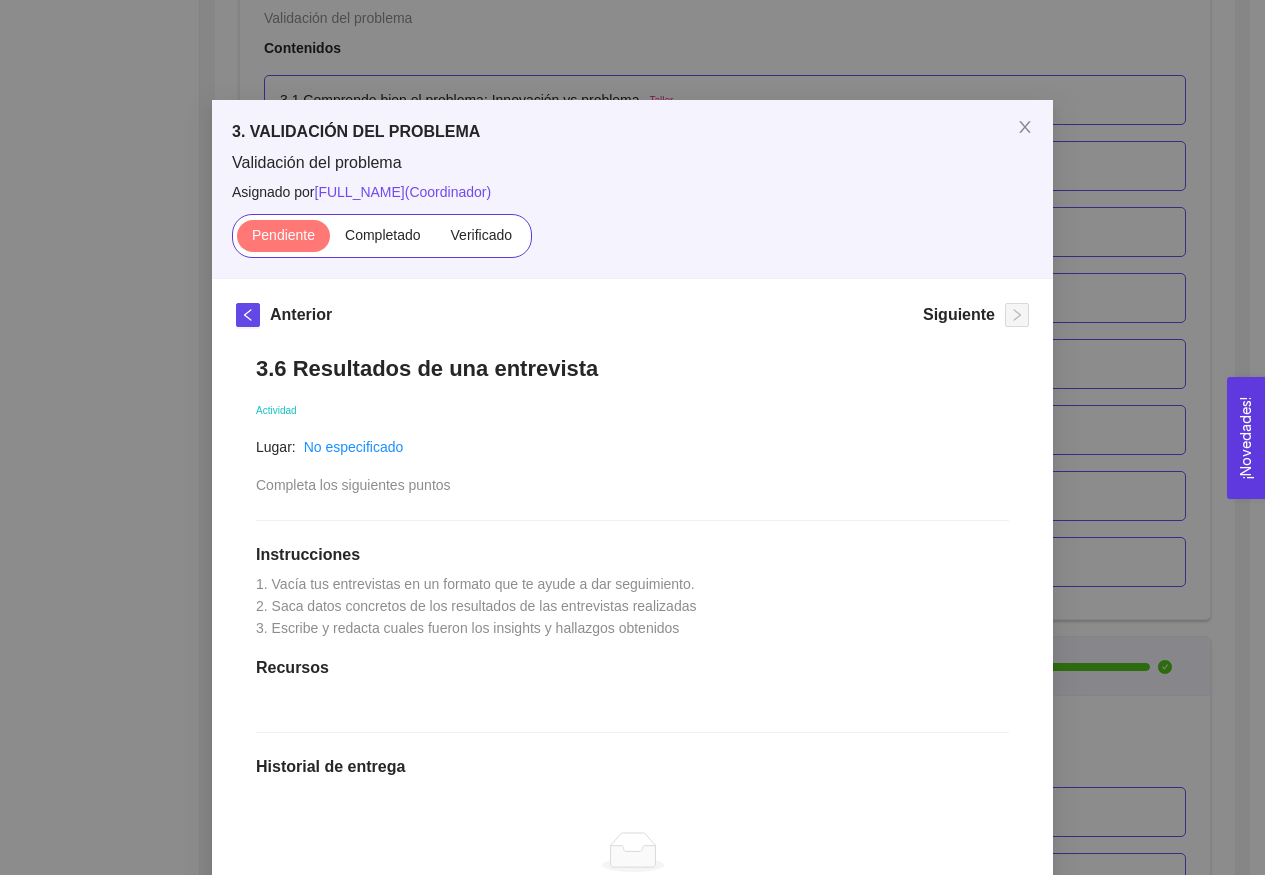 click on "3. VALIDACIÓN DEL PROBLEMA Validación del problema
Asignado por [NAME] [LAST] ( Coordinador ) Pendiente Completado Verificado Anterior Siguiente 3.6 Resultados de una entrevista Actividad Lugar: No especificado Completa los siguientes puntos Instrucciones 1. Vacía tus entrevistas en un formato que te ayude a dar seguimiento.
2. Saca datos concretos de los resultados de las entrevistas realizadas
3. Escribe y redacta cuales fueron los insights y hallazgos obtenidos
Recursos Historial de entrega No hay datos Comentarios Enviar comentarios Cancelar Aceptar" at bounding box center (632, 437) 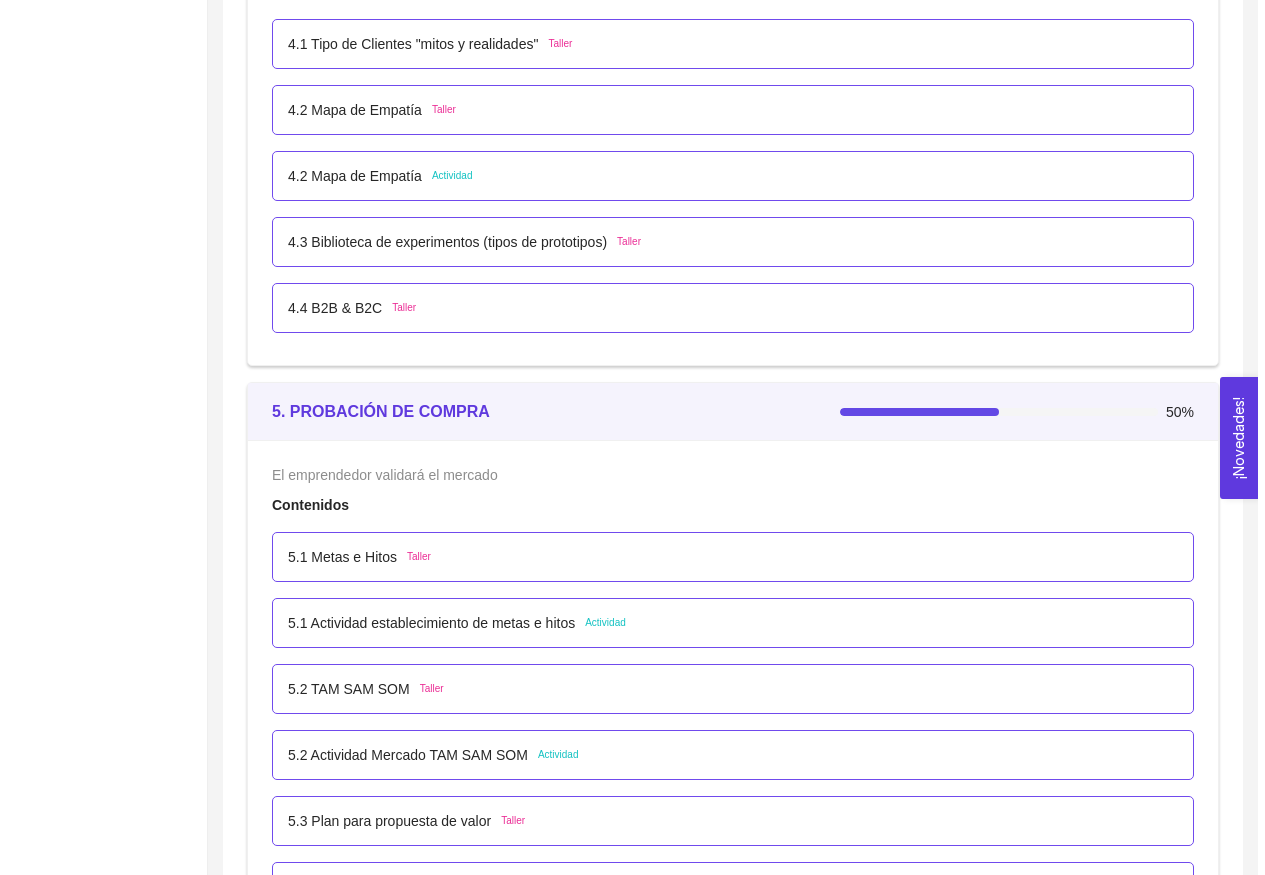 scroll, scrollTop: 4037, scrollLeft: 0, axis: vertical 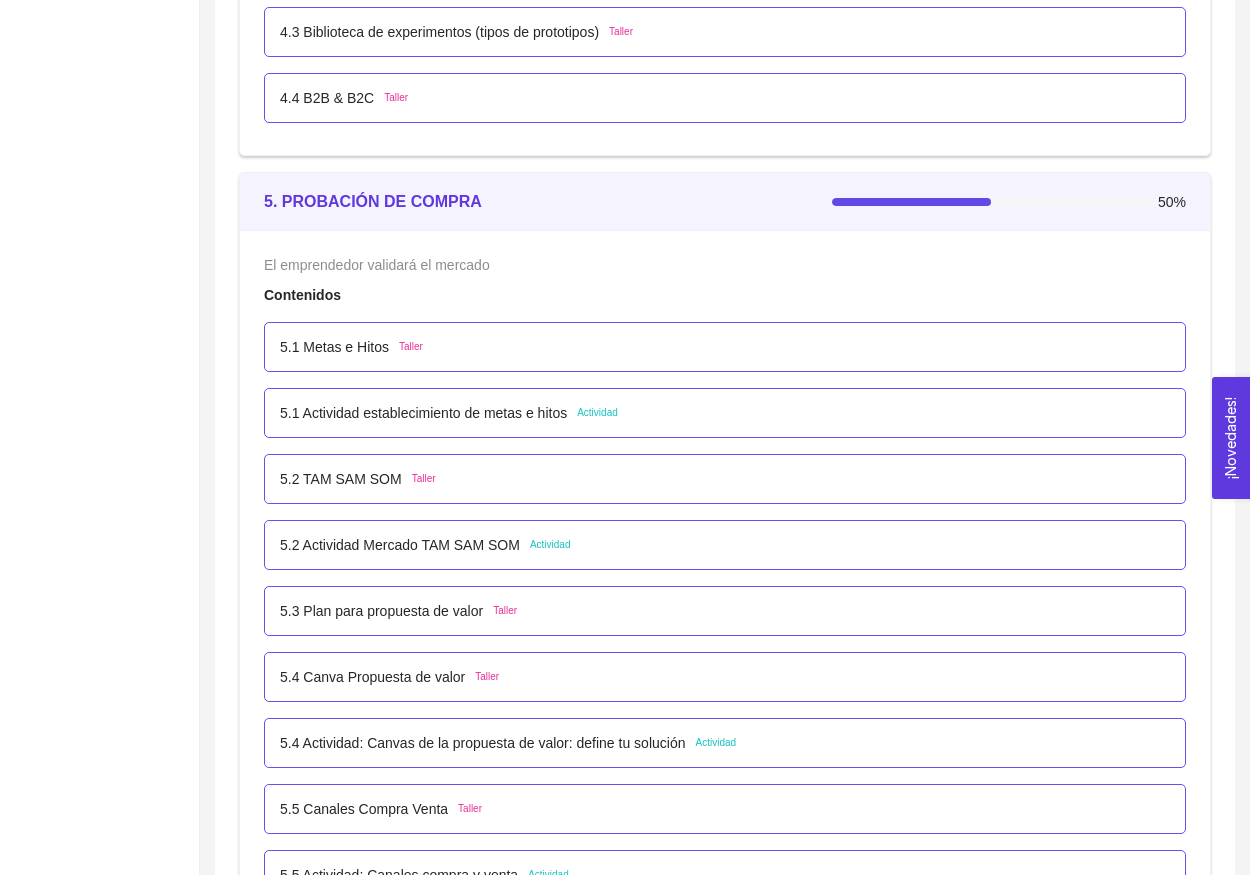 click on "5.2 Actividad Mercado TAM SAM SOM Actividad" at bounding box center (725, 545) 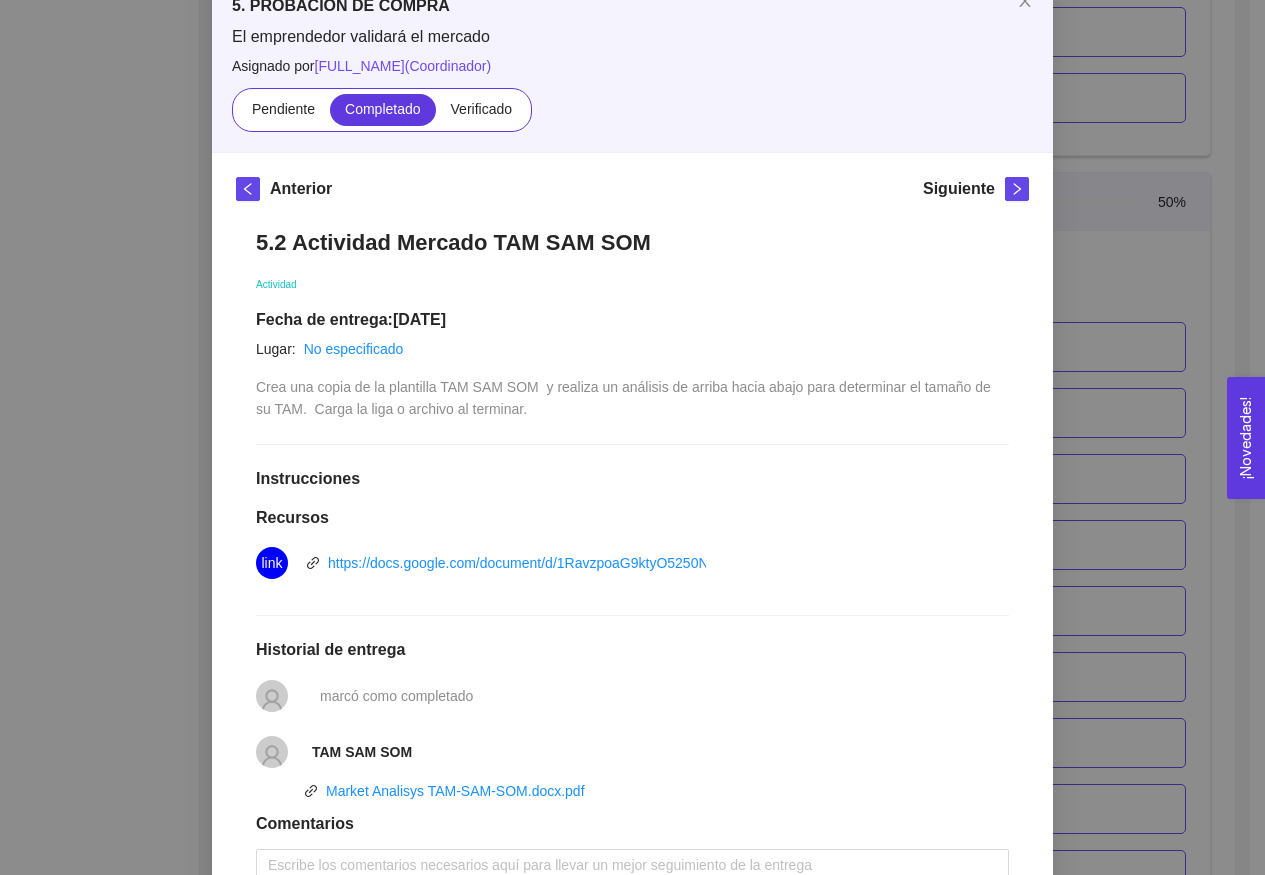 scroll, scrollTop: 145, scrollLeft: 0, axis: vertical 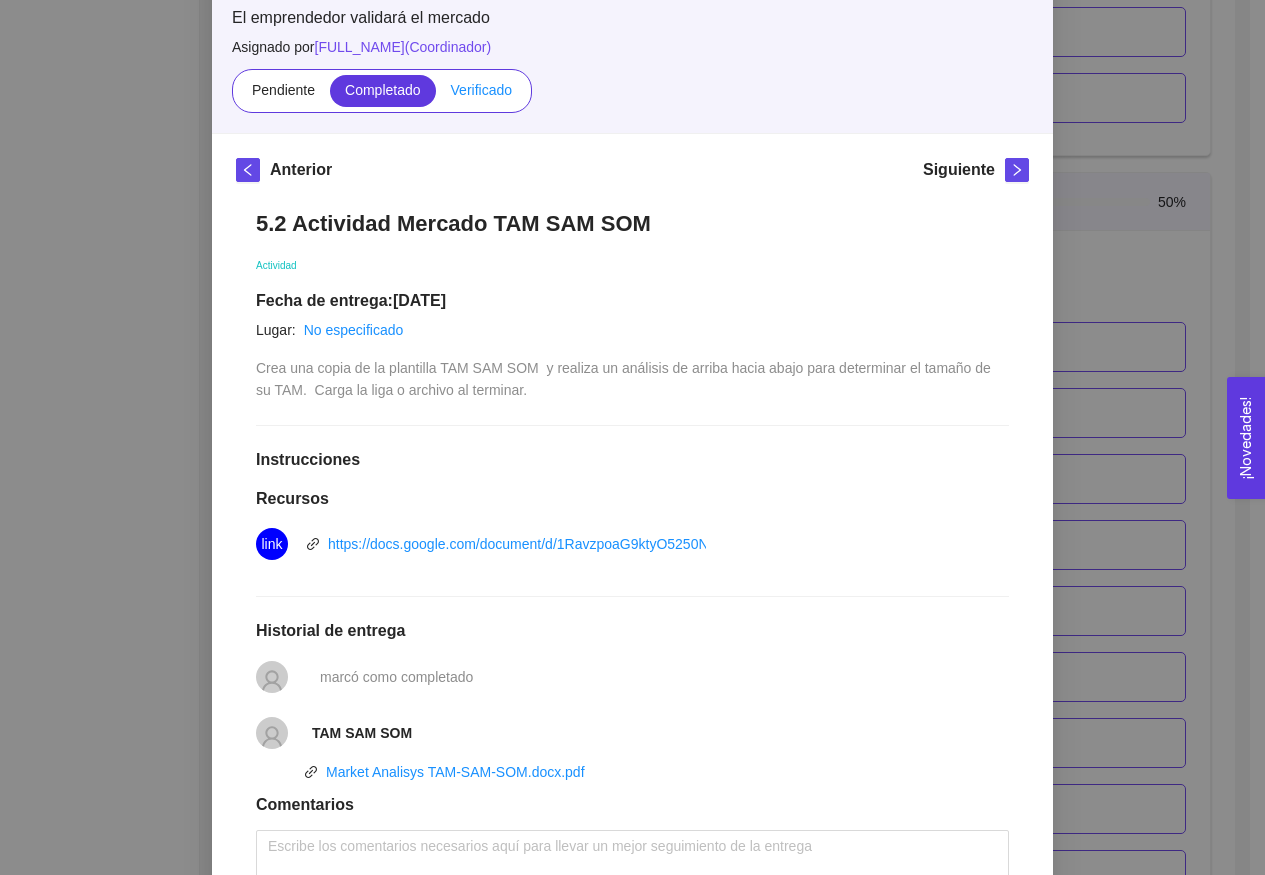 click on "Verificado" at bounding box center (481, 90) 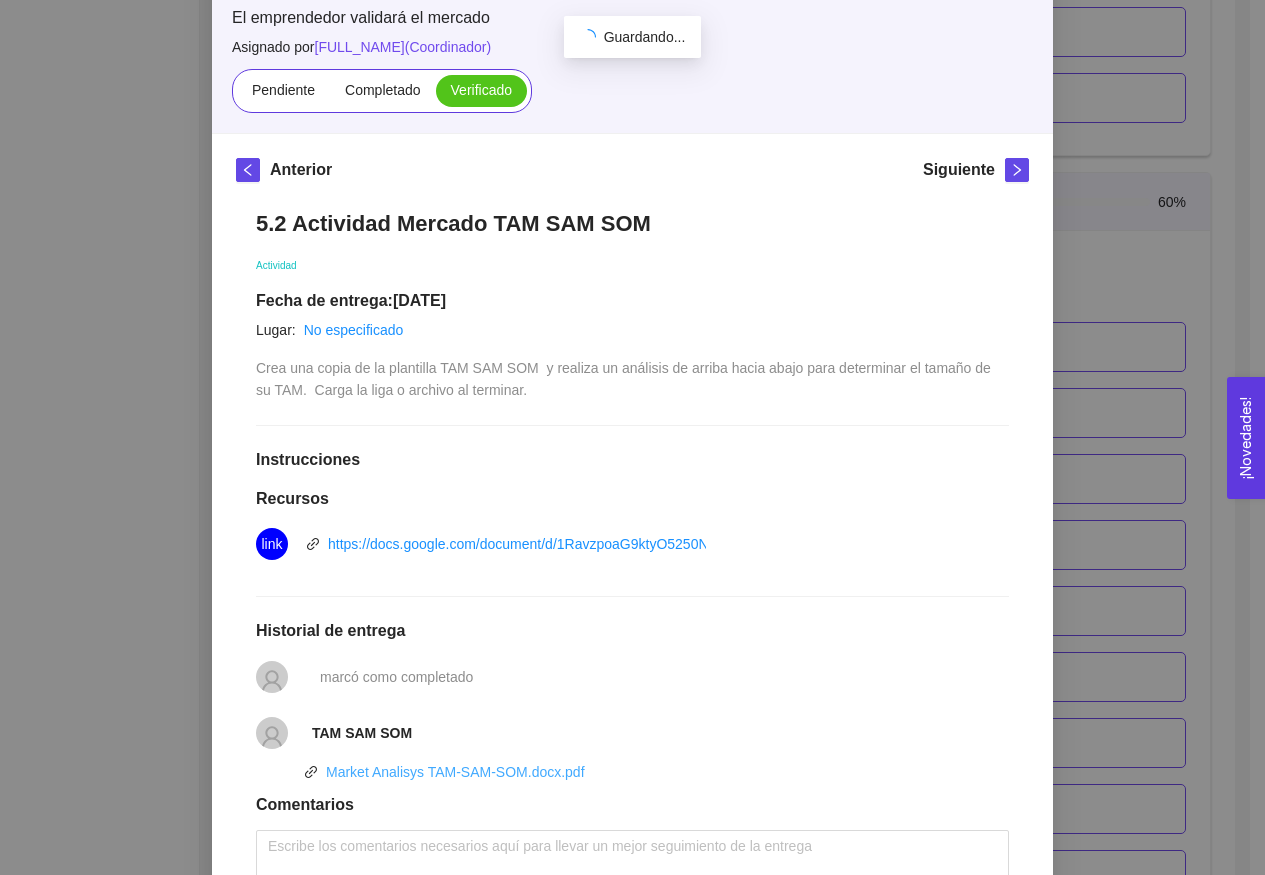 scroll, scrollTop: 0, scrollLeft: 0, axis: both 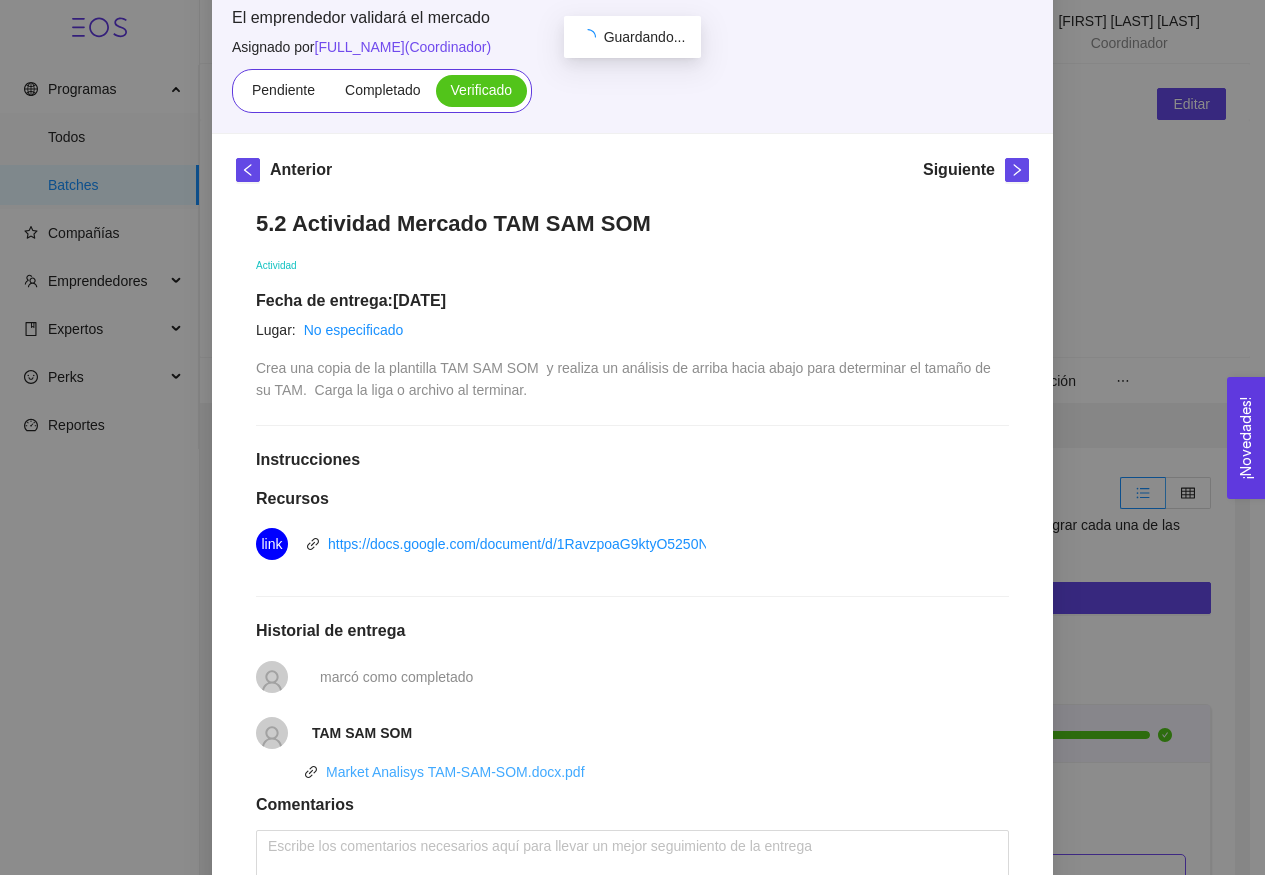 click on "Market Analisys TAM-SAM-SOM.docx.pdf" at bounding box center (455, 772) 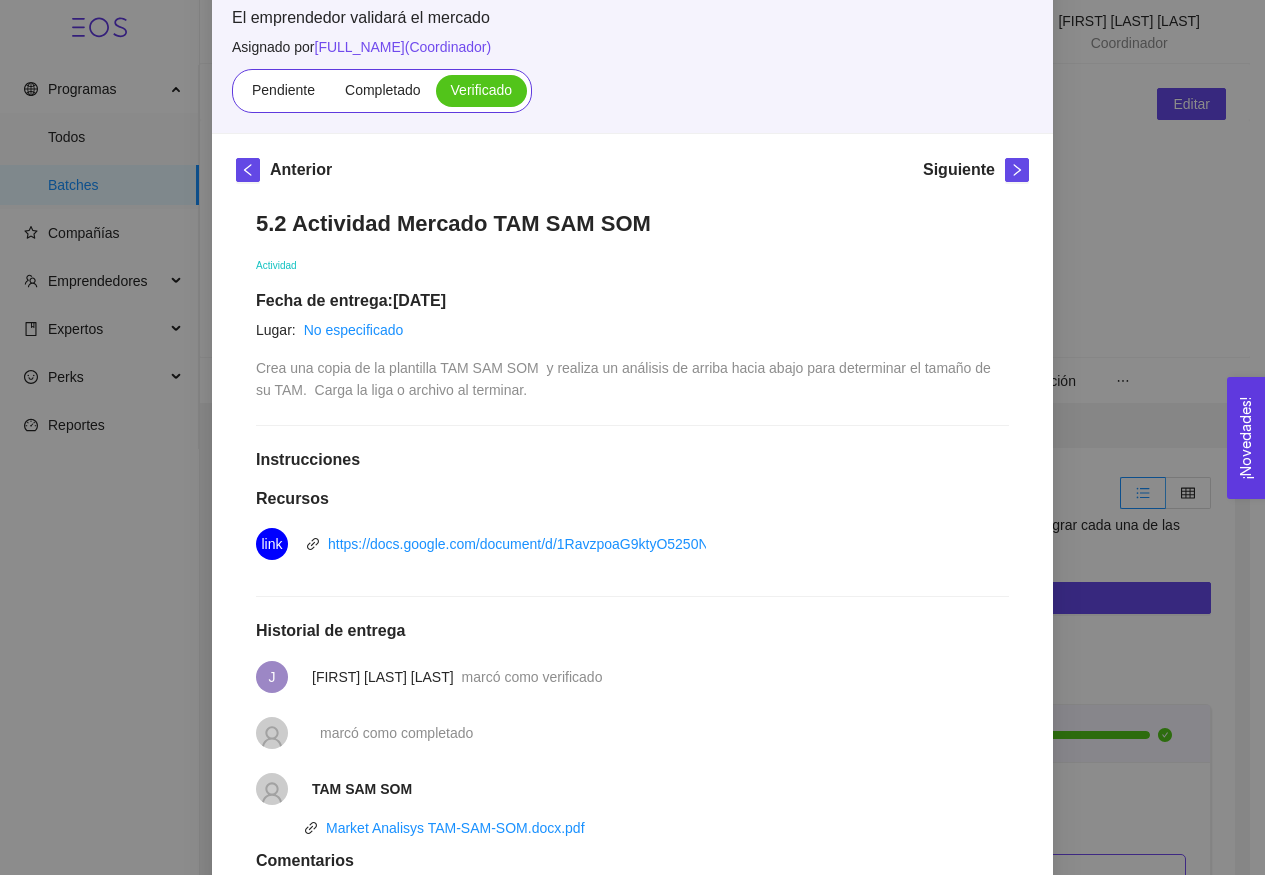 click on "Crea una copia de la plantilla TAM SAM SOM  y realiza un análisis de arriba hacia abajo para determinar el tamaño de su TAM.  Carga la liga o archivo al terminar." at bounding box center (625, 379) 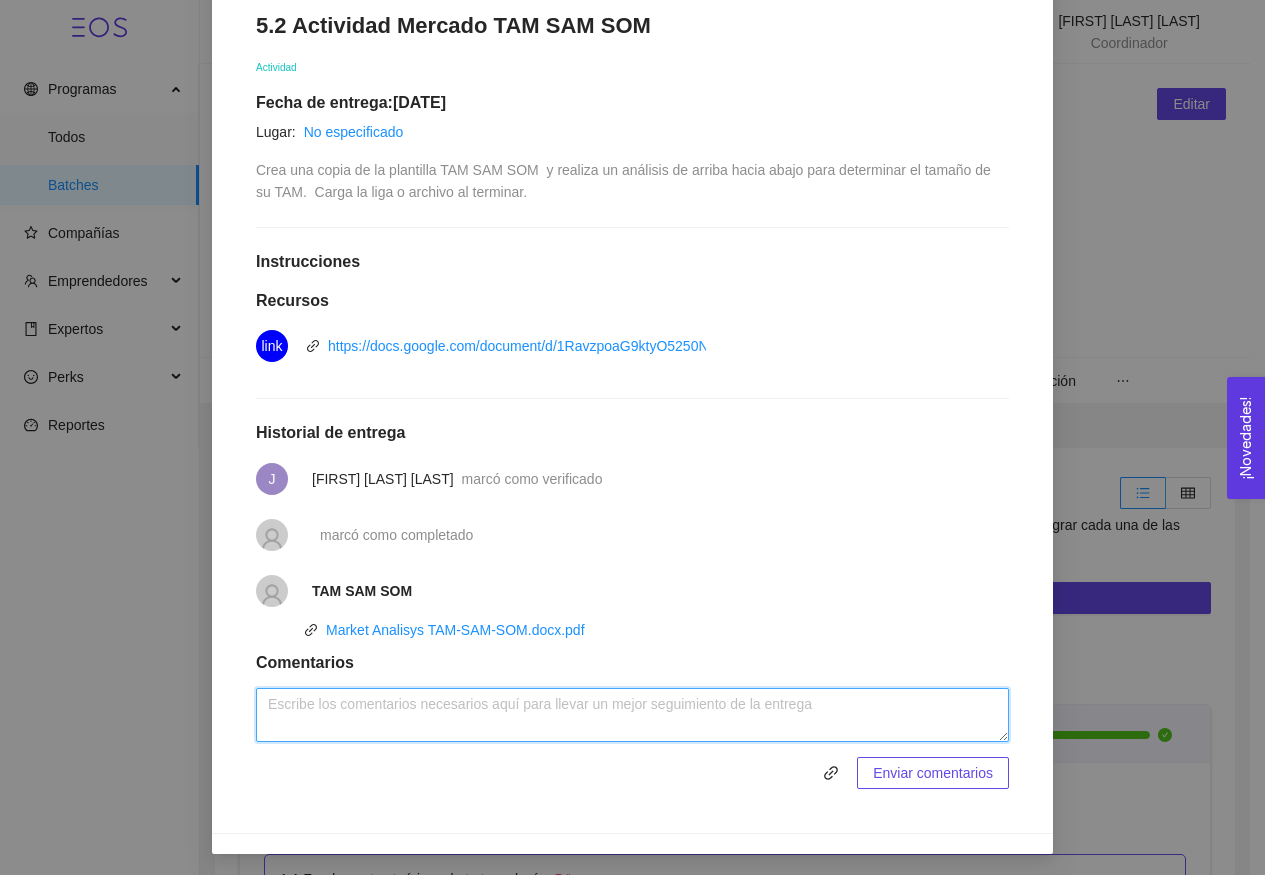 click at bounding box center (632, 715) 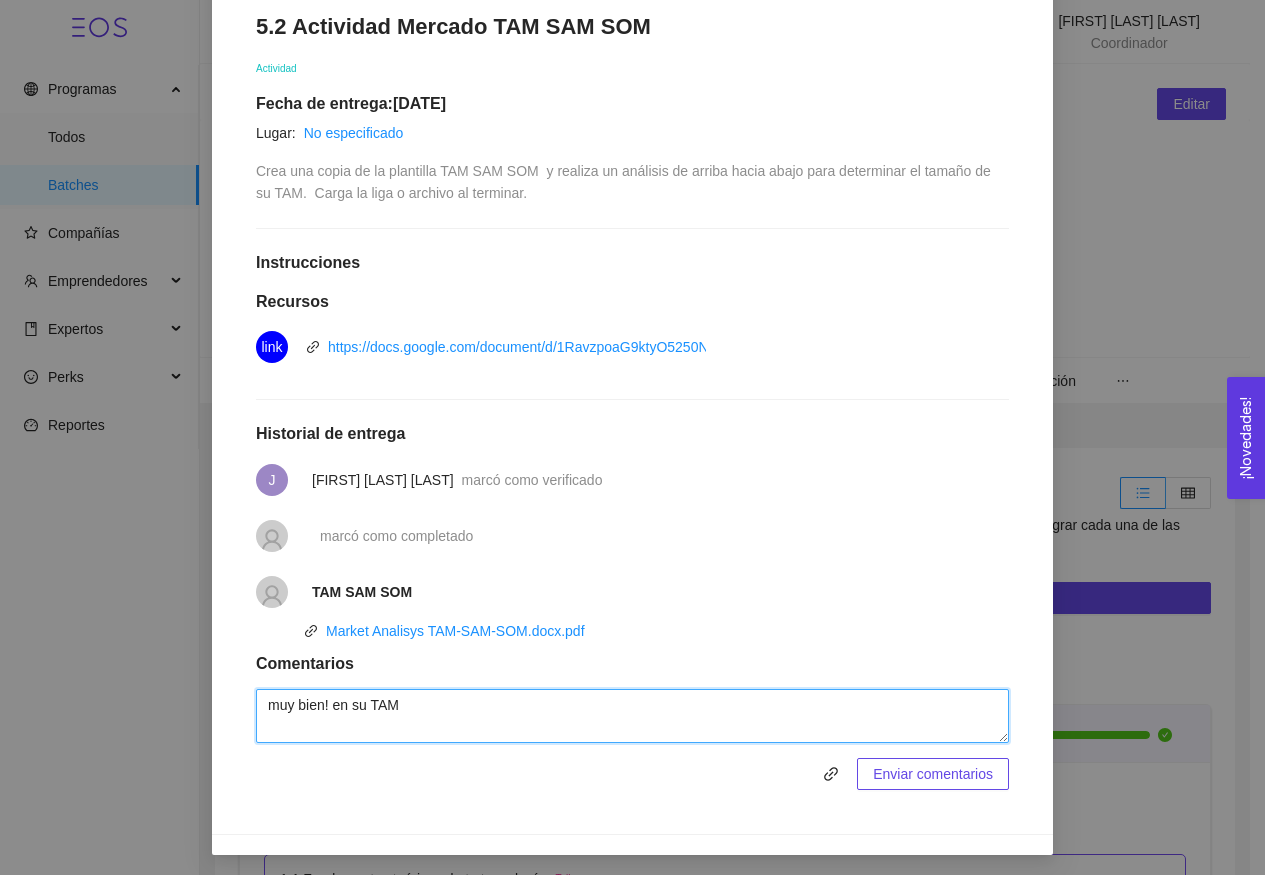 paste on "aclaras que es global y abarca todo tipo de bebidas con probióticos (kombucha, yogures bebibles, kefir, etc.)." 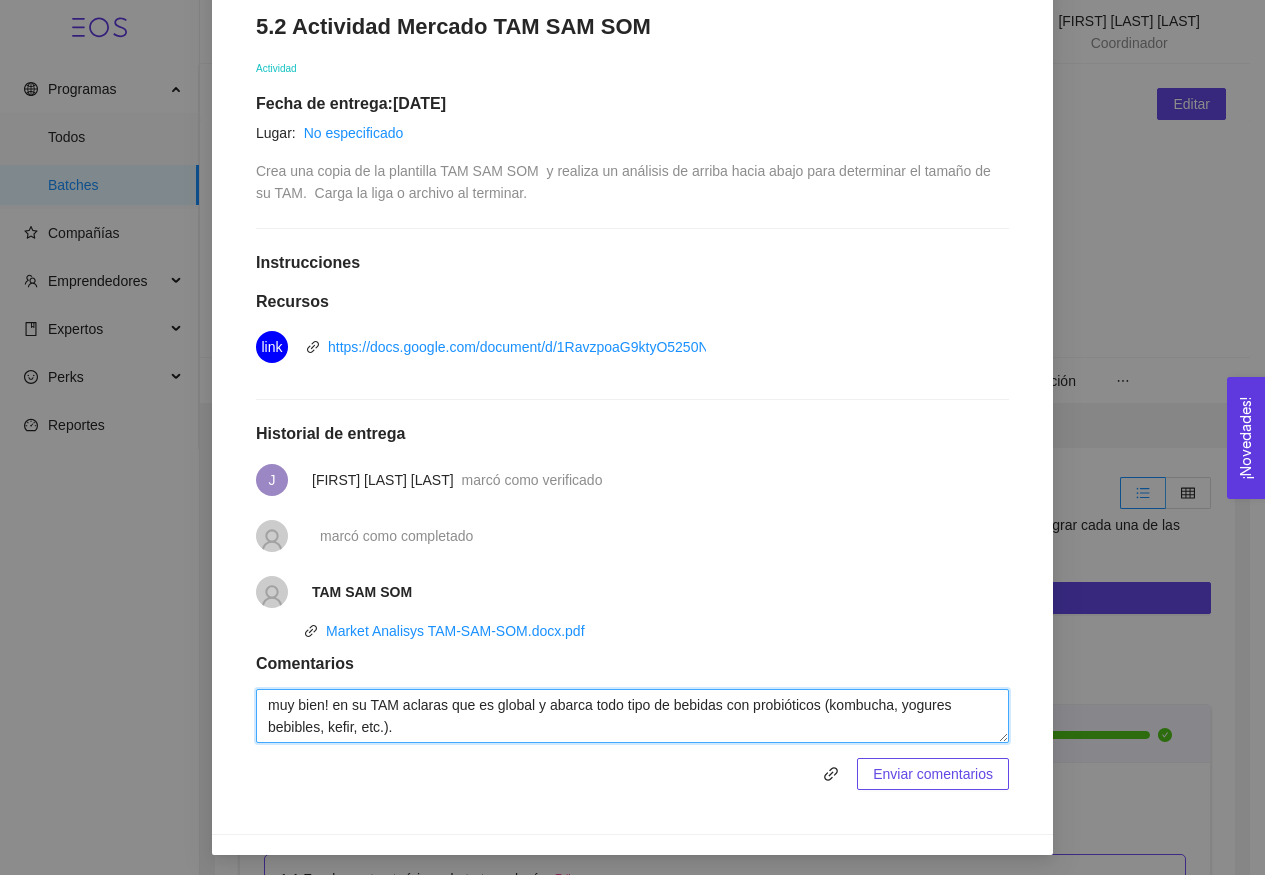 click on "muy bien! en su TAM aclaras que es global y abarca todo tipo de bebidas con probióticos (kombucha, yogures bebibles, kefir, etc.)." at bounding box center [632, 716] 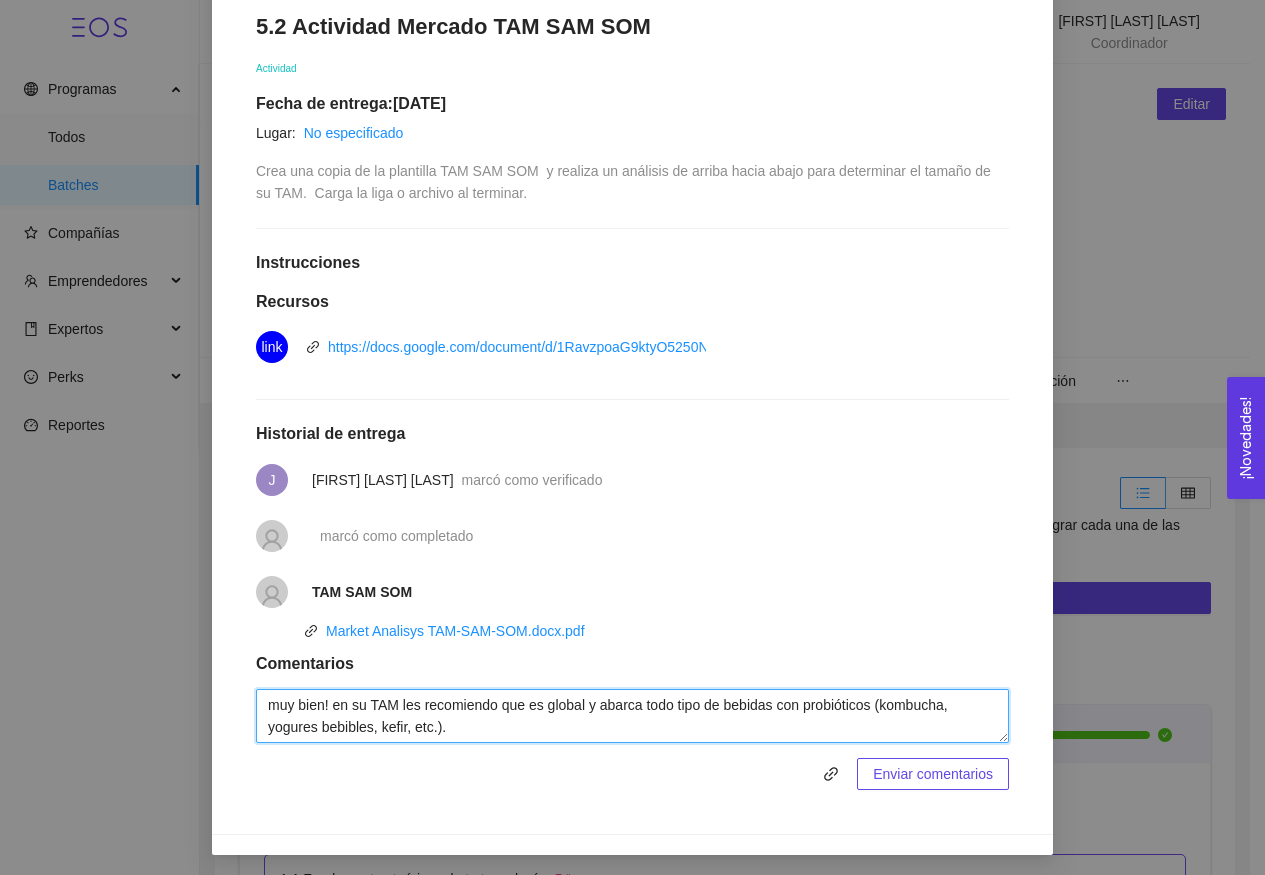 drag, startPoint x: 573, startPoint y: 700, endPoint x: 652, endPoint y: 700, distance: 79 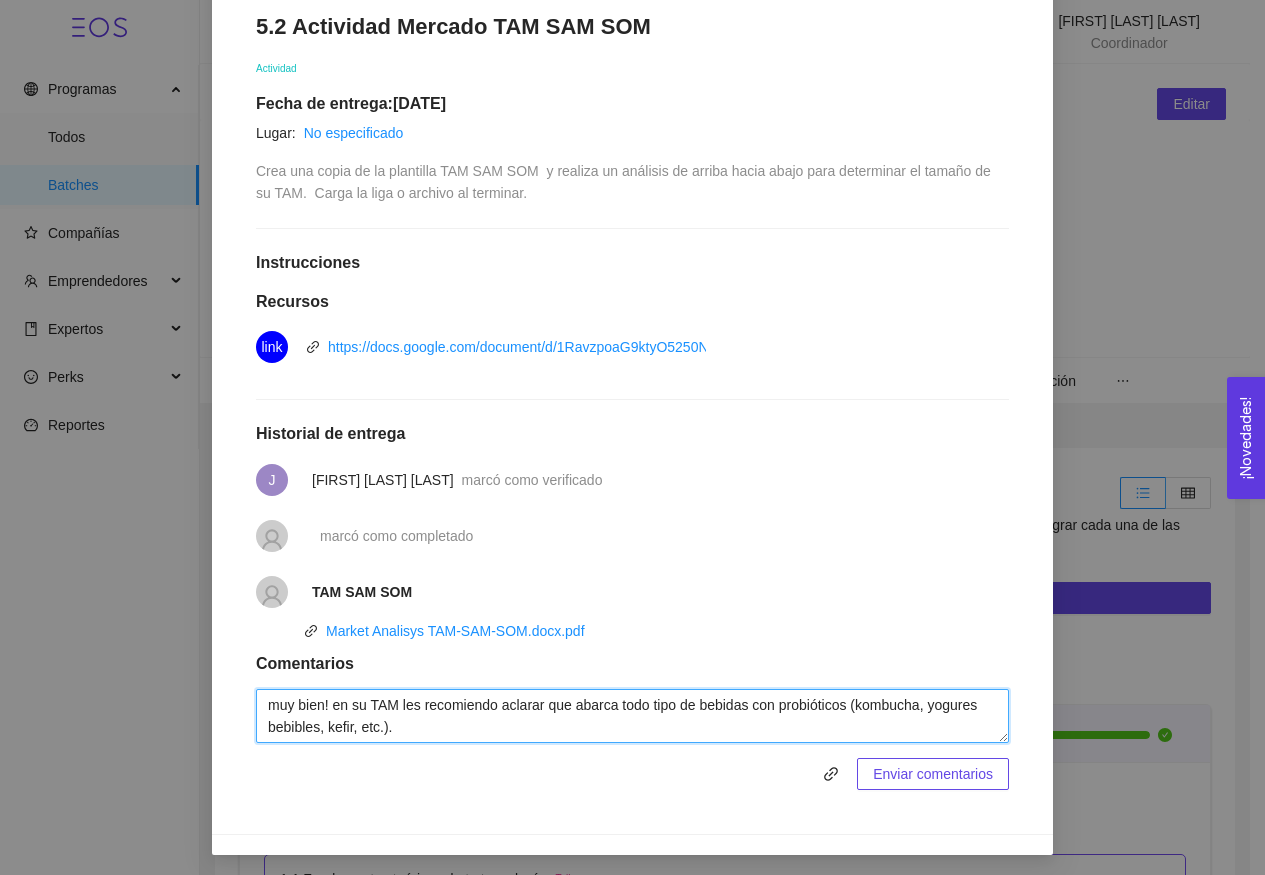 click on "muy bien! en su TAM les recomiendo aclarar que abarca todo tipo de bebidas con probióticos (kombucha, yogures bebibles, kefir, etc.)." at bounding box center (632, 716) 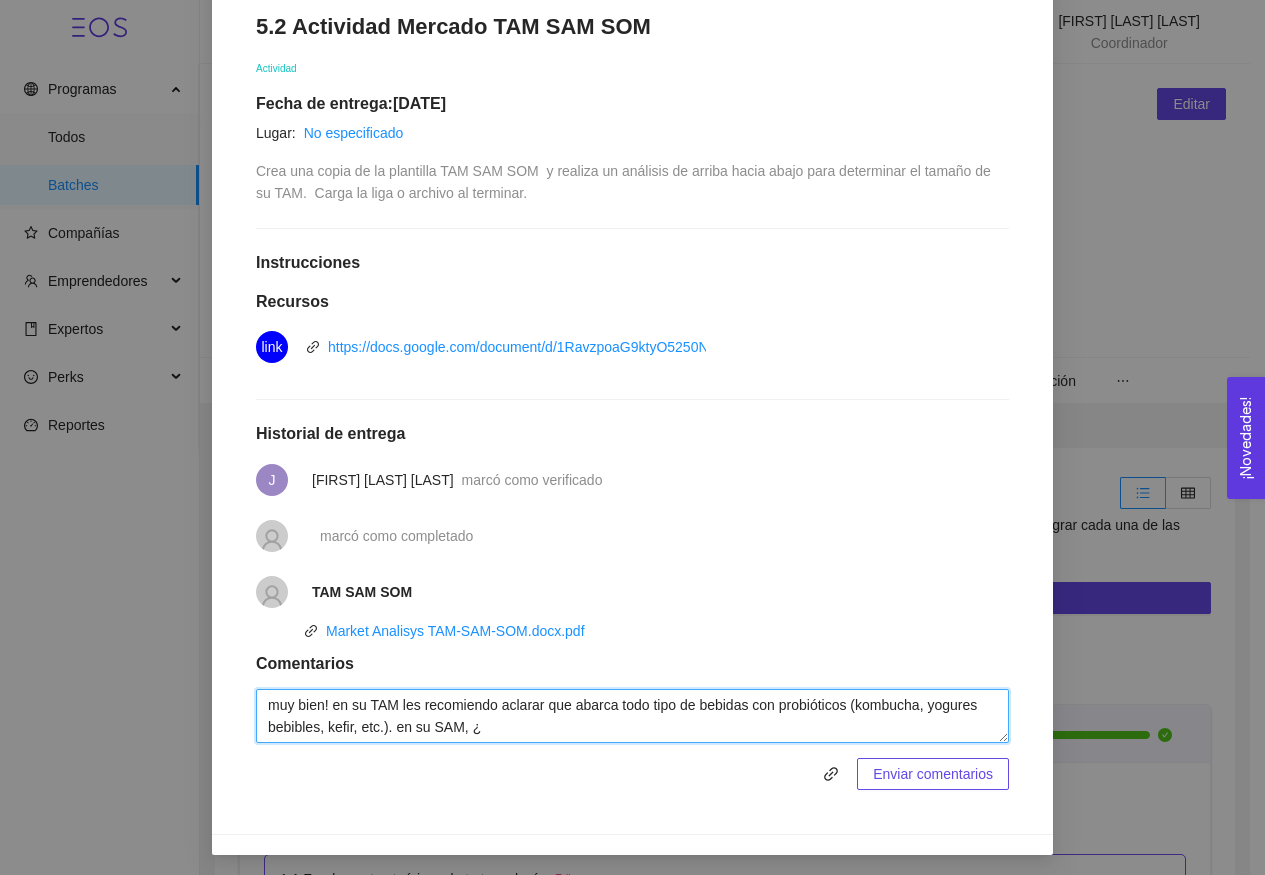 paste on "asegúrate de que ese dato incluye solo bebidas probióticas y no todo el mercado de alimentos funcionales" 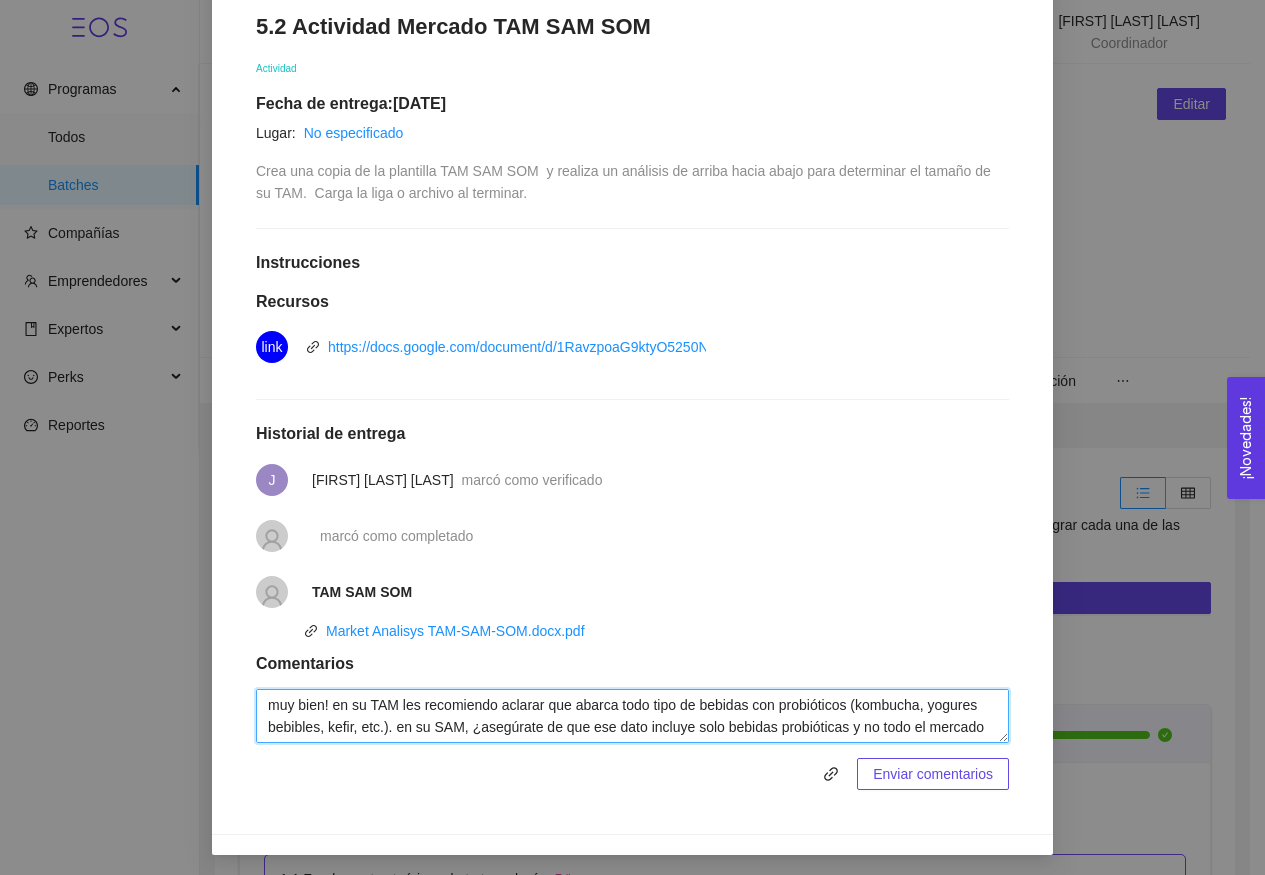 scroll, scrollTop: 16, scrollLeft: 0, axis: vertical 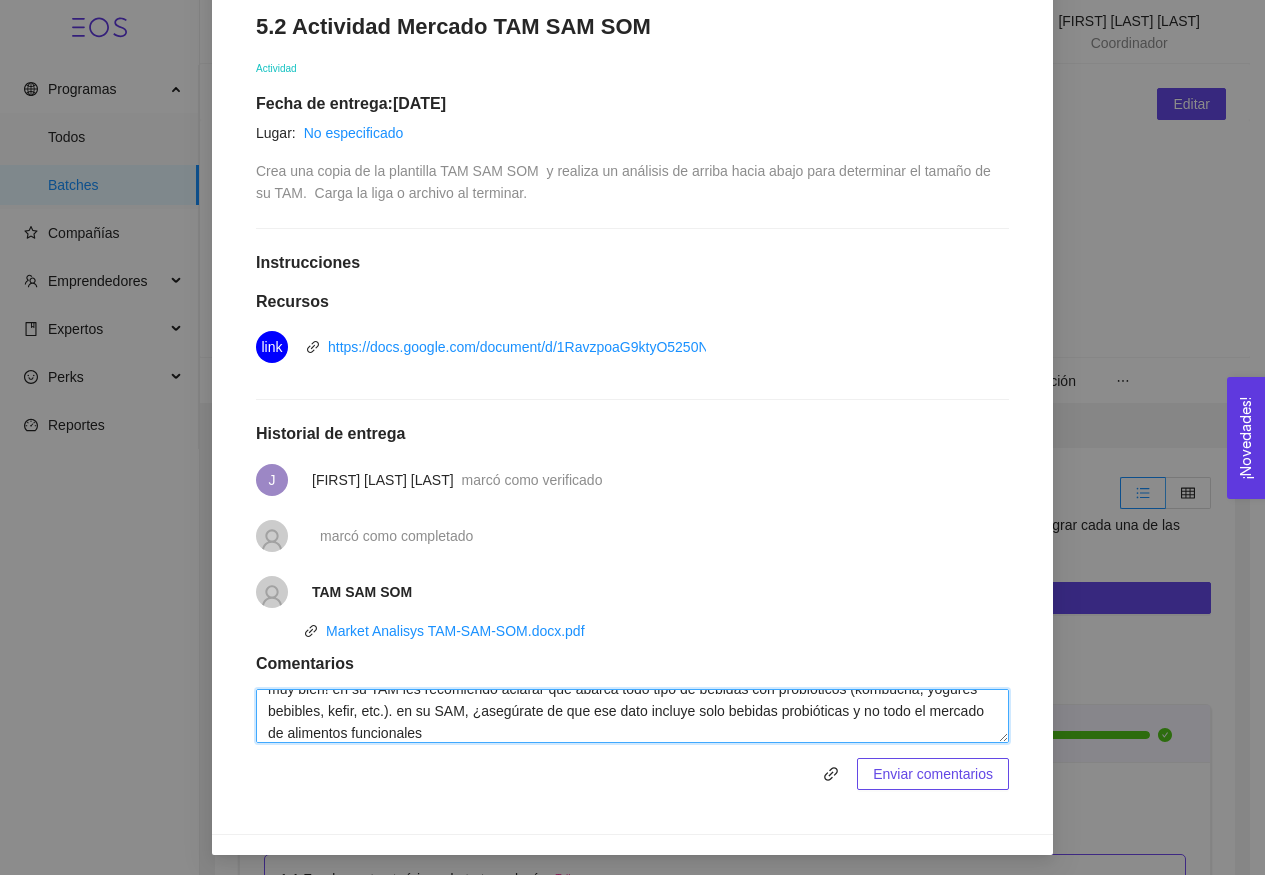 drag, startPoint x: 534, startPoint y: 703, endPoint x: 653, endPoint y: 700, distance: 119.03781 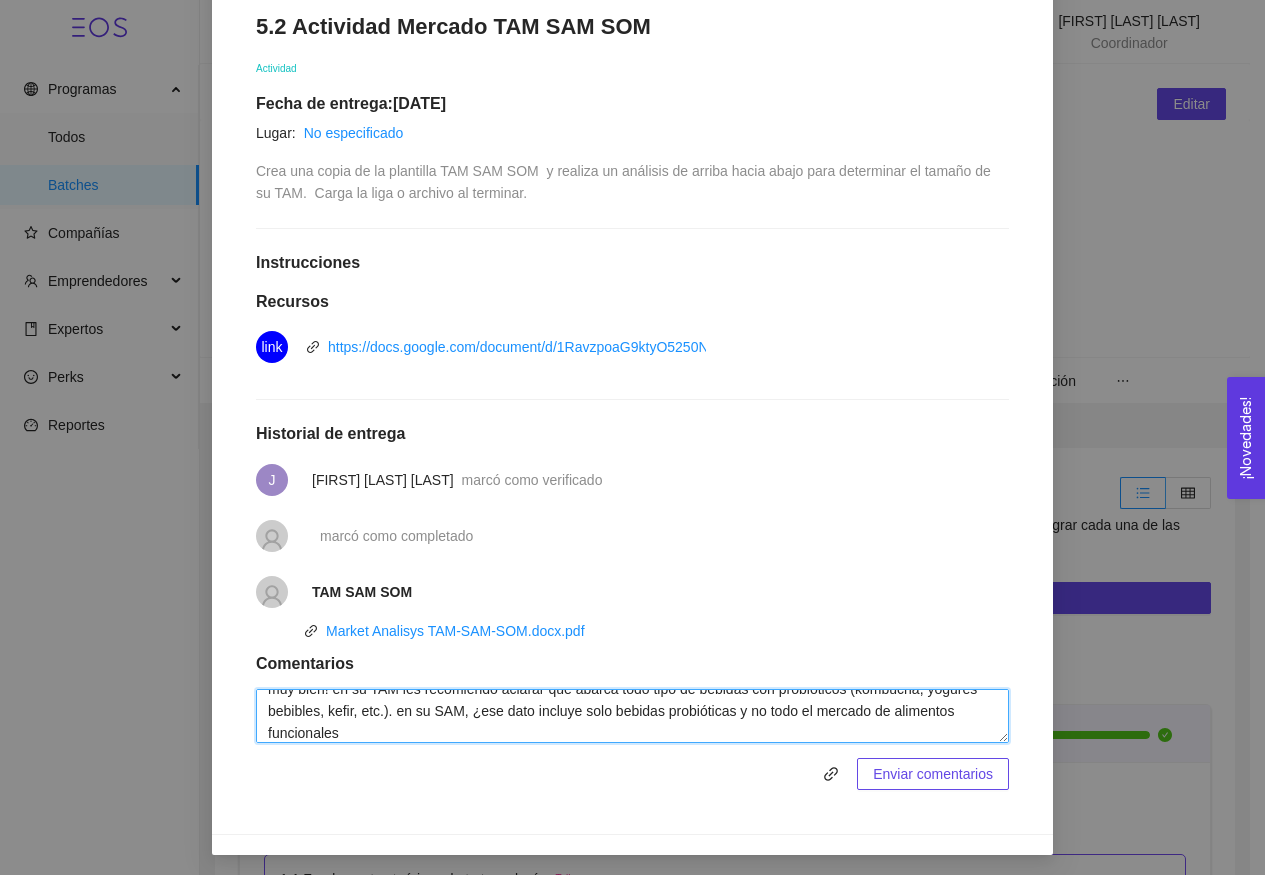 click on "muy bien! en su TAM les recomiendo aclarar que abarca todo tipo de bebidas con probióticos (kombucha, yogures bebibles, kefir, etc.). en su SAM, ¿ese dato incluye solo bebidas probióticas y no todo el mercado de alimentos funcionales" at bounding box center (632, 716) 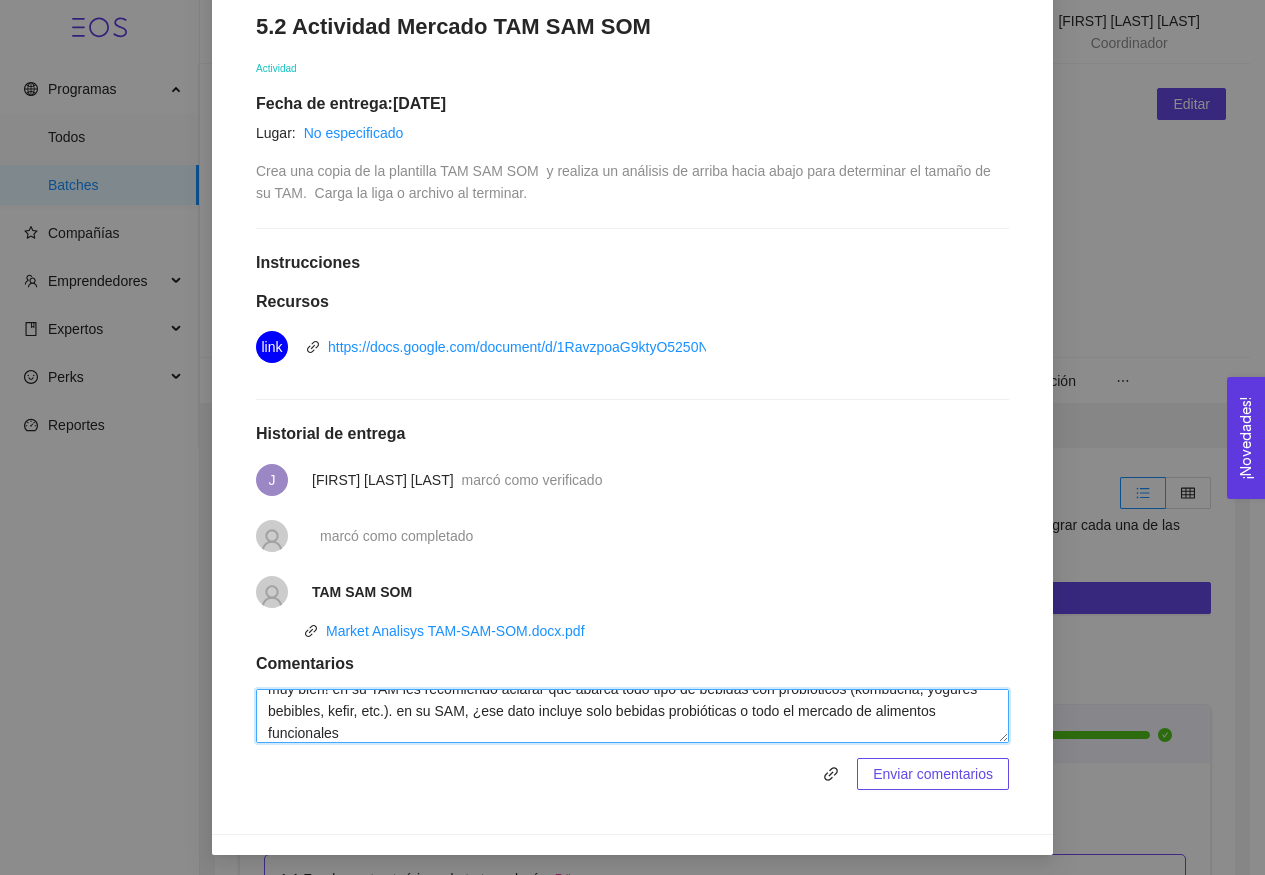 click on "muy bien! en su TAM les recomiendo aclarar que abarca todo tipo de bebidas con probióticos (kombucha, yogures bebibles, kefir, etc.). en su SAM, ¿ese dato incluye solo bebidas probióticas o todo el mercado de alimentos funcionales" at bounding box center [632, 716] 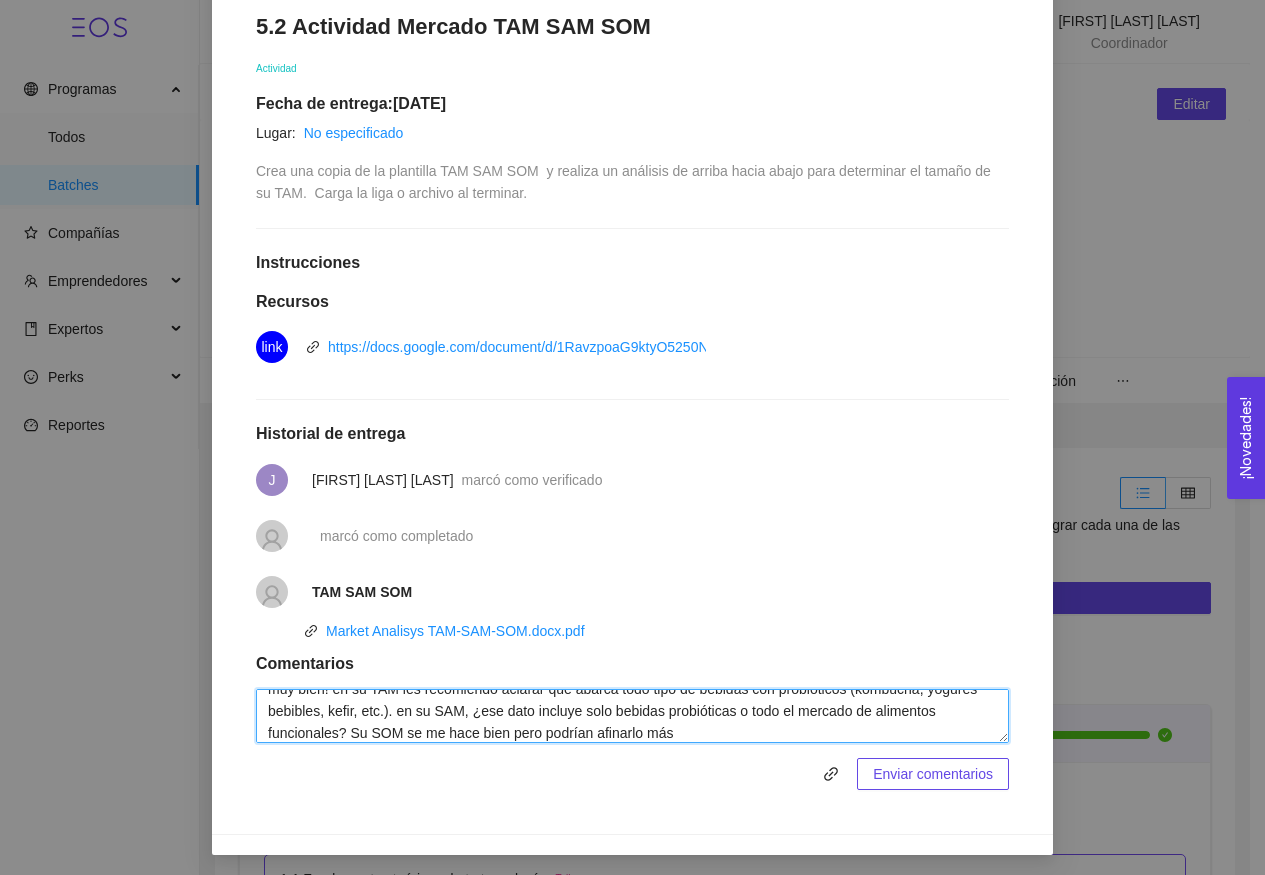 paste on "No toda la población de [STATE] es consumidora real de bebidas probióticas. Sería más realista tomar un % de personas que:
Viven en zonas urbanas
Tienen nivel socioeconómico medio-alto
Buscan productos saludables o funcionales" 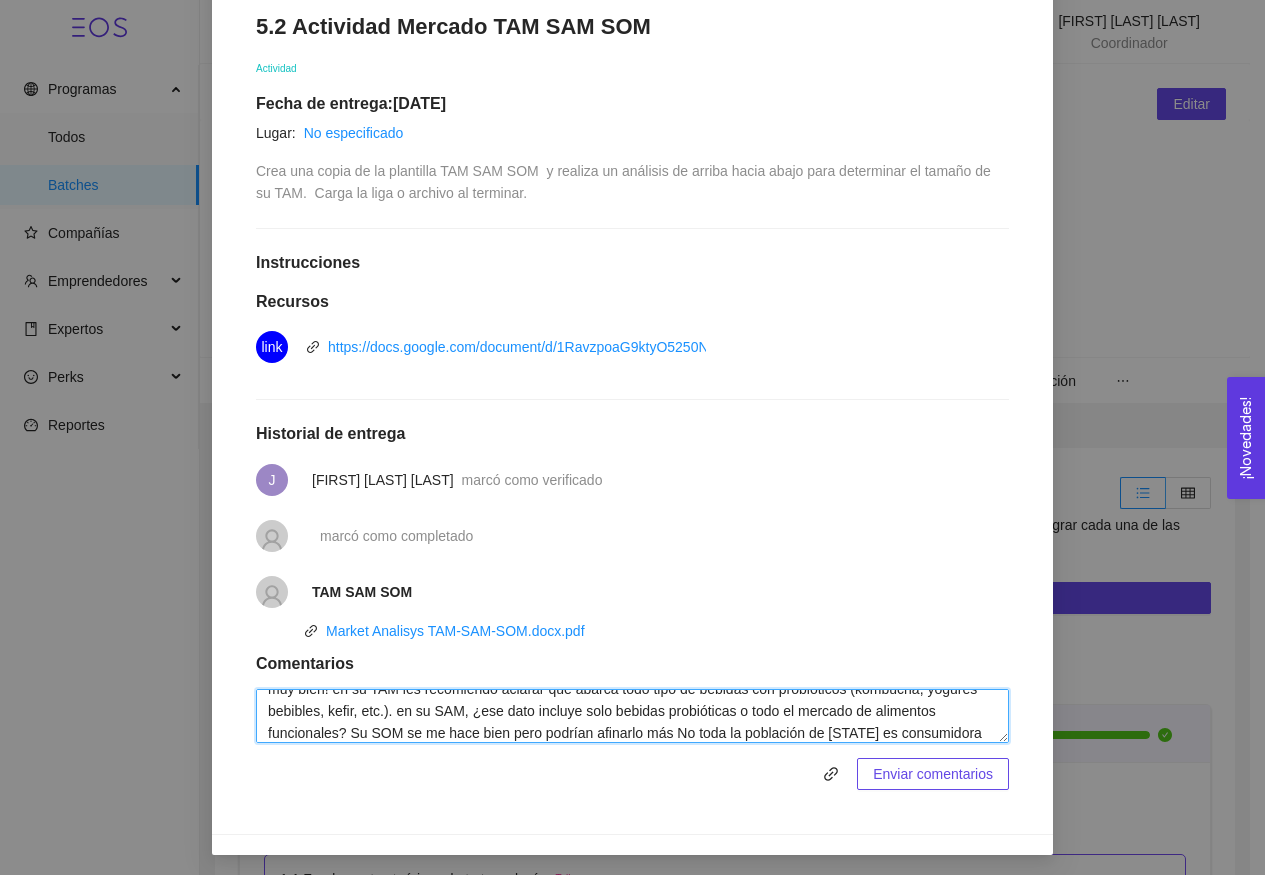 scroll, scrollTop: 110, scrollLeft: 0, axis: vertical 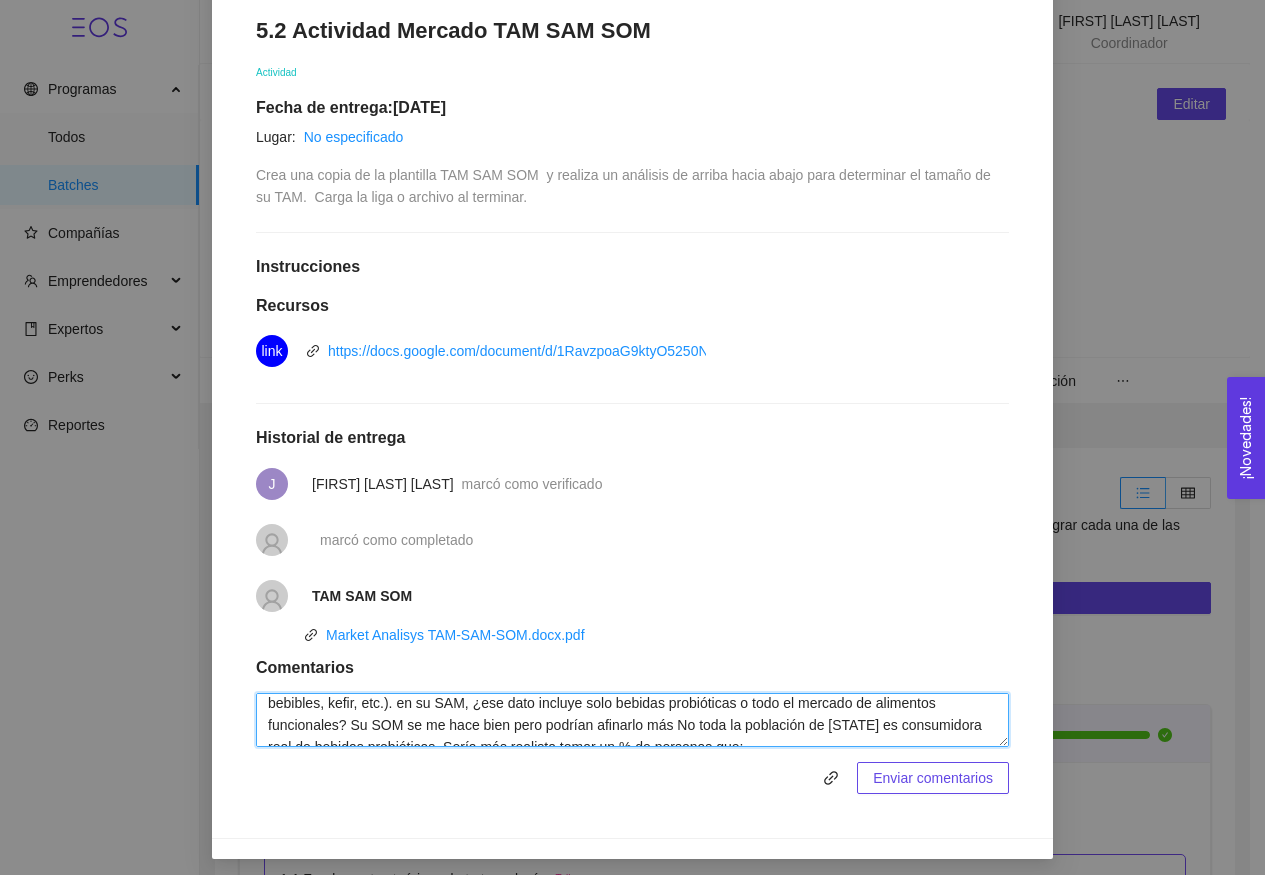 click on "muy bien! en su TAM les recomiendo aclarar que abarca todo tipo de bebidas con probióticos (kombucha, yogures bebibles, kefir, etc.). en su SAM, ¿ese dato incluye solo bebidas probióticas o todo el mercado de alimentos funcionales? Su SOM se me hace bien pero podrían afinarlo más No toda la población de [STATE] es consumidora real de bebidas probióticas. Sería más realista tomar un % de personas que:
Viven en zonas urbanas
Tienen nivel socioeconómico medio-alto
Buscan productos saludables o funcionale" at bounding box center (632, 720) 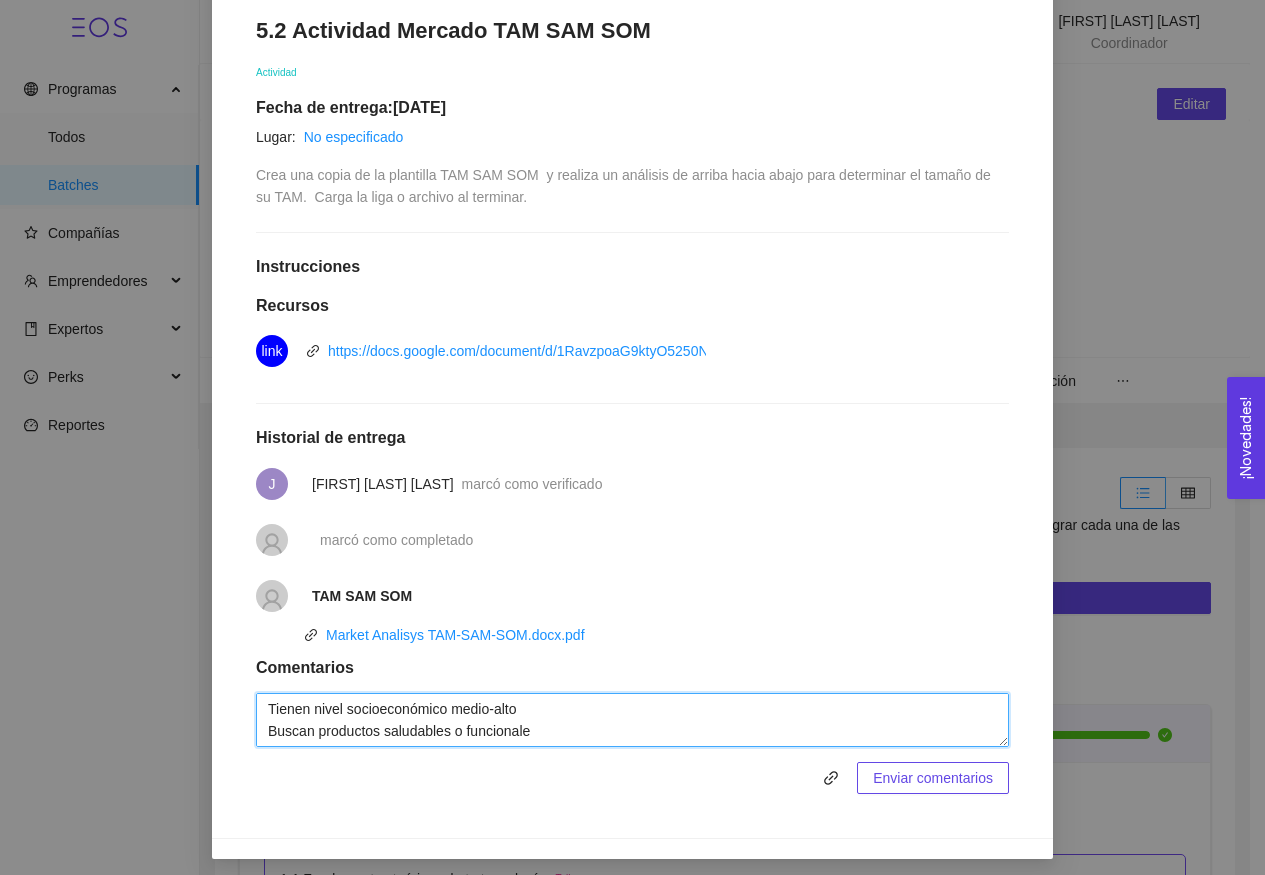 scroll, scrollTop: 110, scrollLeft: 0, axis: vertical 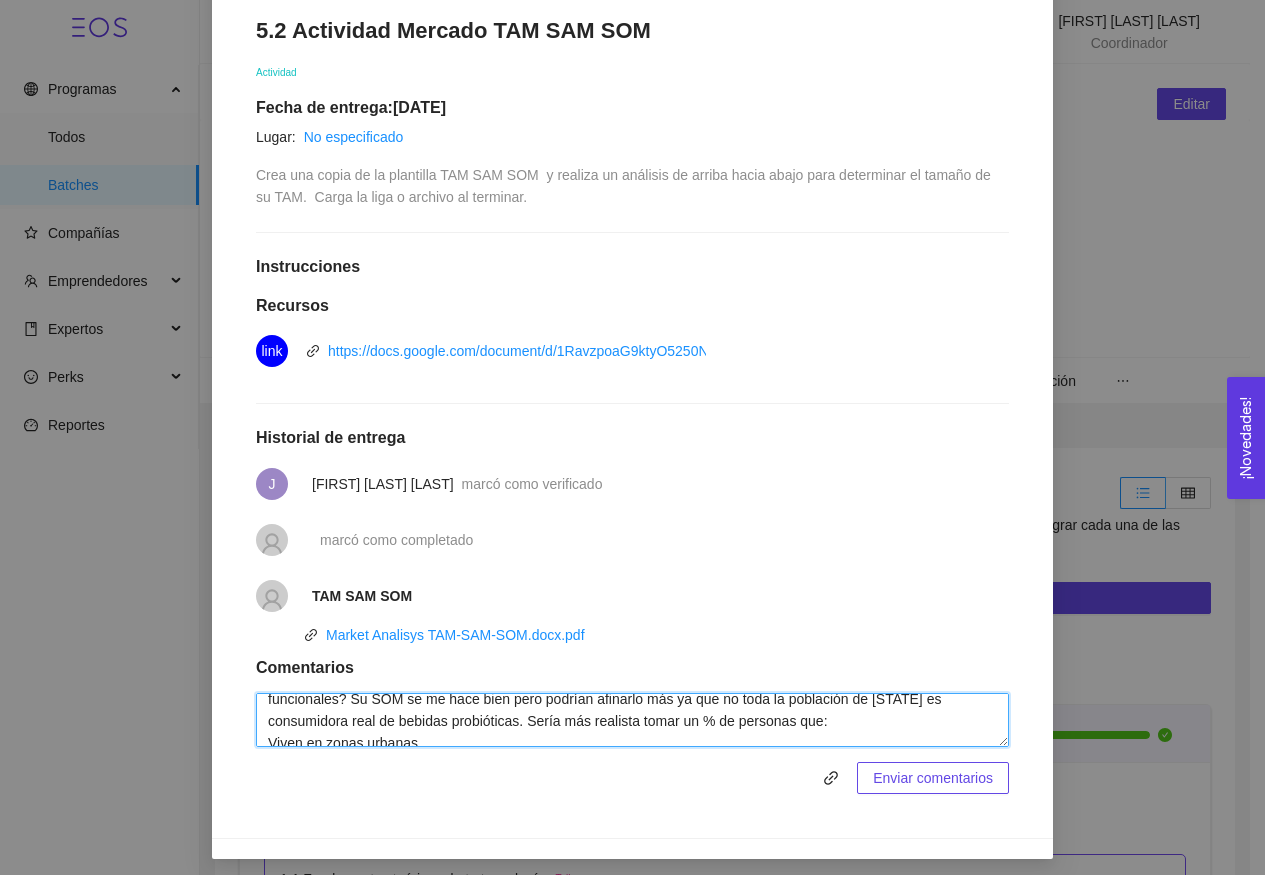 click on "muy bien! en su TAM les recomiendo aclarar que abarca todo tipo de bebidas con probióticos (kombucha, yogures bebibles, kefir, etc.). en su SAM, ¿ese dato incluye solo bebidas probióticas o todo el mercado de alimentos funcionales? Su SOM se me hace bien pero podrían afinarlo más ya que no toda la población de [STATE] es consumidora real de bebidas probióticas. Sería más realista tomar un % de personas que:
Viven en zonas urbanas
Tienen nivel socioeconómico medio-alto
Buscan productos saludables o funcionales" at bounding box center (632, 720) 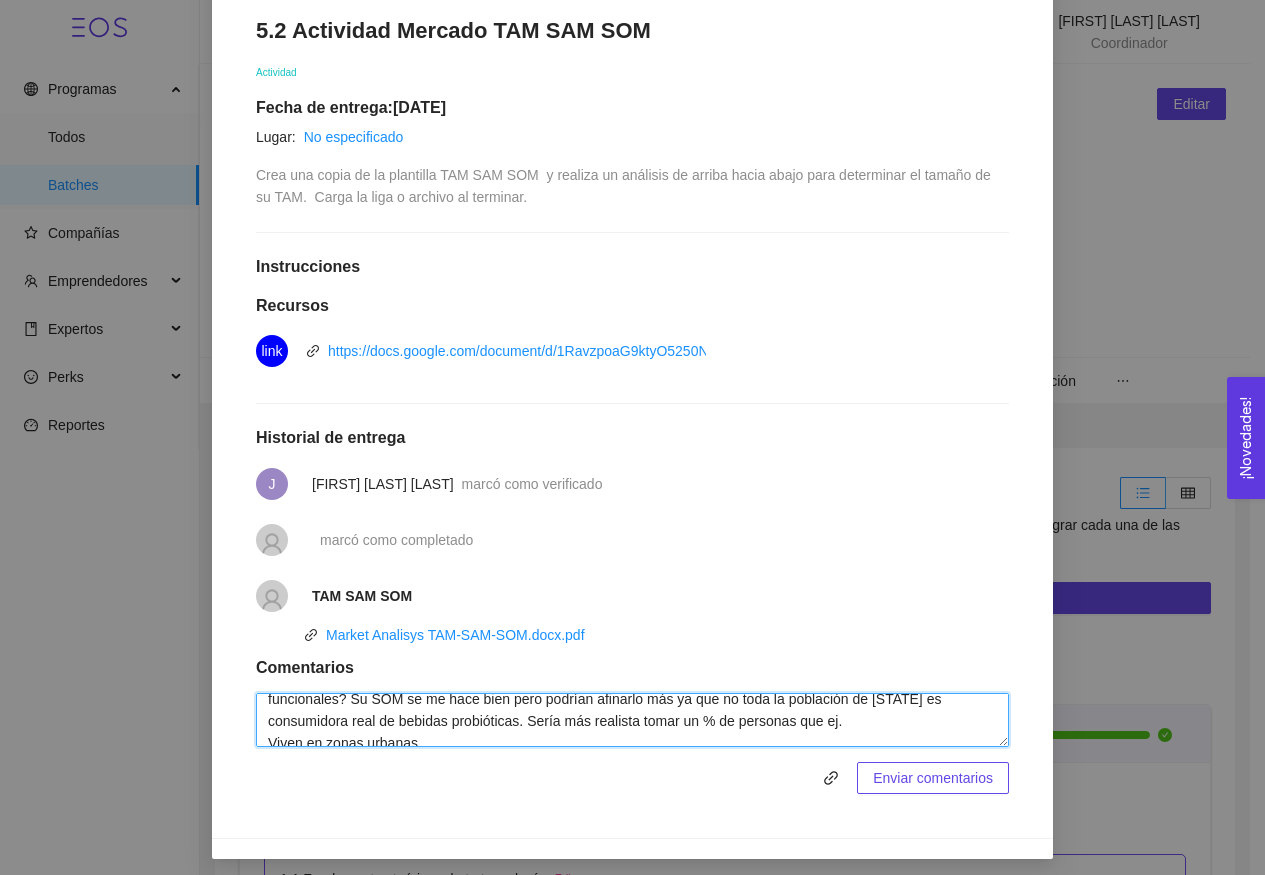 click on "muy bien! en su TAM les recomiendo aclarar que abarca todo tipo de bebidas con probióticos (kombucha, yogures bebibles, kefir, etc.). en su SAM, ¿ese dato incluye solo bebidas probióticas o todo el mercado de alimentos funcionales? Su SOM se me hace bien pero podrían afinarlo más ya que no toda la población de [STATE] es consumidora real de bebidas probióticas. Sería más realista tomar un % de personas que ej.
Viven en zonas urbanas
Tienen nivel socioeconómico medio-alto
Buscan productos saludables o funcionales" at bounding box center [632, 720] 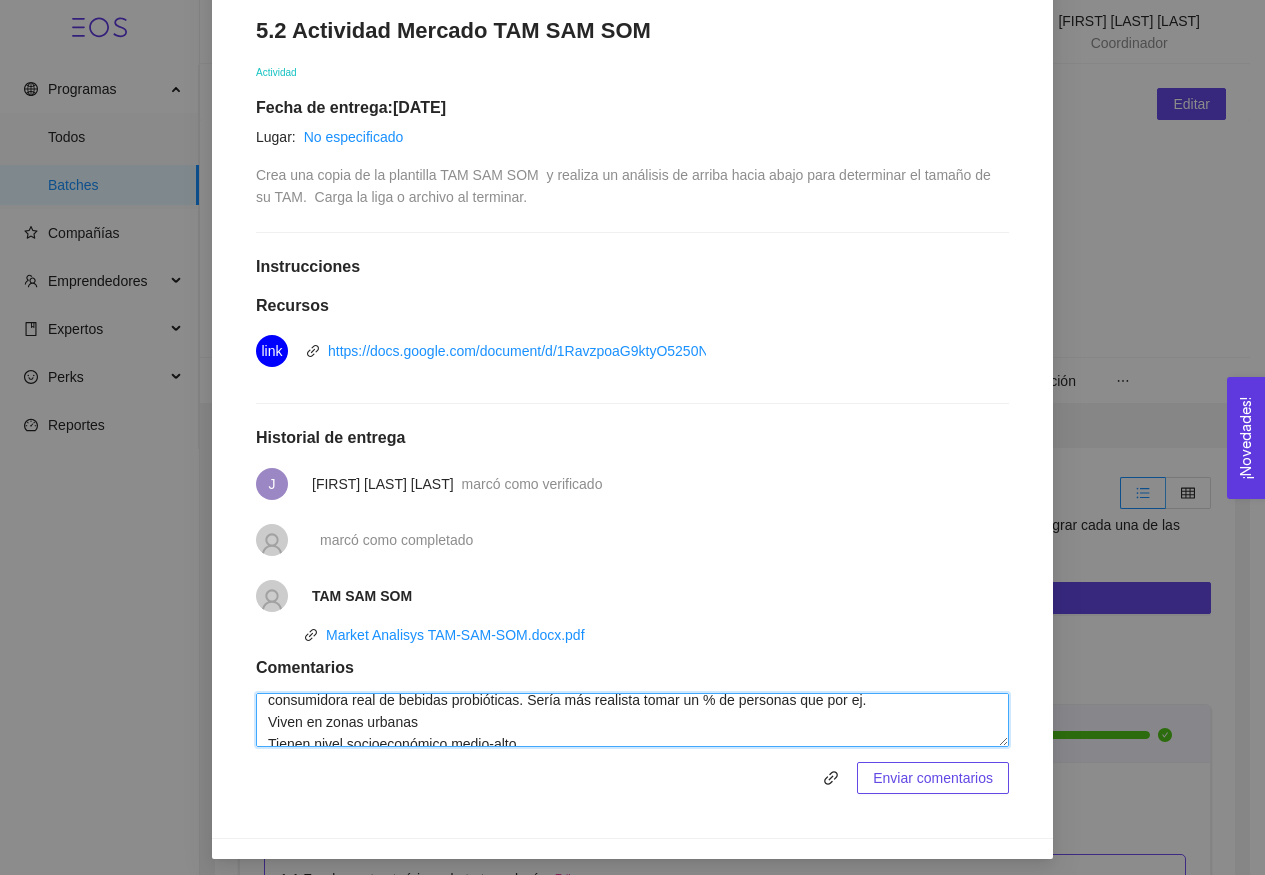 scroll, scrollTop: 88, scrollLeft: 0, axis: vertical 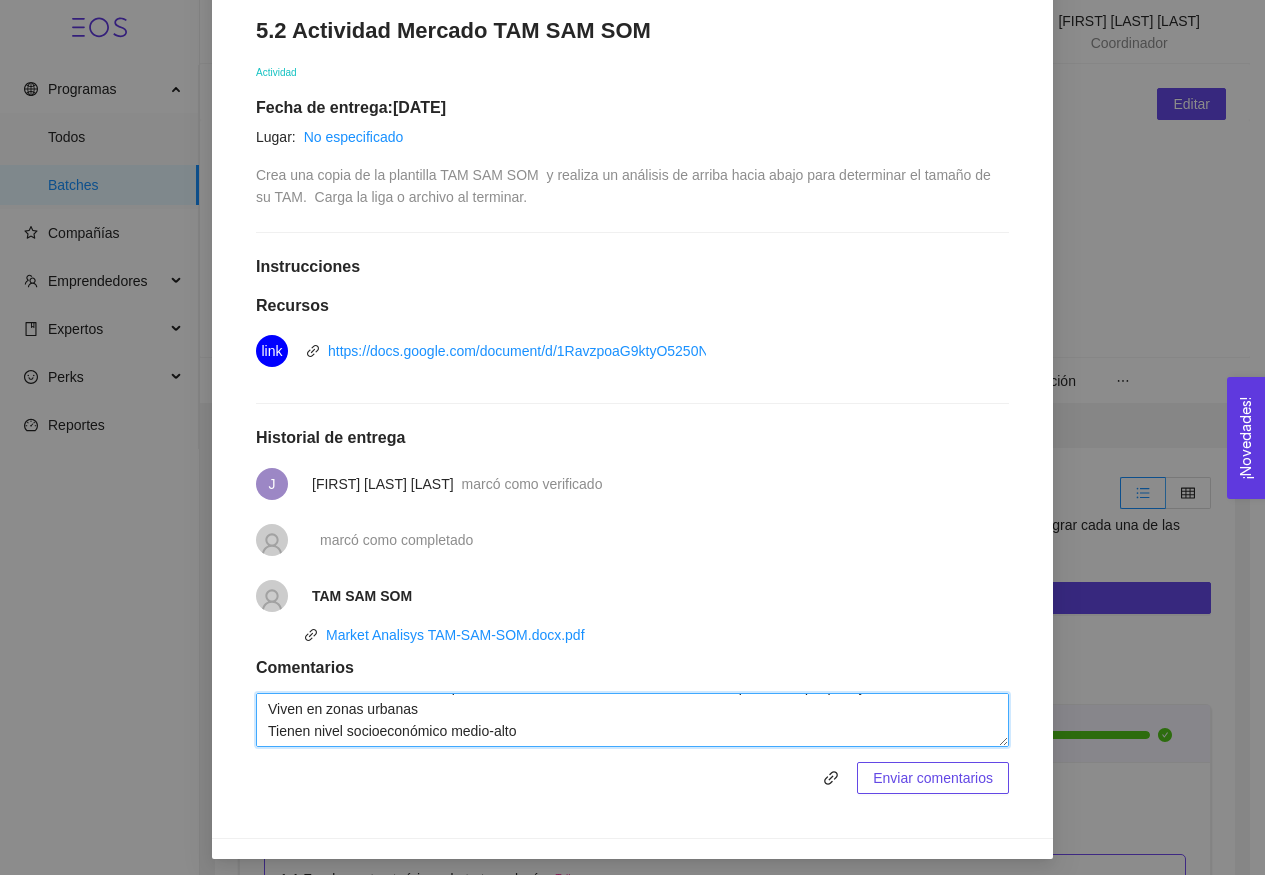 click on "muy bien! en su TAM les recomiendo aclarar que abarca todo tipo de bebidas con probióticos (kombucha, yogures bebibles, kefir, etc.). en su SAM, ¿ese dato incluye solo bebidas probióticas o todo el mercado de alimentos funcionales? Su SOM se me hace bien pero podrían afinarlo más ya que no toda la población de [STATE] es consumidora real de bebidas probióticas. Sería más realista tomar un % de personas que por ej.
Viven en zonas urbanas
Tienen nivel socioeconómico medio-alto
Buscan productos saludables o funcionales" at bounding box center [632, 720] 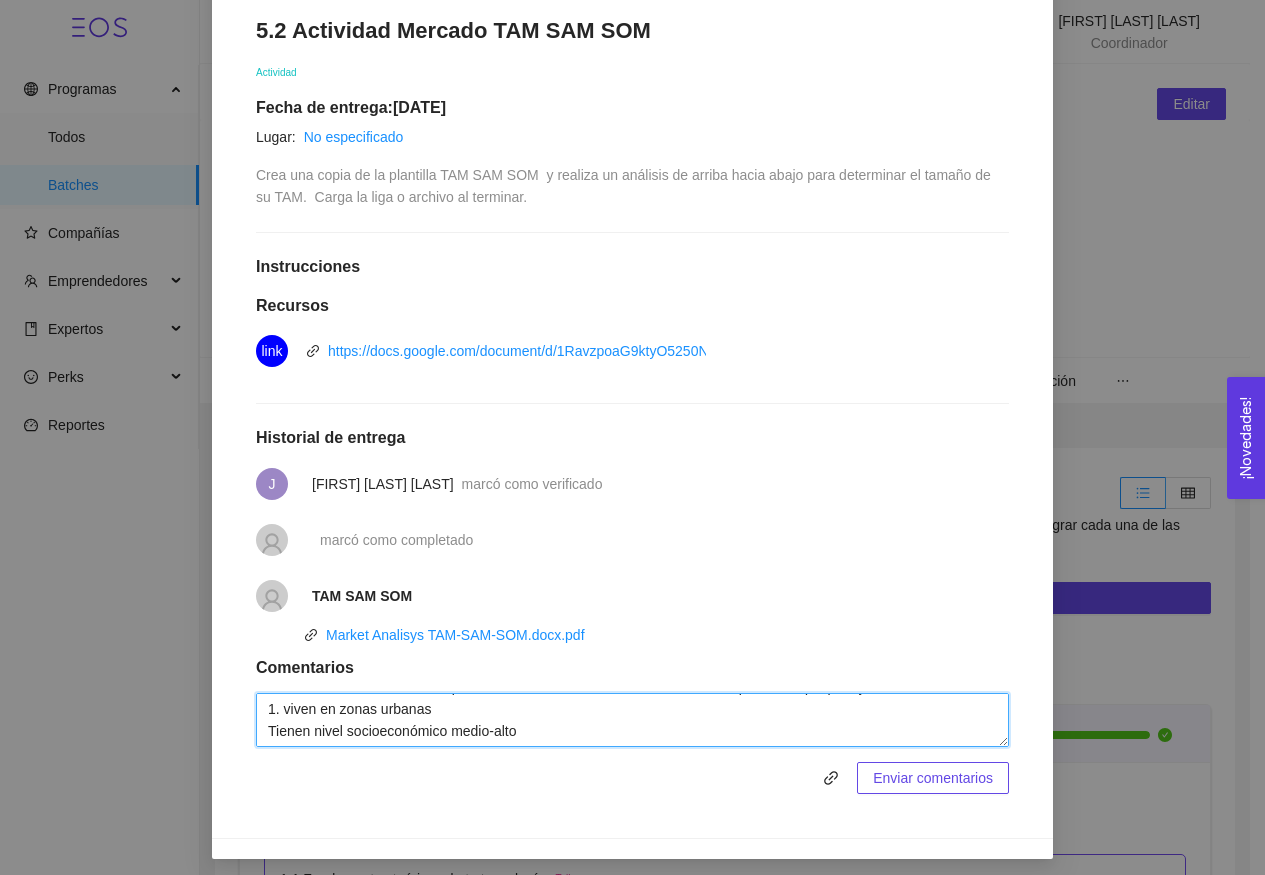 click on "muy bien! en su TAM les recomiendo aclarar que abarca todo tipo de bebidas con probióticos (kombucha, yogures bebibles, kefir, etc.). en su SAM, ¿ese dato incluye solo bebidas probióticas o todo el mercado de alimentos funcionales? Su SOM se me hace bien pero podrían afinarlo más ya que no toda la población de [CITY] es consumidora real de bebidas probióticas. Sería más realista tomar un % de personas que por ej.
1. viven en zonas urbanas
Tienen nivel socioeconómico medio-alto
Buscan productos saludables o funcionales" at bounding box center [632, 720] 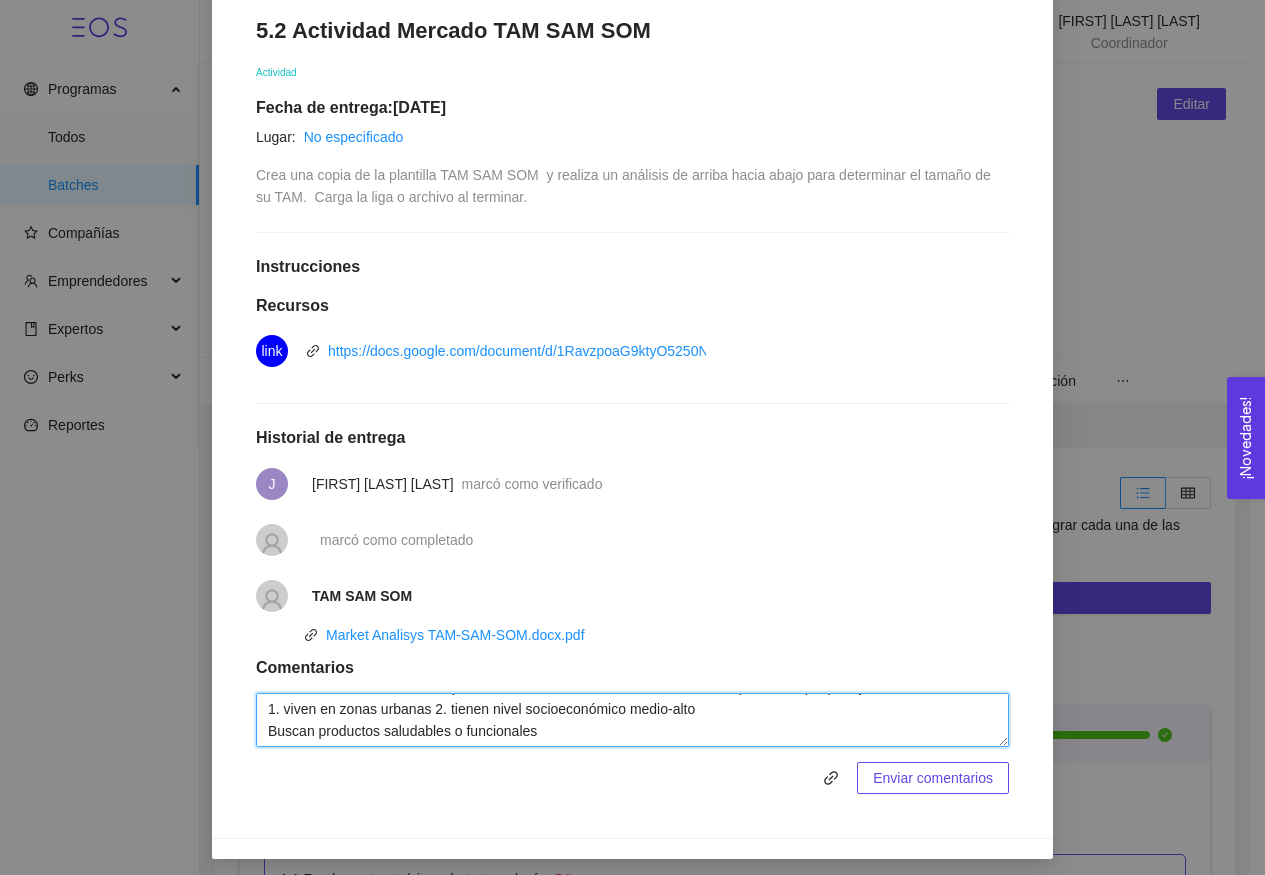 click on "muy bien! en su TAM les recomiendo aclarar que abarca todo tipo de bebidas con probióticos (kombucha, yogures bebibles, kefir, etc.). en su SAM, ¿ese dato incluye solo bebidas probióticas o todo el mercado de alimentos funcionales? Su SOM se me hace bien pero podrían afinarlo más ya que no toda la población de Jalisco es consumidora real de bebidas probióticas. Sería más realista tomar un % de personas que por ej.
1. viven en zonas urbanas 2. tienen nivel socioeconómico medio-alto
Buscan productos saludables o funcionales" at bounding box center (632, 720) 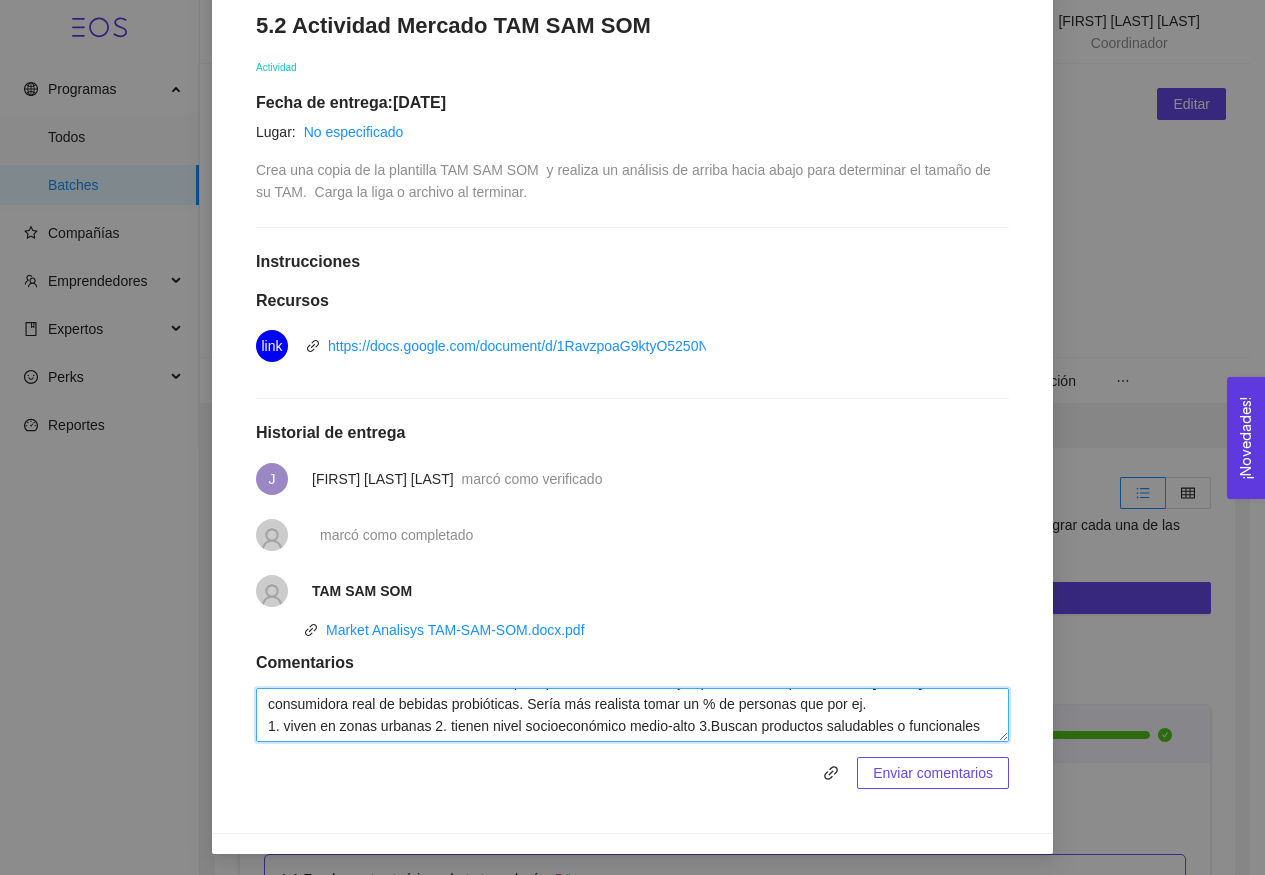 scroll, scrollTop: 342, scrollLeft: 0, axis: vertical 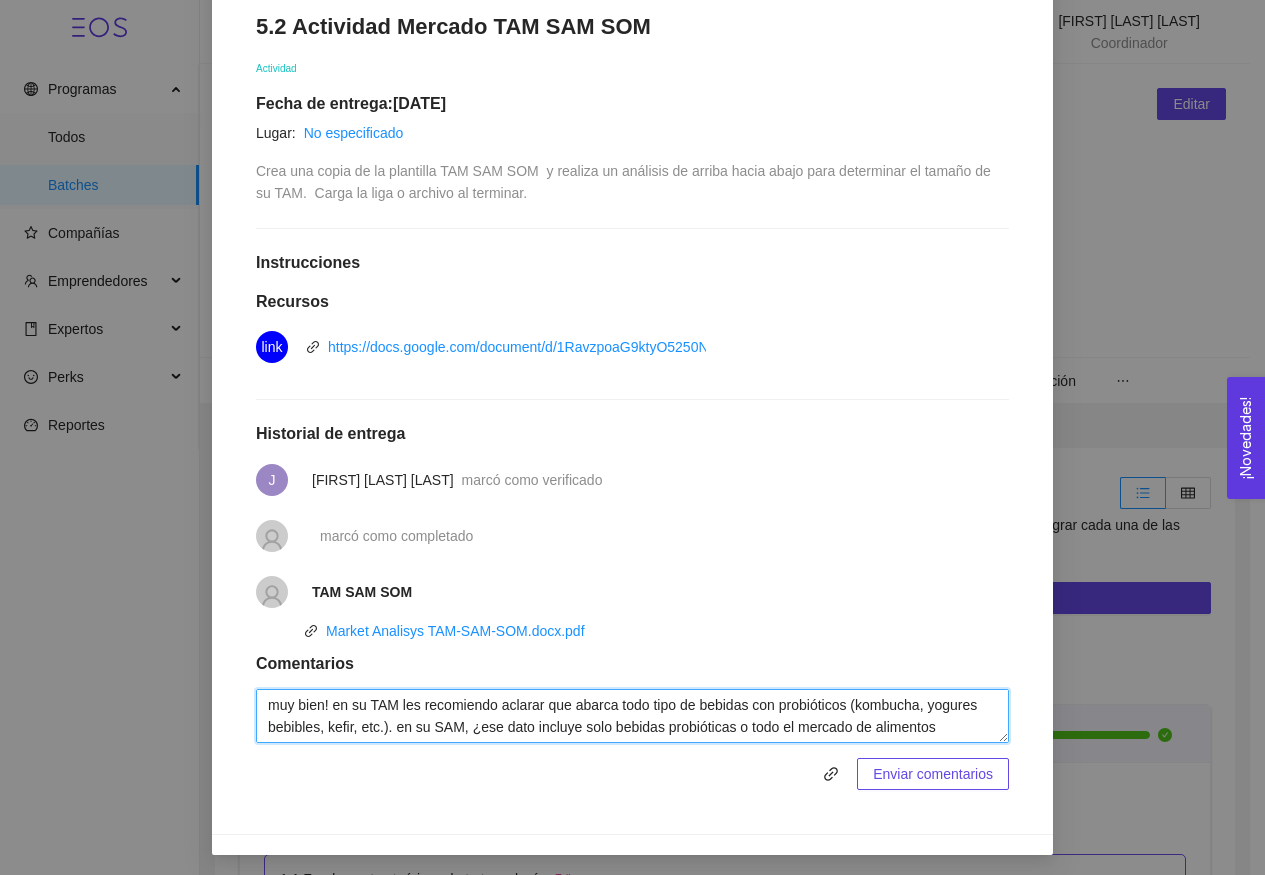 type on "muy bien! en su TAM les recomiendo aclarar que abarca todo tipo de bebidas con probióticos (kombucha, yogures bebibles, kefir, etc.). en su SAM, ¿ese dato incluye solo bebidas probióticas o todo el mercado de alimentos funcionales? Su SOM se me hace bien pero podrían afinarlo más ya que no toda la población de [STATE] es consumidora real de bebidas probióticas. Sería más realista tomar un % de personas que por ej.
1. viven en zonas urbanas 2. tienen nivel socioeconómico medio-alto 3.Buscan productos saludables o funcionales" 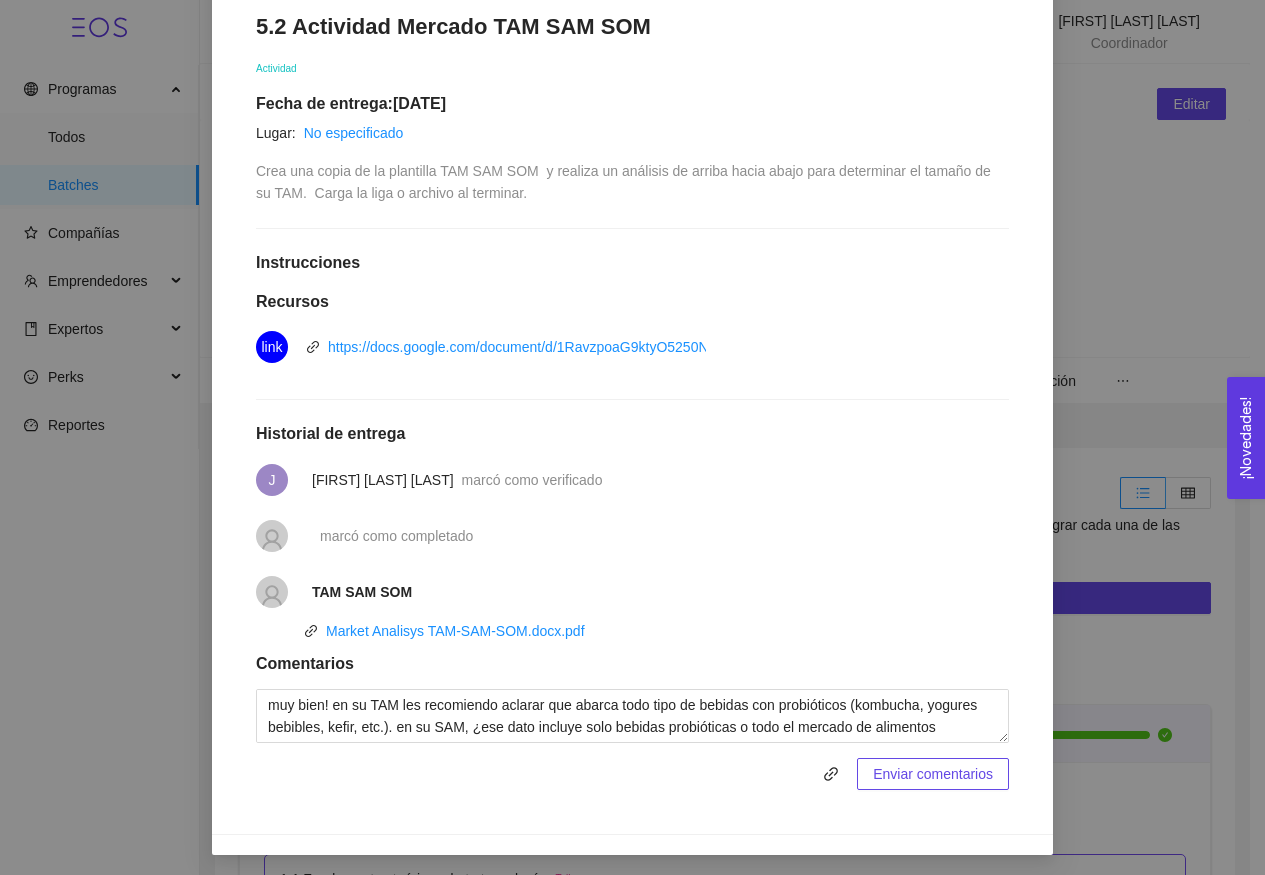 click on "Enviar comentarios" at bounding box center (933, 774) 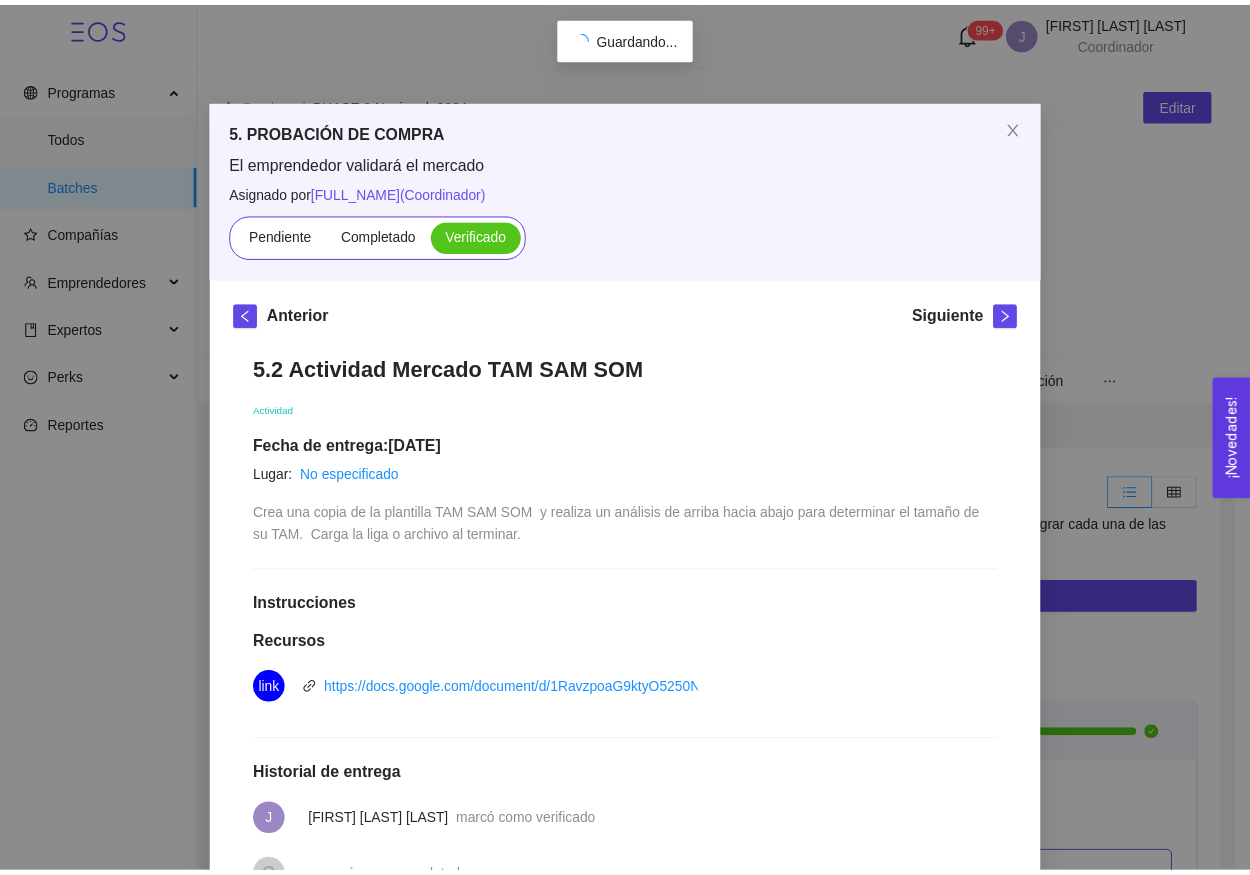 scroll, scrollTop: 0, scrollLeft: 0, axis: both 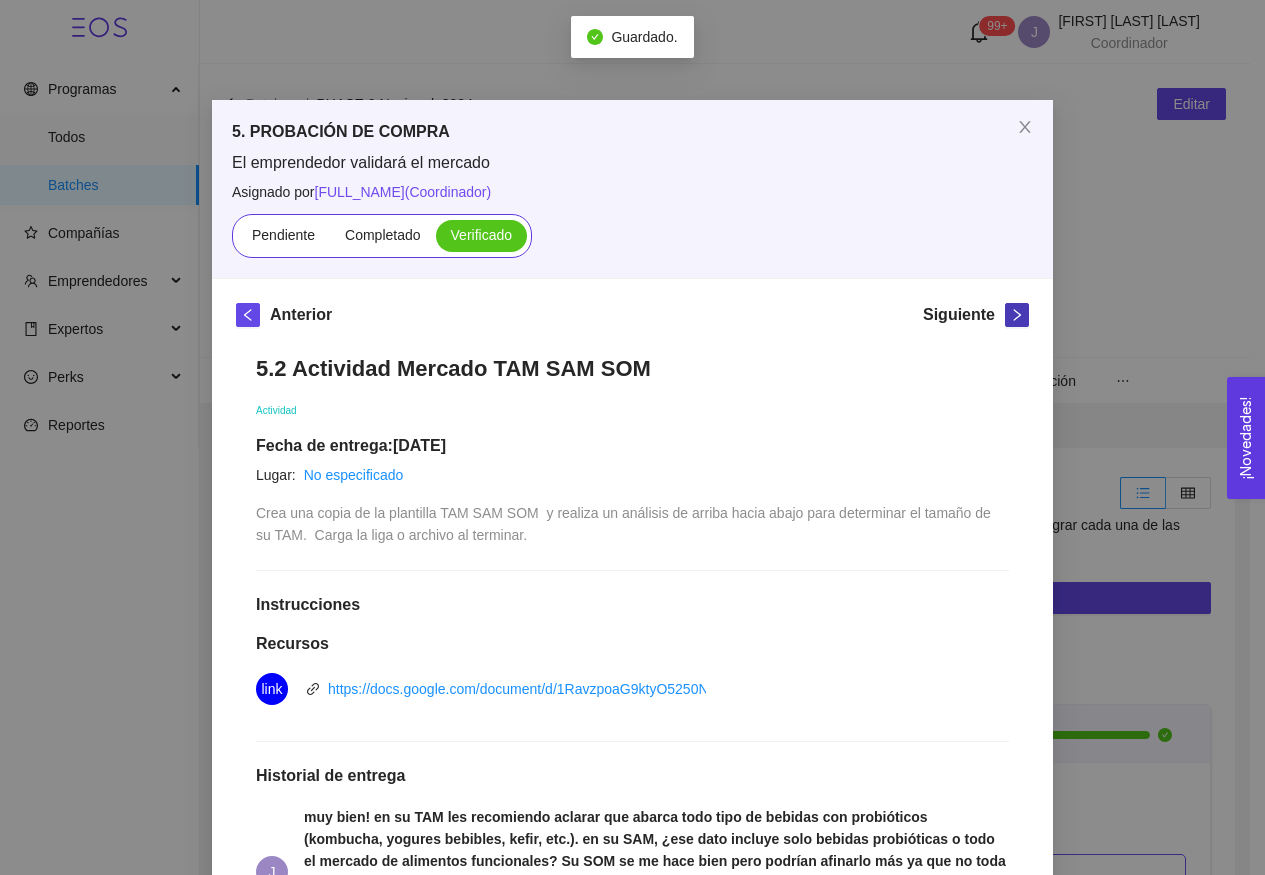 click 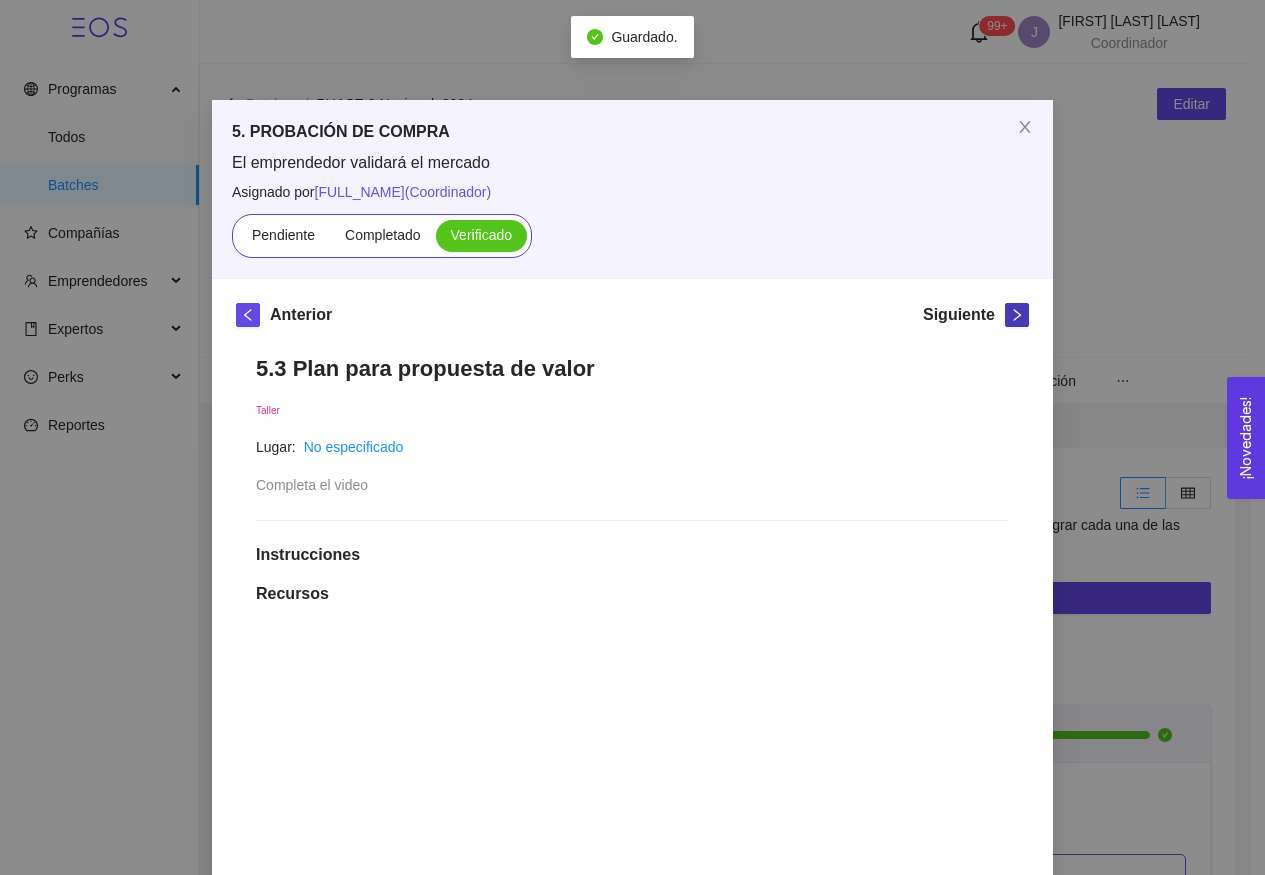 click 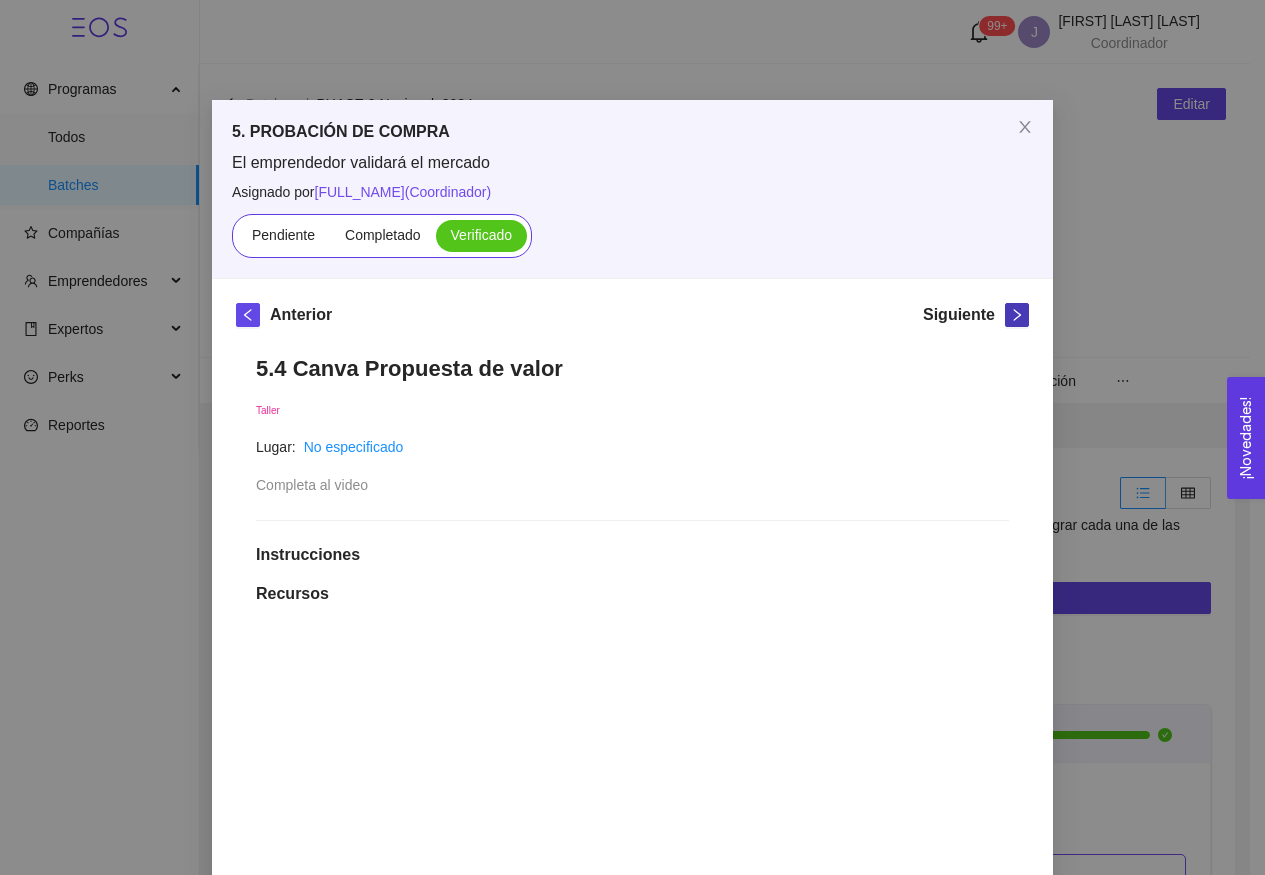 click 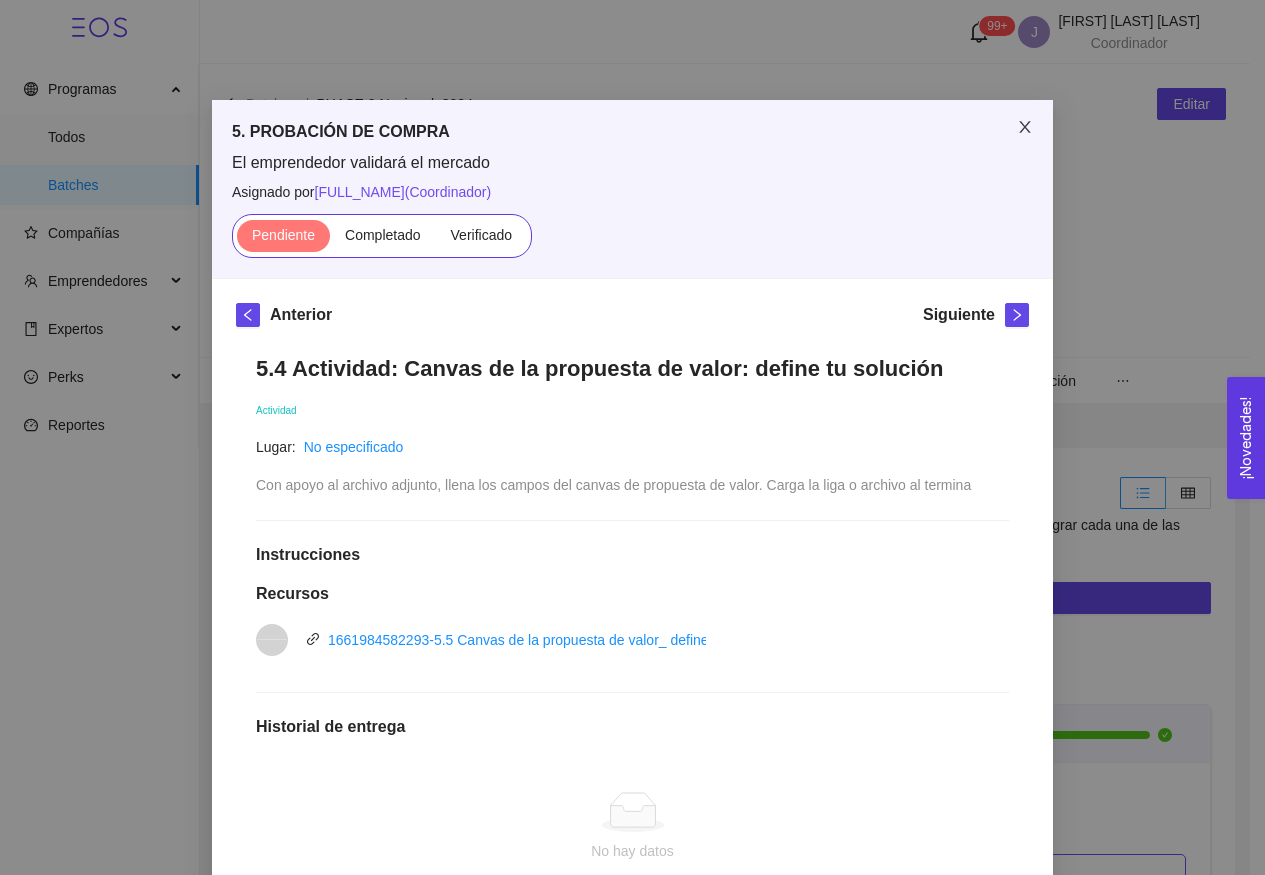 click at bounding box center [1025, 128] 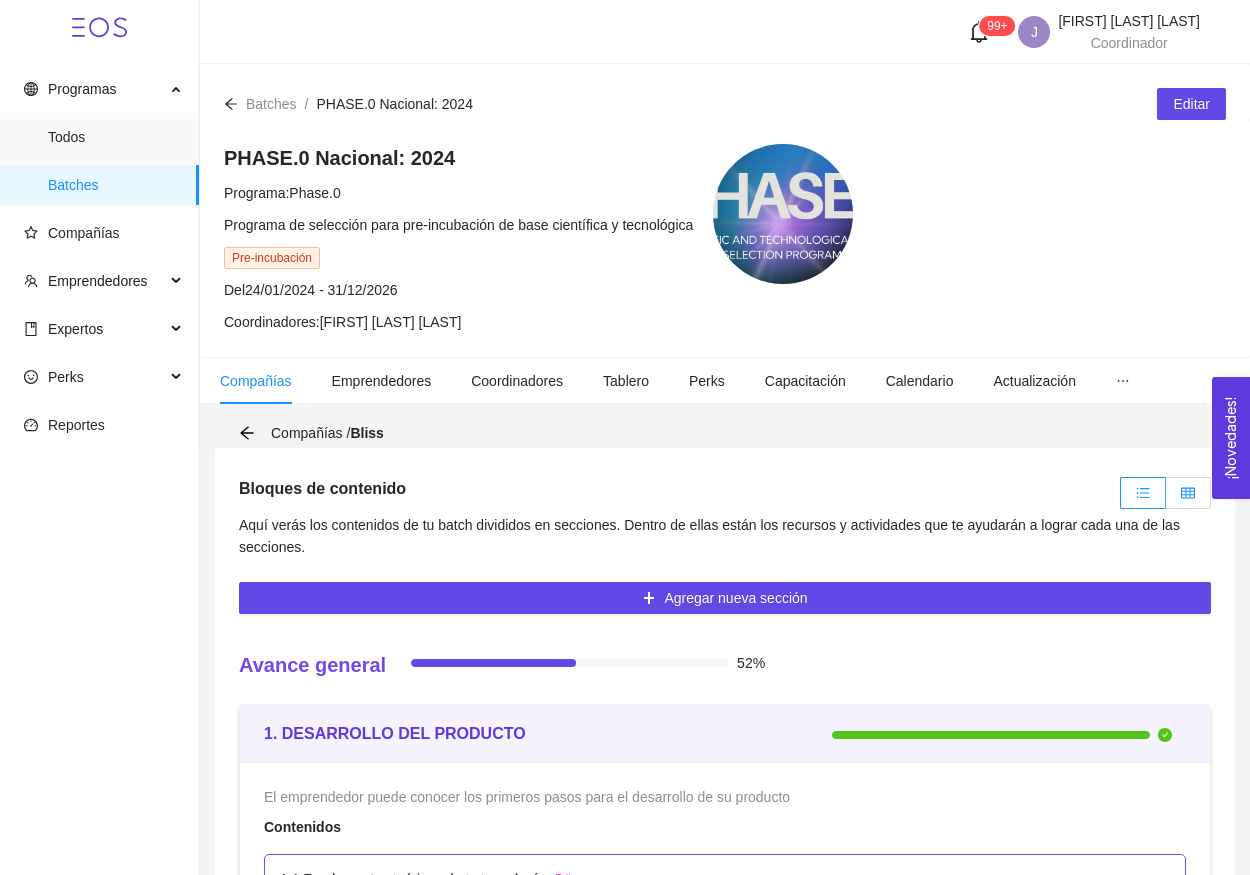 click 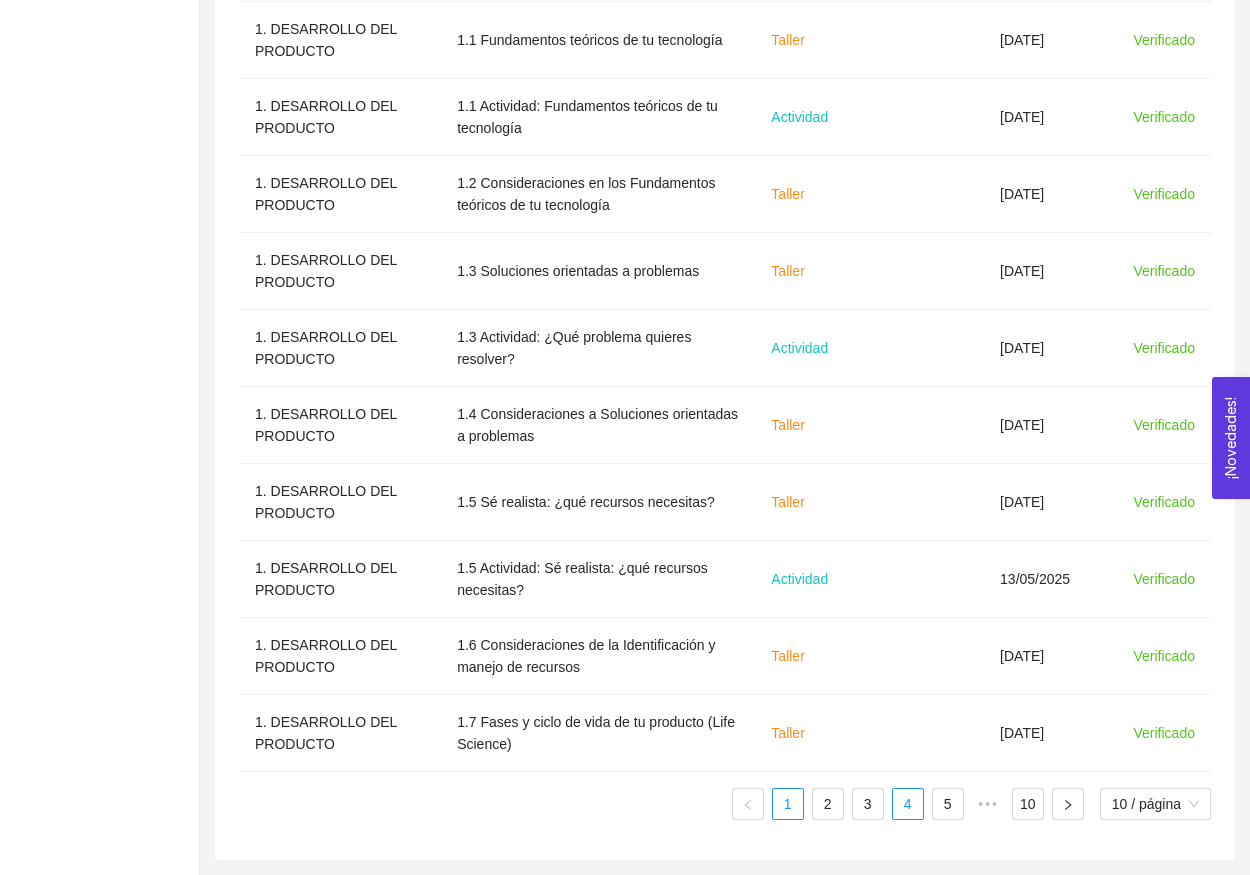 scroll, scrollTop: 757, scrollLeft: 0, axis: vertical 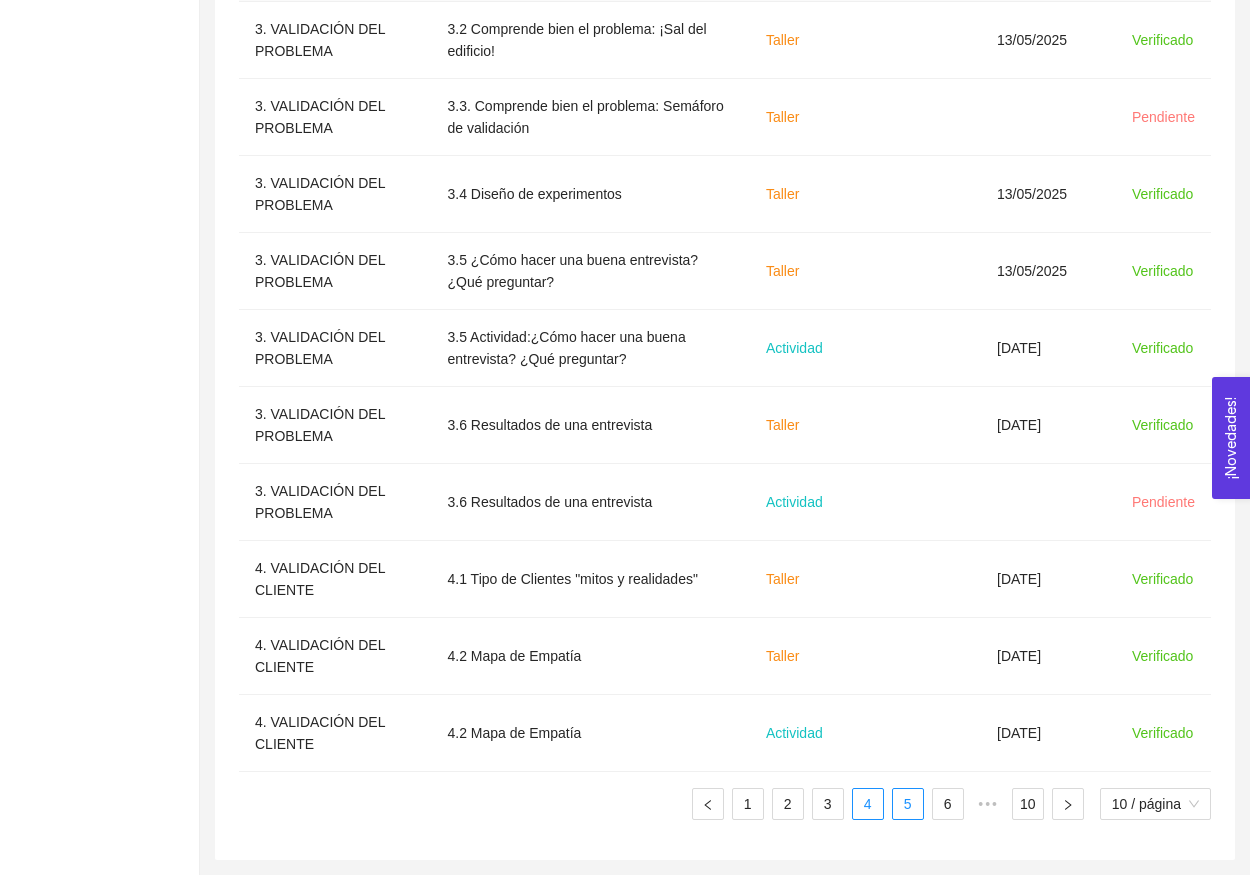 click on "5" at bounding box center (908, 804) 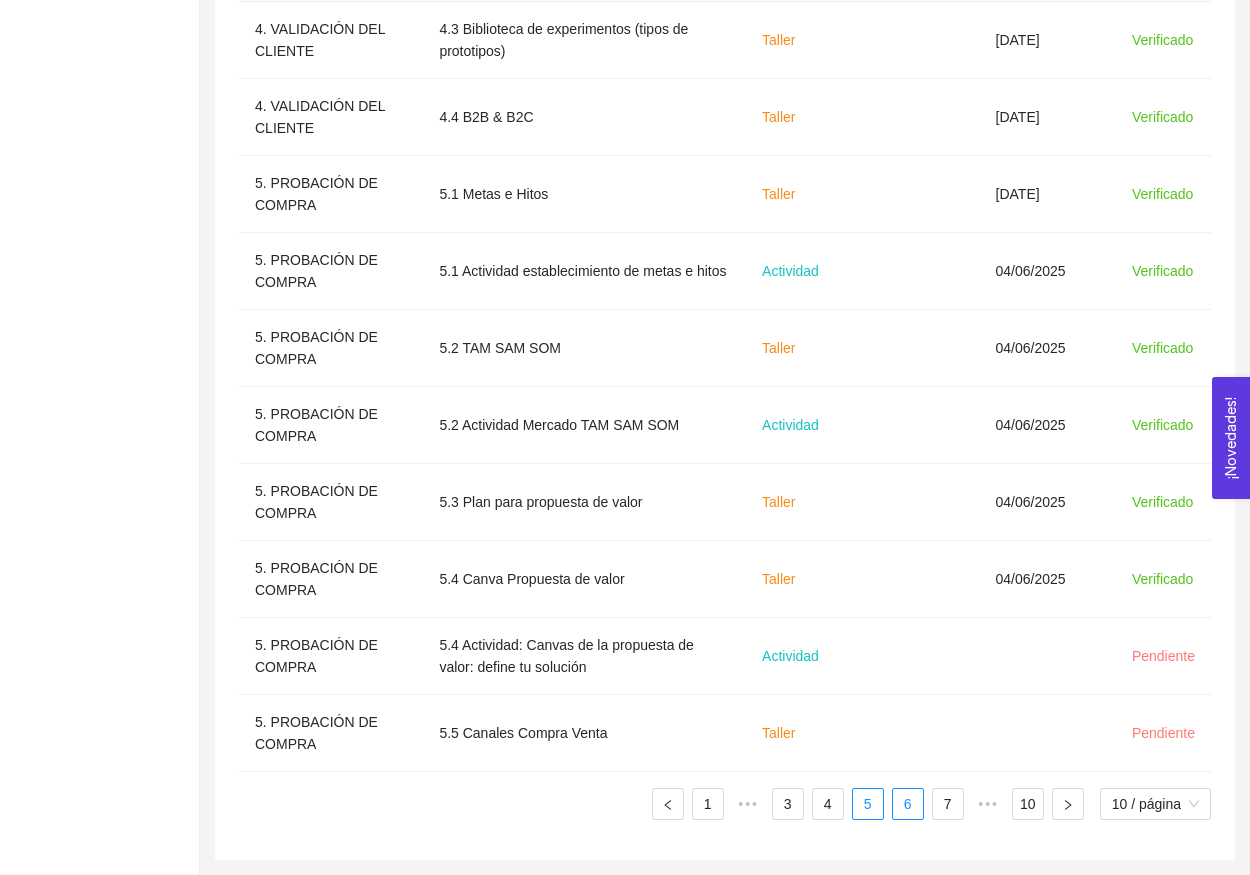 click on "6" at bounding box center [908, 804] 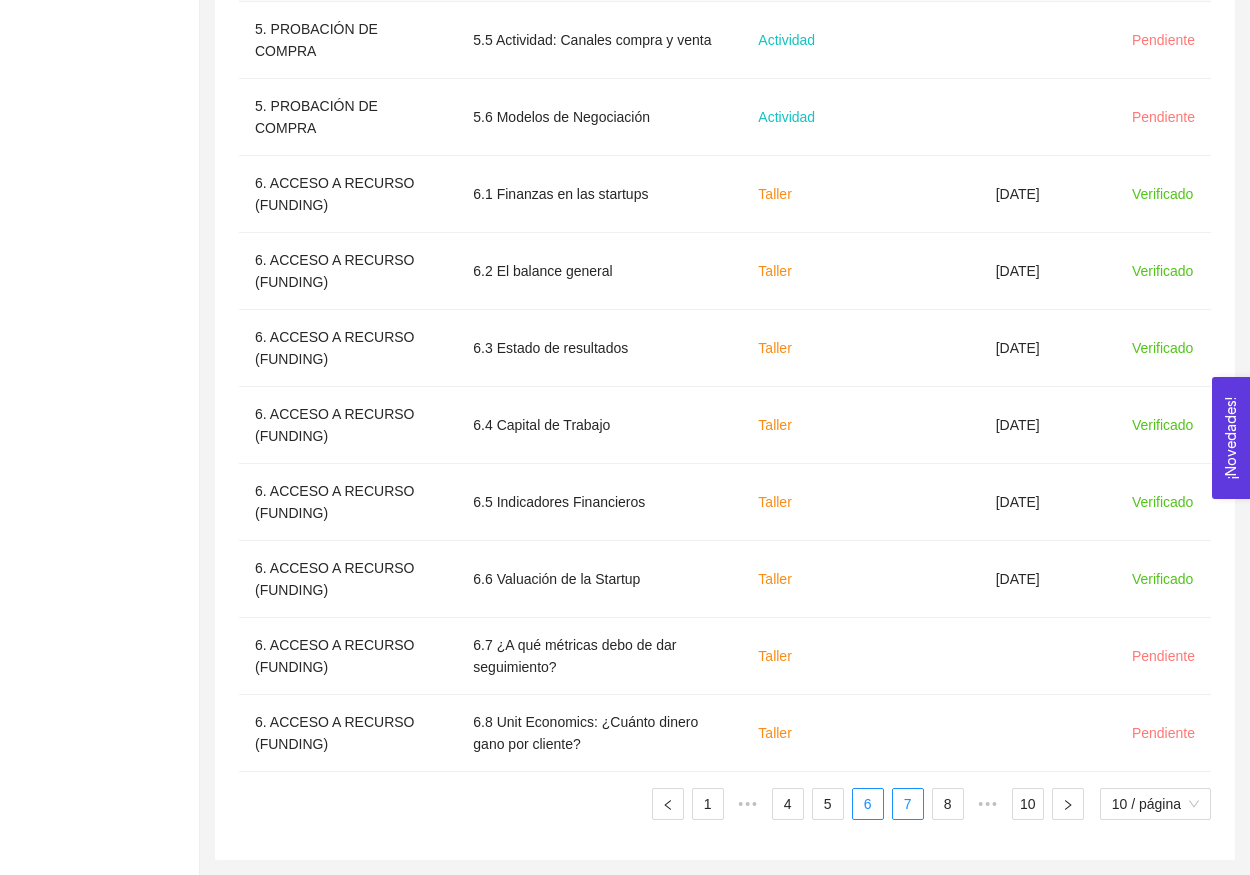 click on "7" at bounding box center (908, 804) 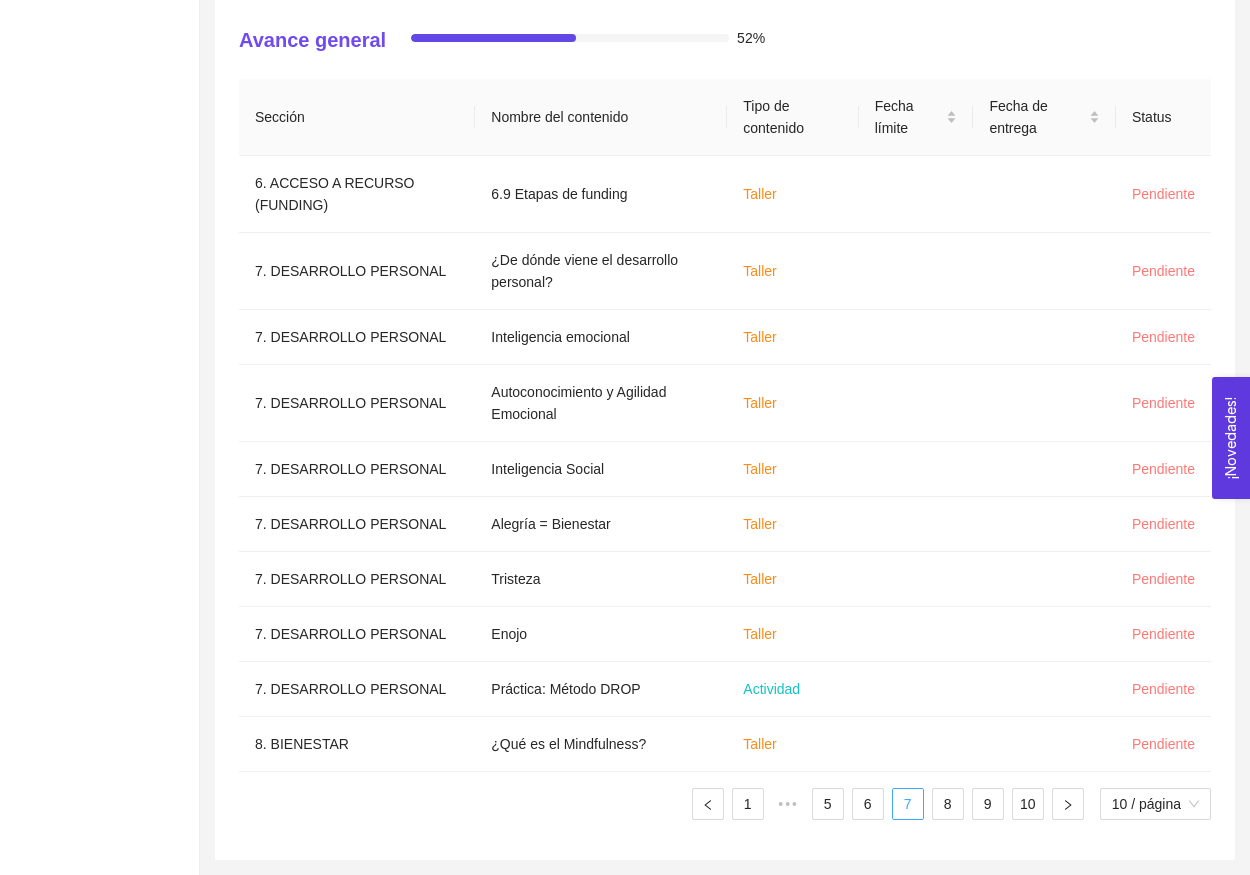 click on "7" at bounding box center [908, 804] 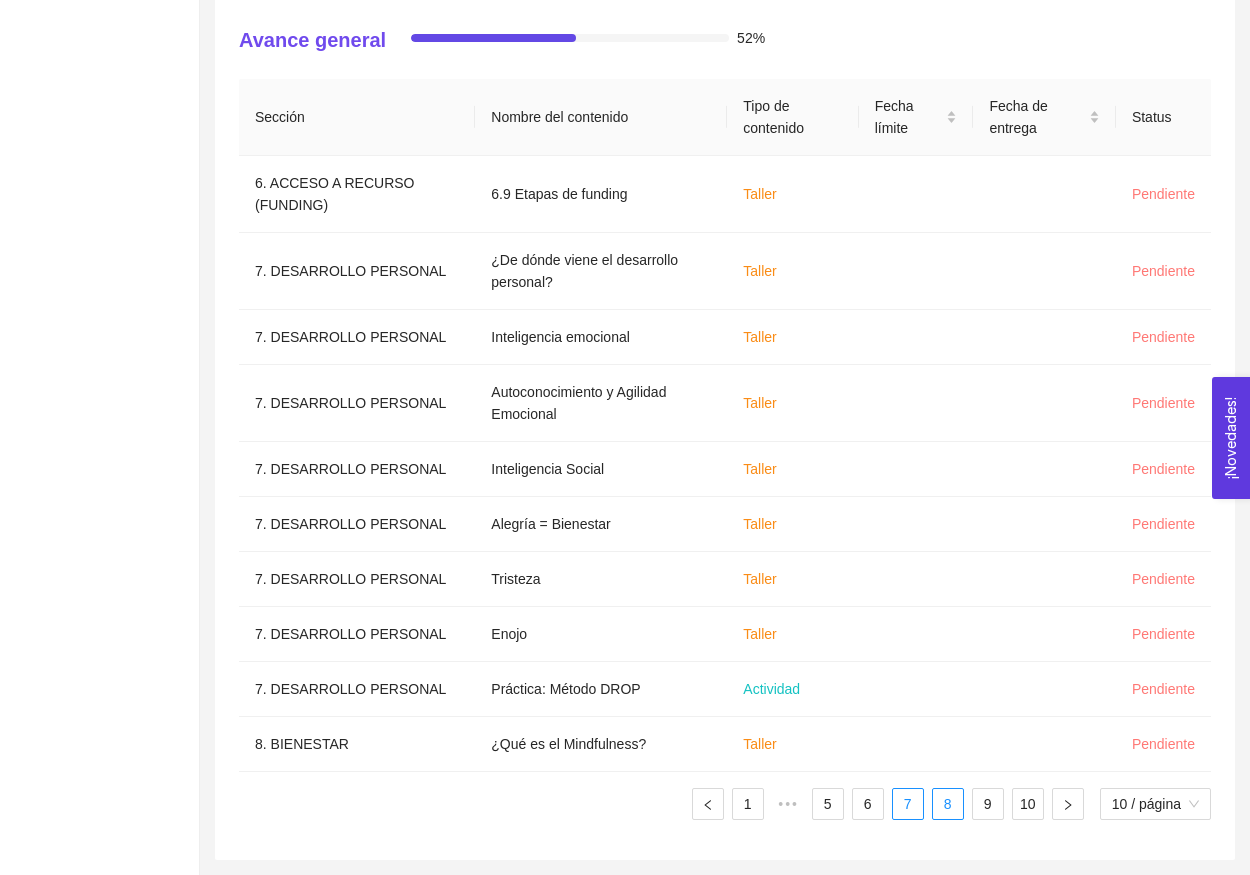 click on "8" at bounding box center (948, 804) 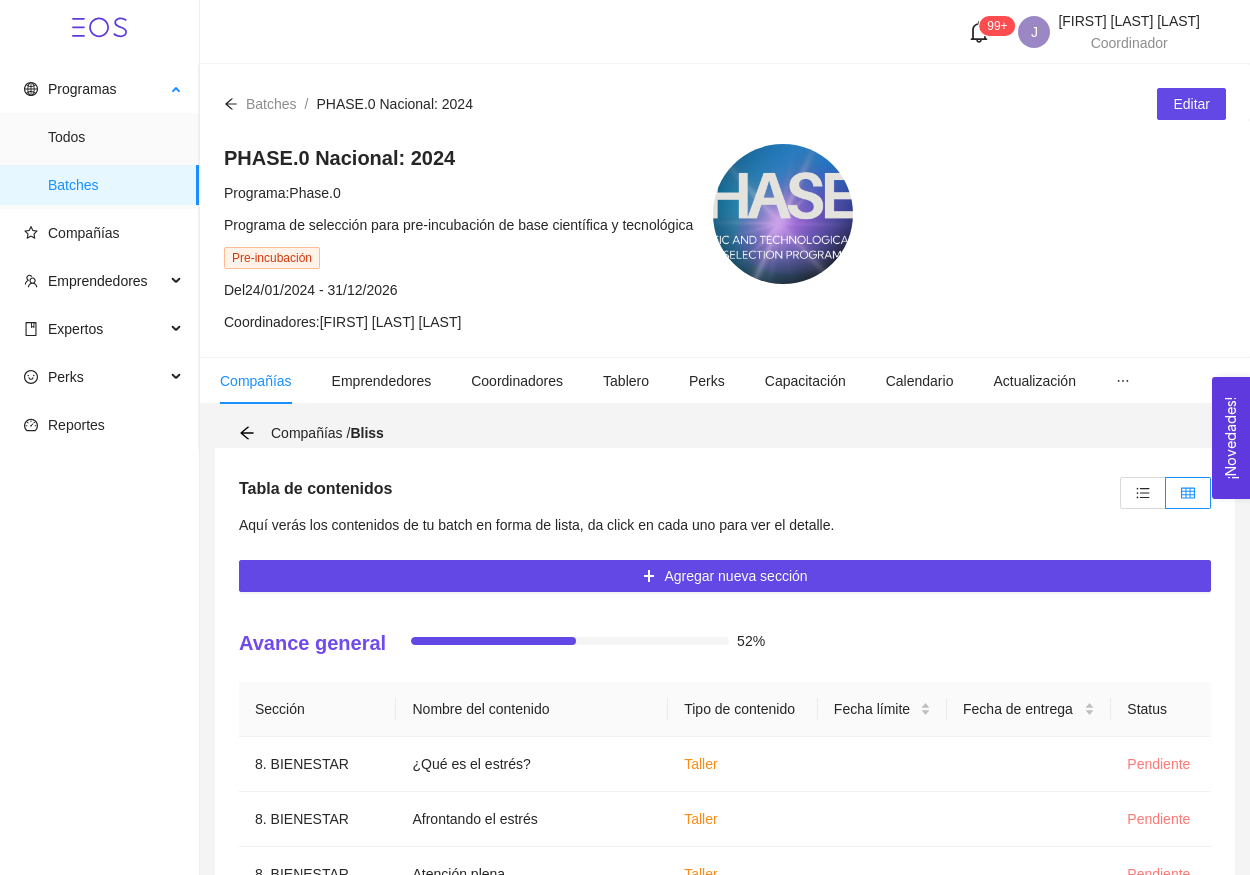 scroll, scrollTop: 0, scrollLeft: 0, axis: both 